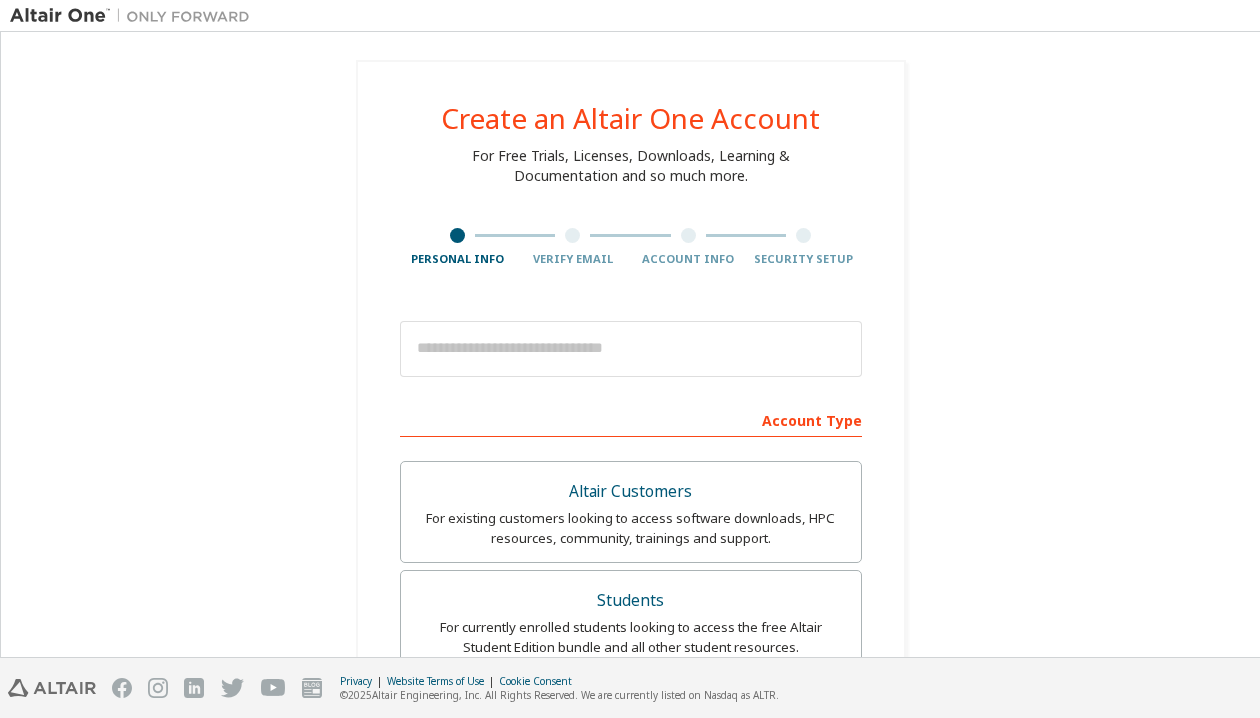 scroll, scrollTop: 0, scrollLeft: 0, axis: both 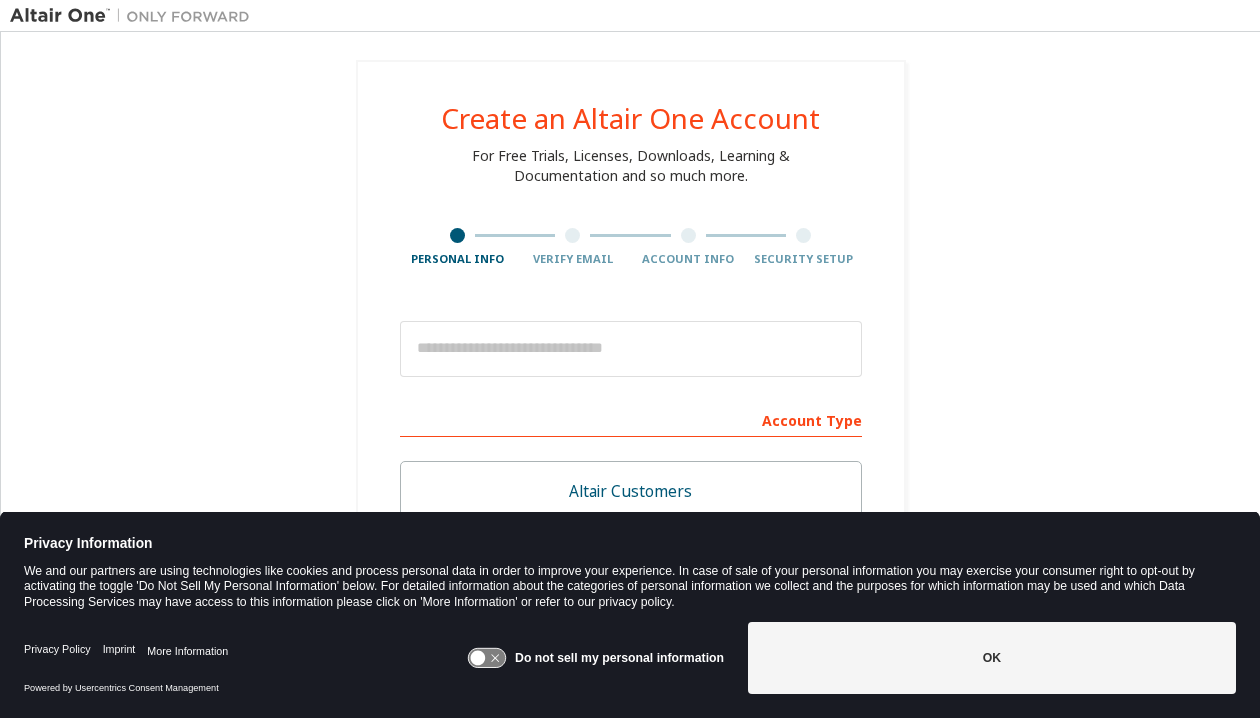 click 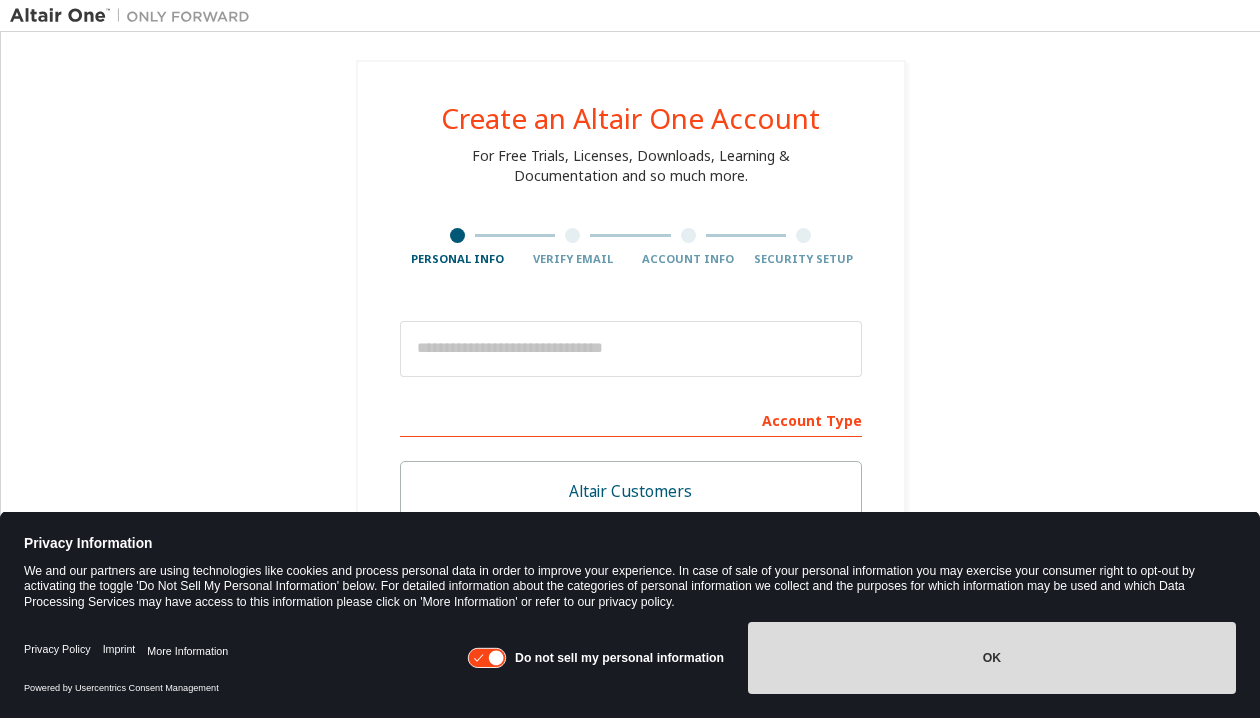 click on "OK" at bounding box center [992, 658] 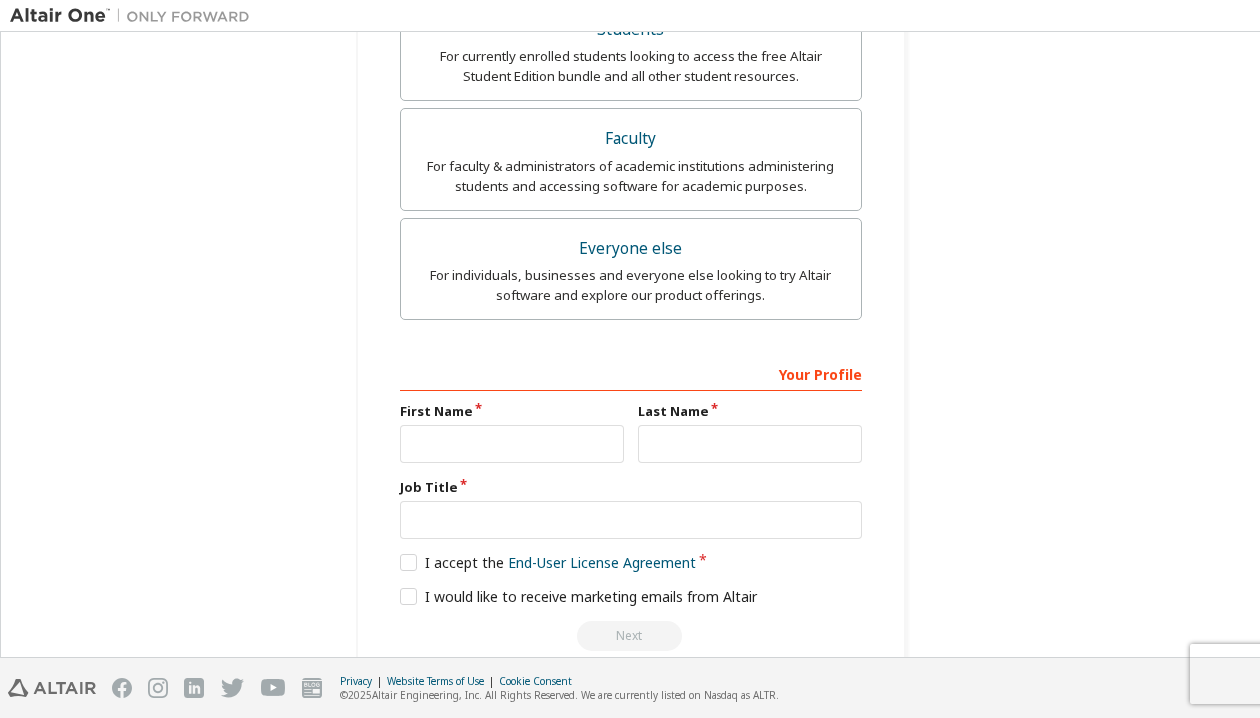 scroll, scrollTop: 609, scrollLeft: 0, axis: vertical 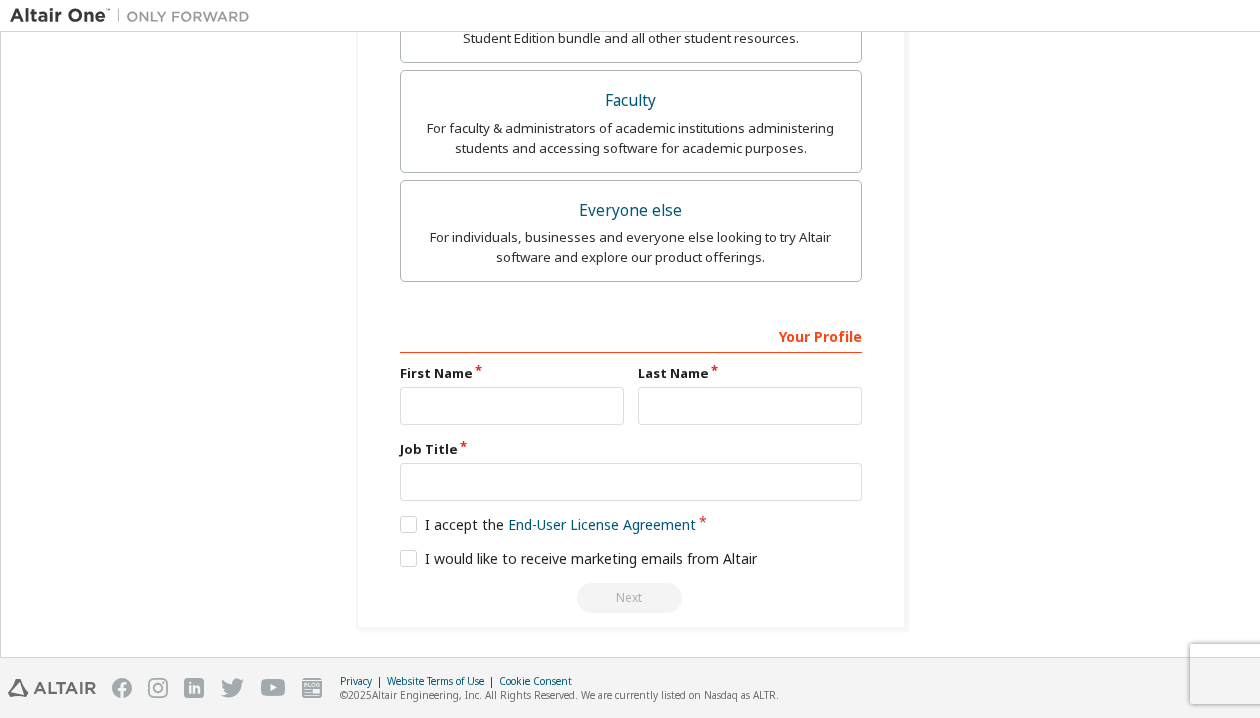 click on "Create an Altair One Account For Free Trials, Licenses, Downloads, Learning &  Documentation and so much more. Personal Info Verify Email Account Info Security Setup This is a federated email. No need to register a new account. You should be able to  login  by using your company's SSO credentials. Email already exists. Please try to  login  instead. Account Type Altair Customers For existing customers looking to access software downloads, HPC resources, community, trainings and support. Students For currently enrolled students looking to access the free Altair Student Edition bundle and all other student resources. Faculty For faculty & administrators of academic institutions administering students and accessing software for academic purposes. Everyone else For individuals, businesses and everyone else looking to try Altair software and explore our product offerings. Your Profile First Name Last Name Job Title Please provide State/Province to help us route sales and support resources to you more efficiently." at bounding box center [630, 40] 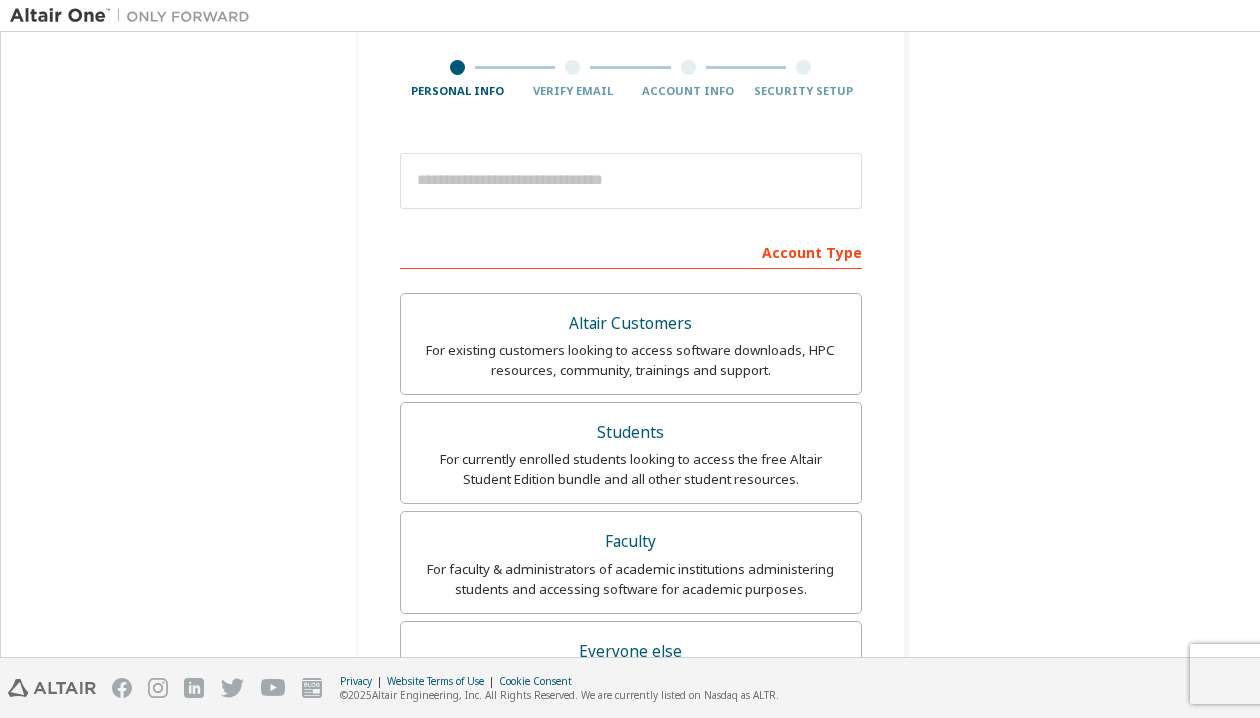 scroll, scrollTop: 0, scrollLeft: 0, axis: both 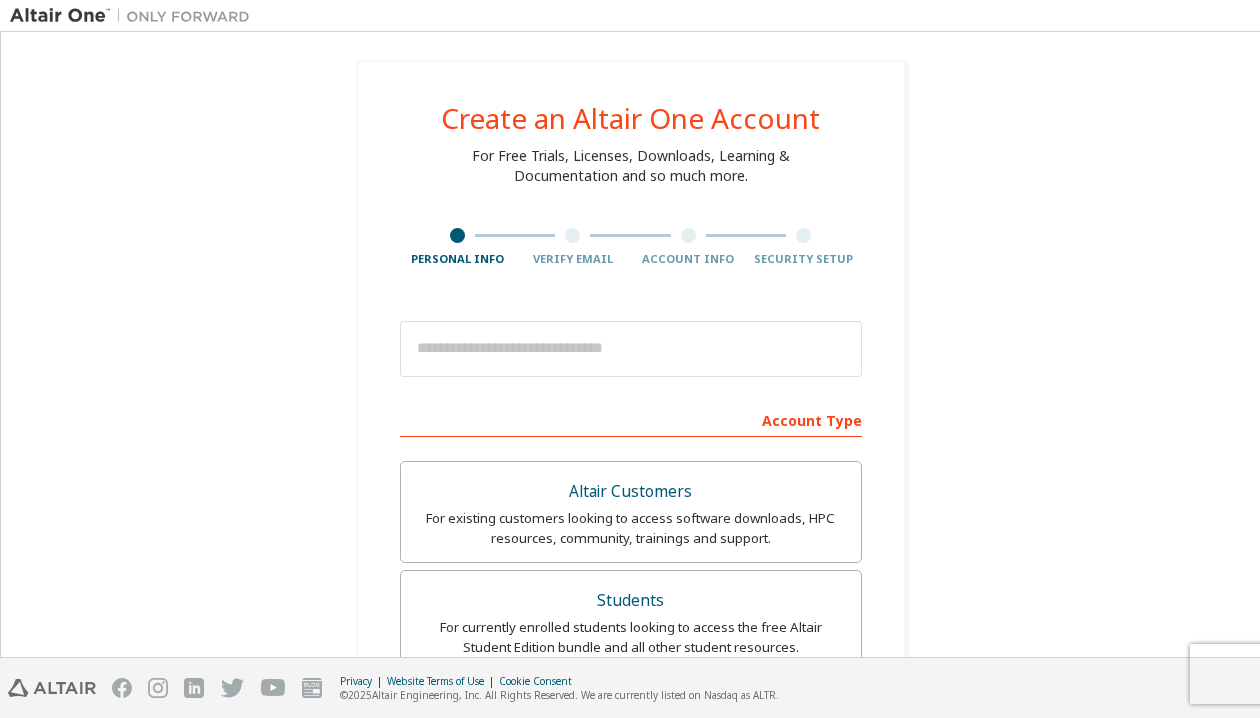 click on "Create an Altair One Account For Free Trials, Licenses, Downloads, Learning &  Documentation and so much more. Personal Info Verify Email Account Info Security Setup This is a federated email. No need to register a new account. You should be able to  login  by using your company's SSO credentials. Email already exists. Please try to  login  instead. Account Type Altair Customers For existing customers looking to access software downloads, HPC resources, community, trainings and support. Students For currently enrolled students looking to access the free Altair Student Edition bundle and all other student resources. Faculty For faculty & administrators of academic institutions administering students and accessing software for academic purposes. Everyone else For individuals, businesses and everyone else looking to try Altair software and explore our product offerings. Your Profile First Name Last Name Job Title Please provide State/Province to help us route sales and support resources to you more efficiently." at bounding box center [630, 649] 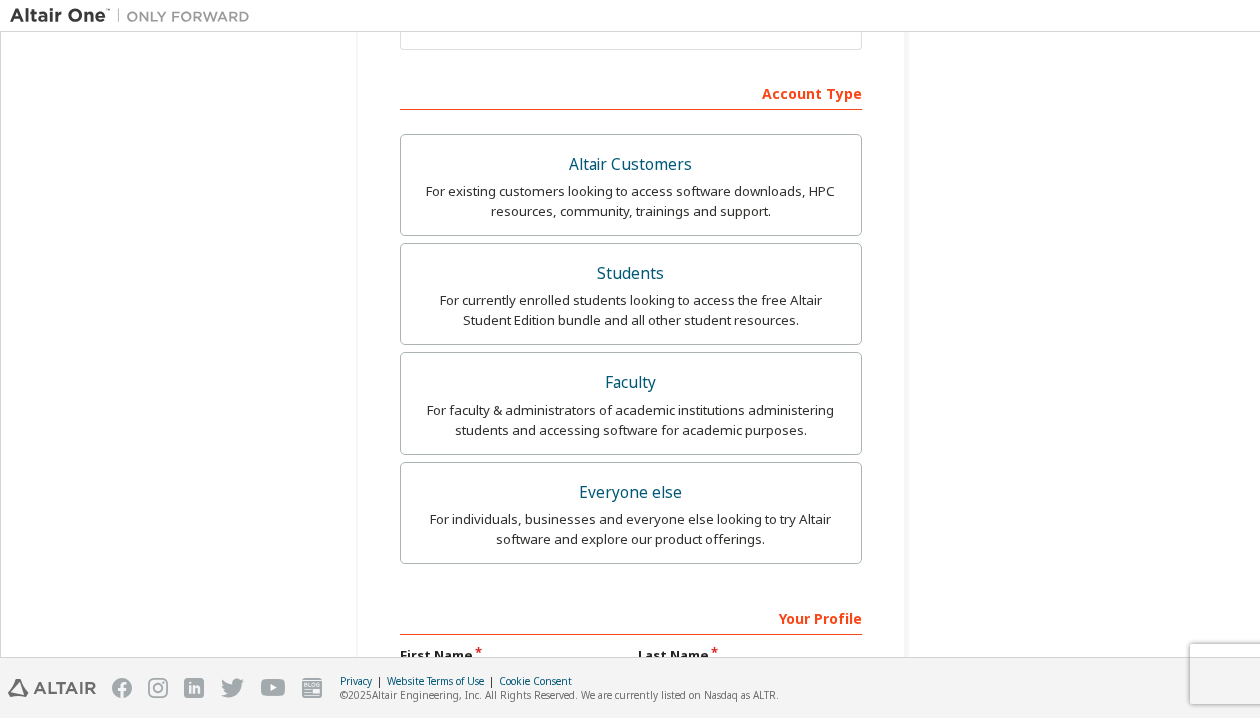 scroll, scrollTop: 609, scrollLeft: 0, axis: vertical 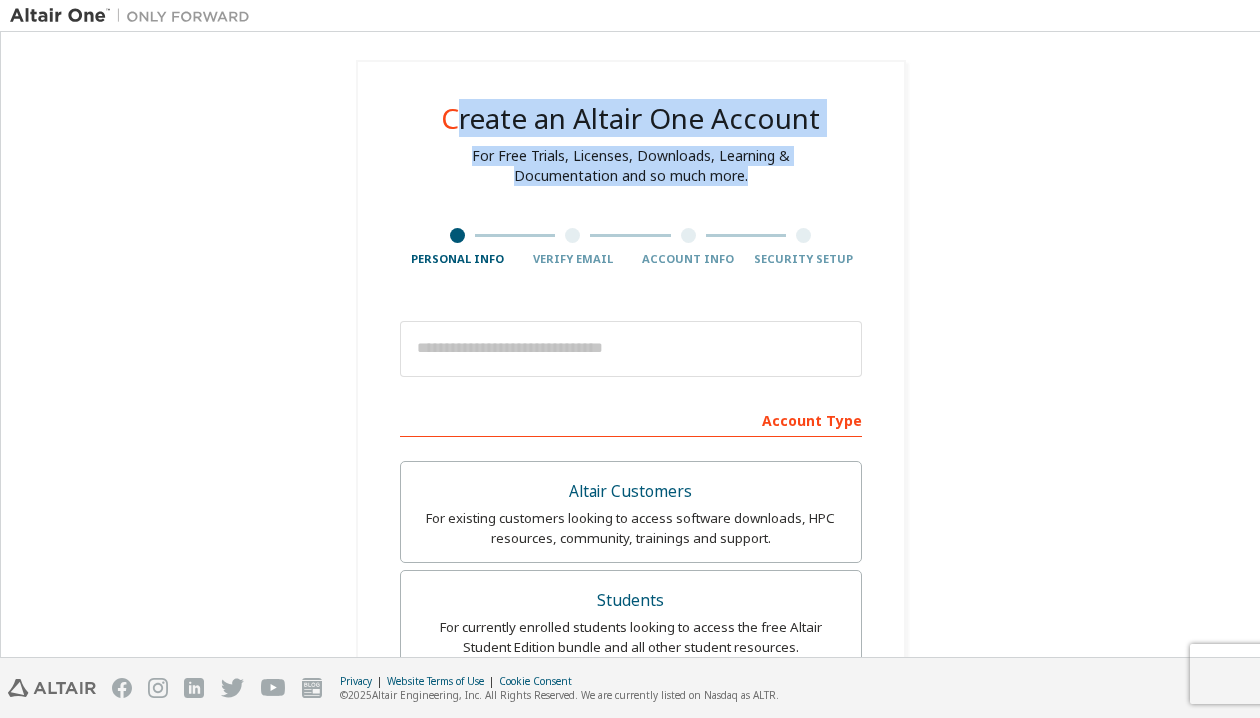 drag, startPoint x: 449, startPoint y: 115, endPoint x: 787, endPoint y: 195, distance: 347.33844 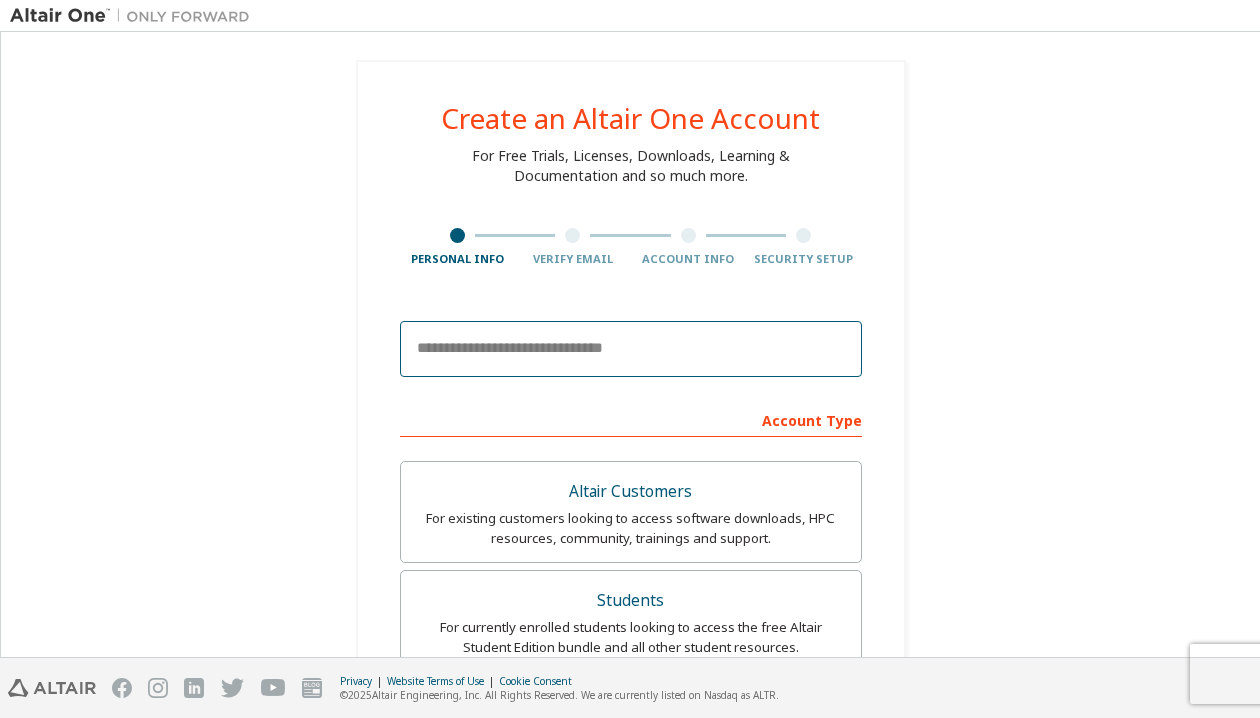 click at bounding box center [631, 349] 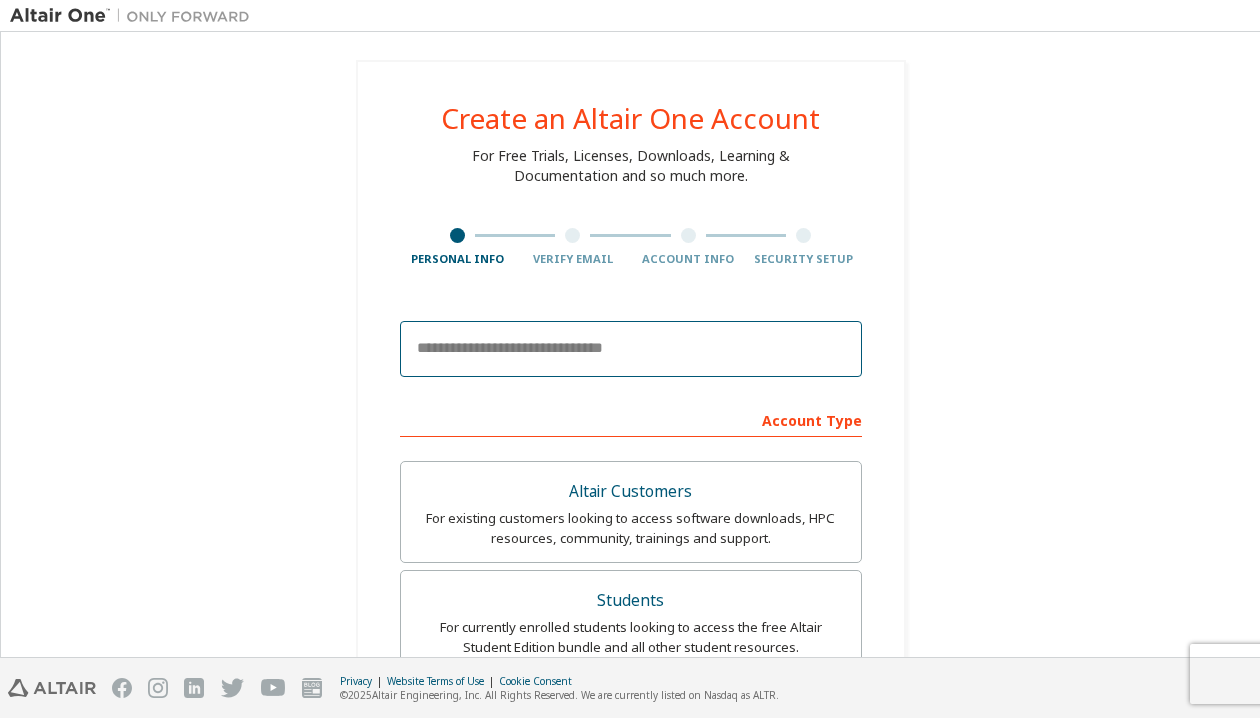 type on "**********" 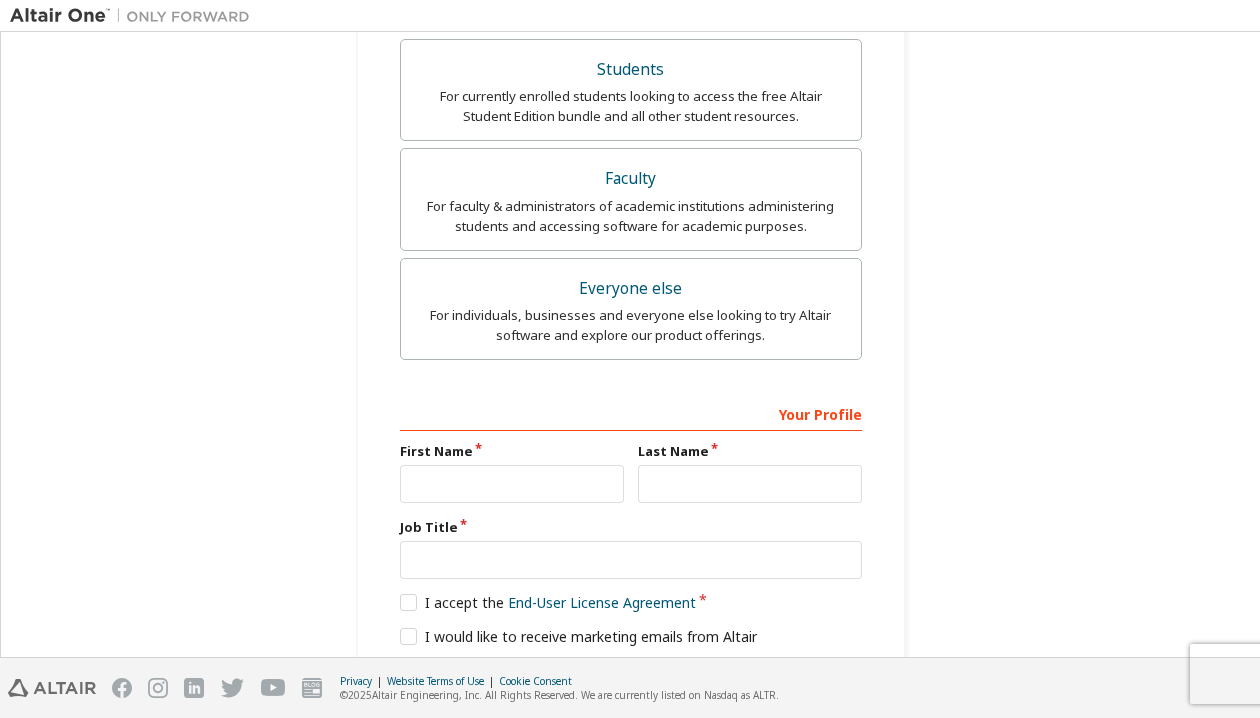 scroll, scrollTop: 600, scrollLeft: 0, axis: vertical 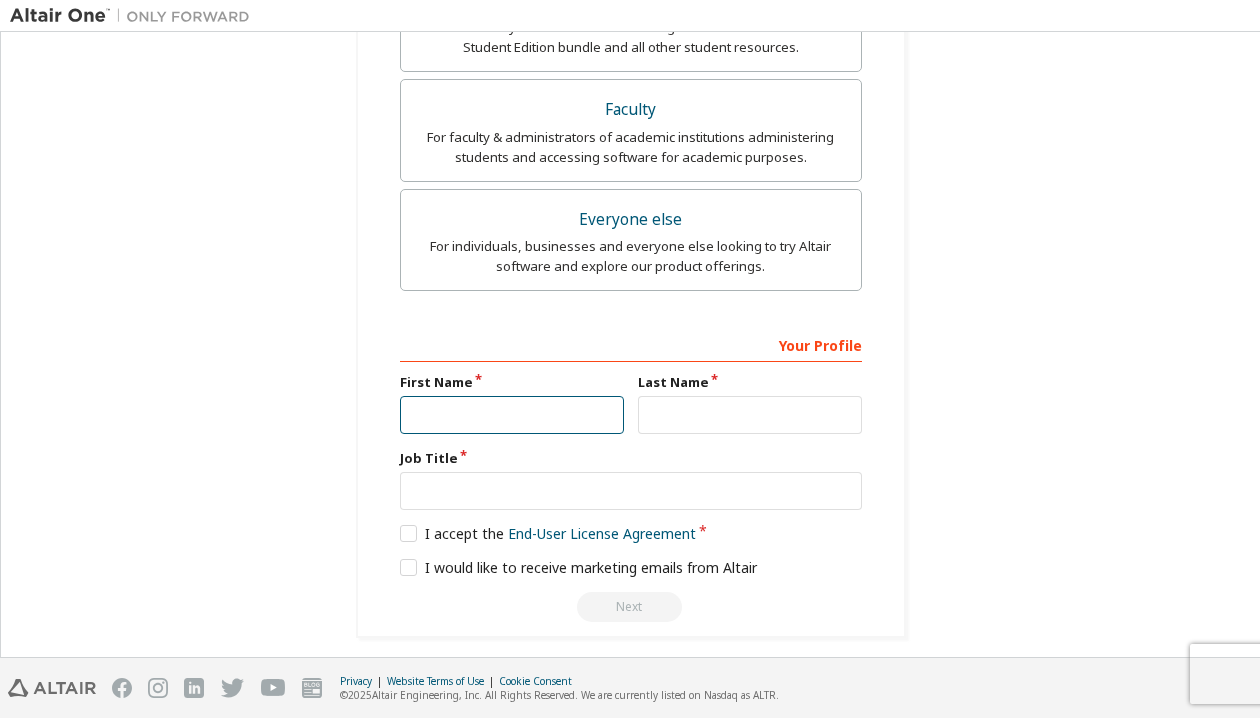 click at bounding box center (512, 415) 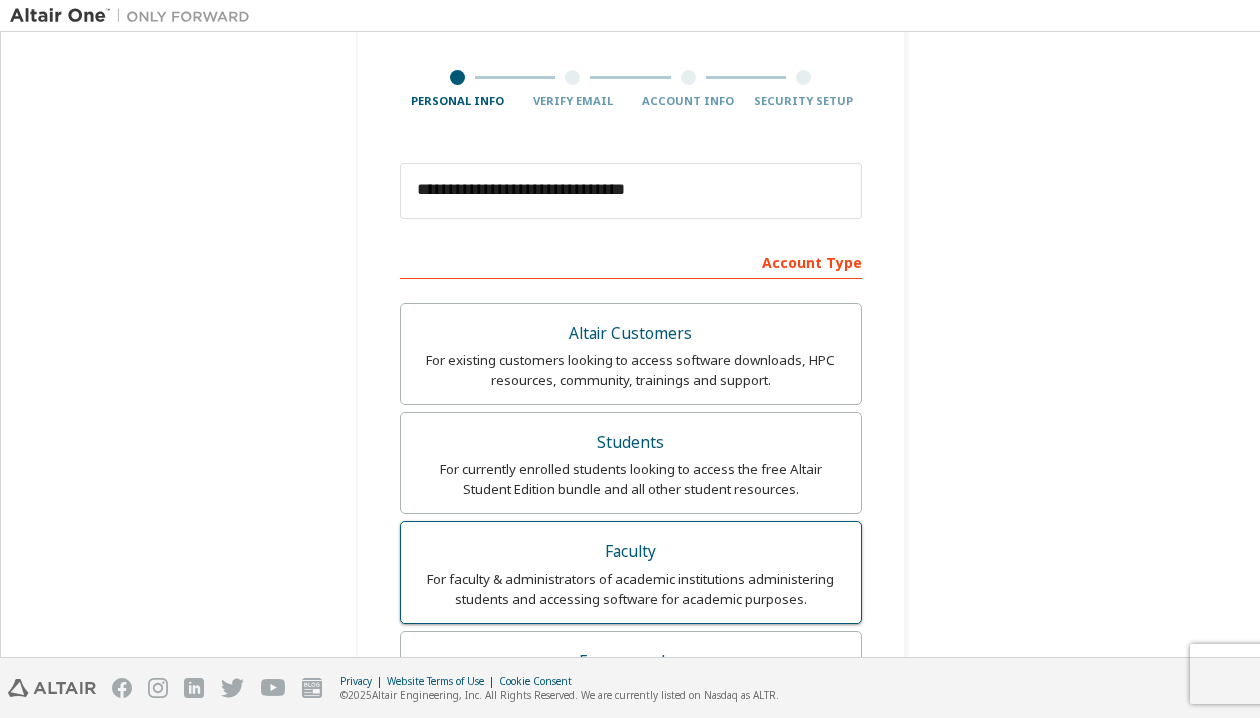 scroll, scrollTop: 0, scrollLeft: 0, axis: both 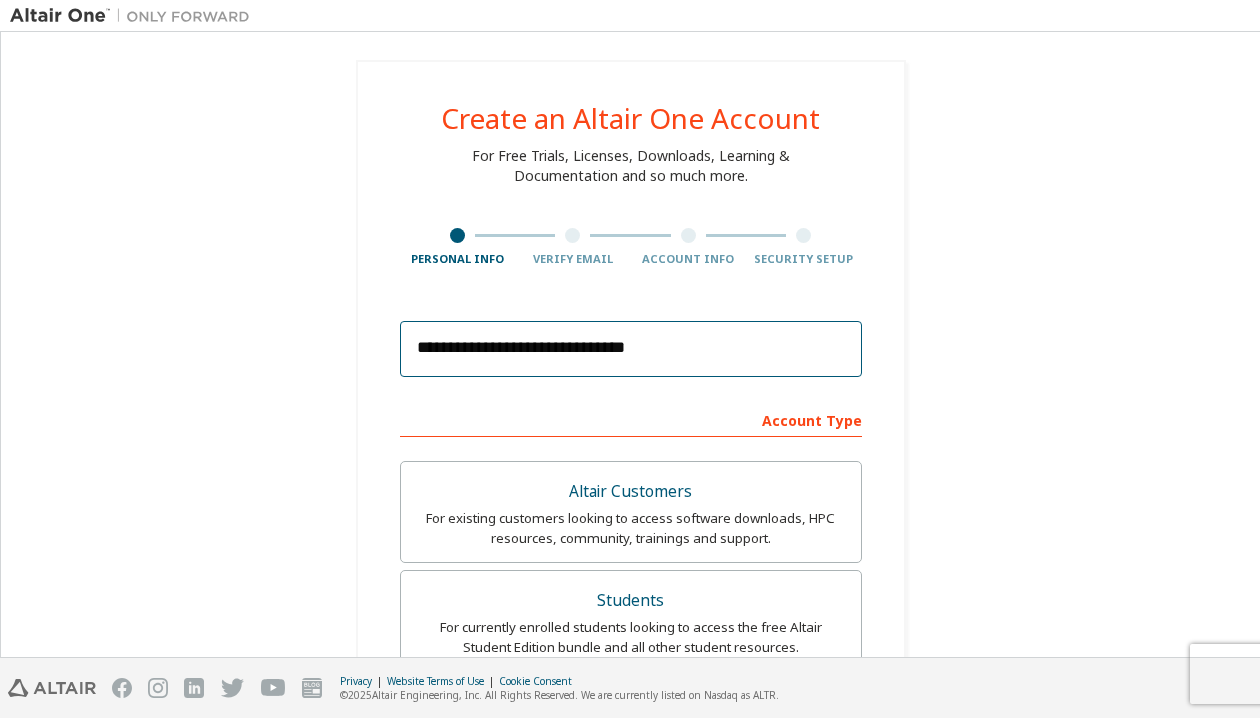 click on "**********" at bounding box center (631, 349) 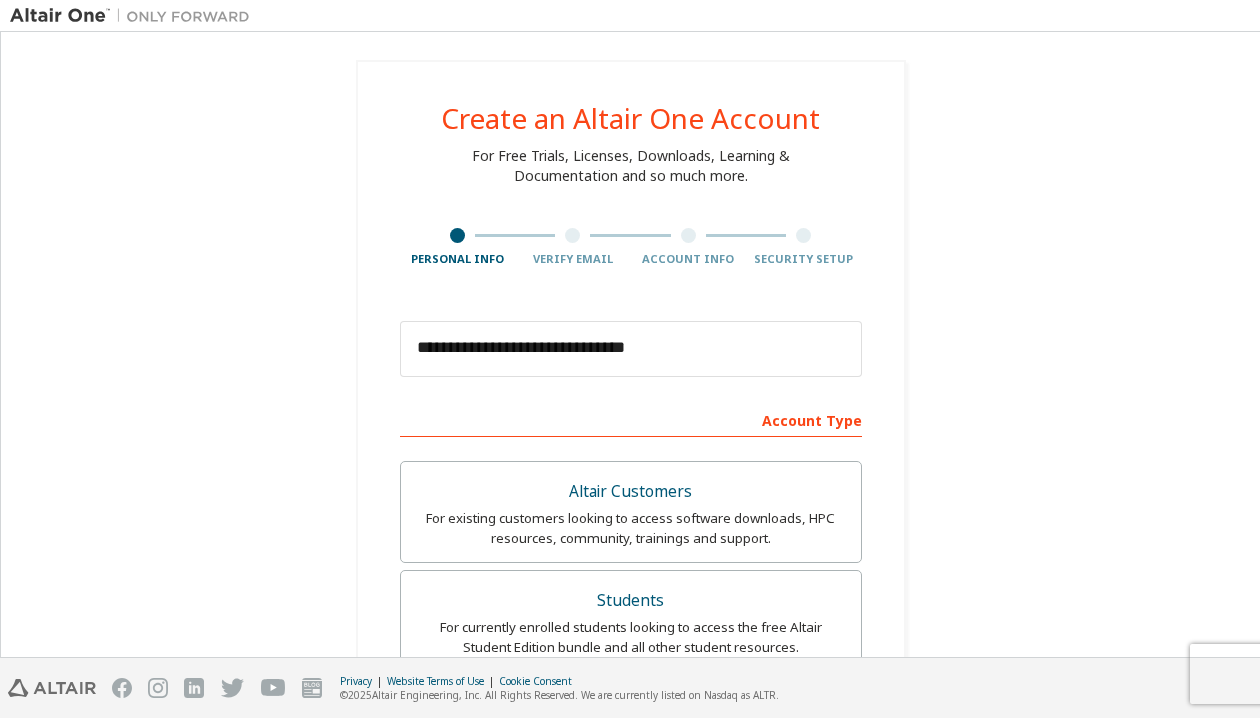 click on "**********" at bounding box center (631, 649) 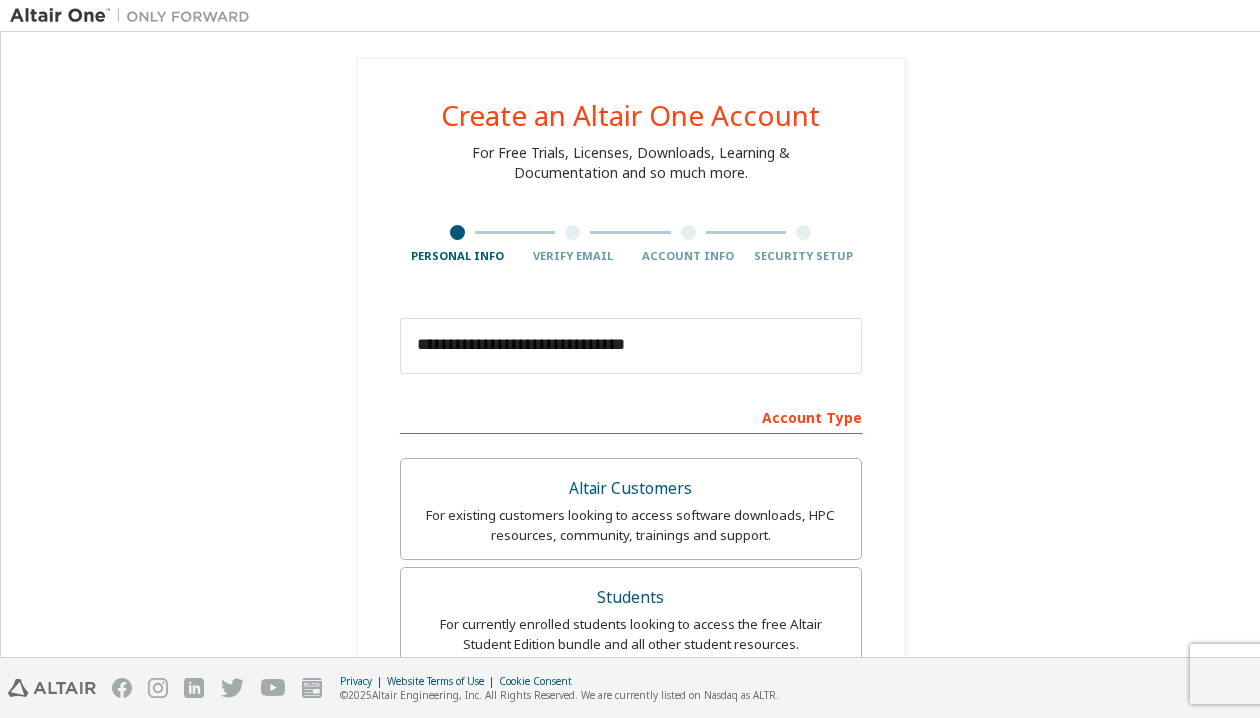 scroll, scrollTop: 0, scrollLeft: 0, axis: both 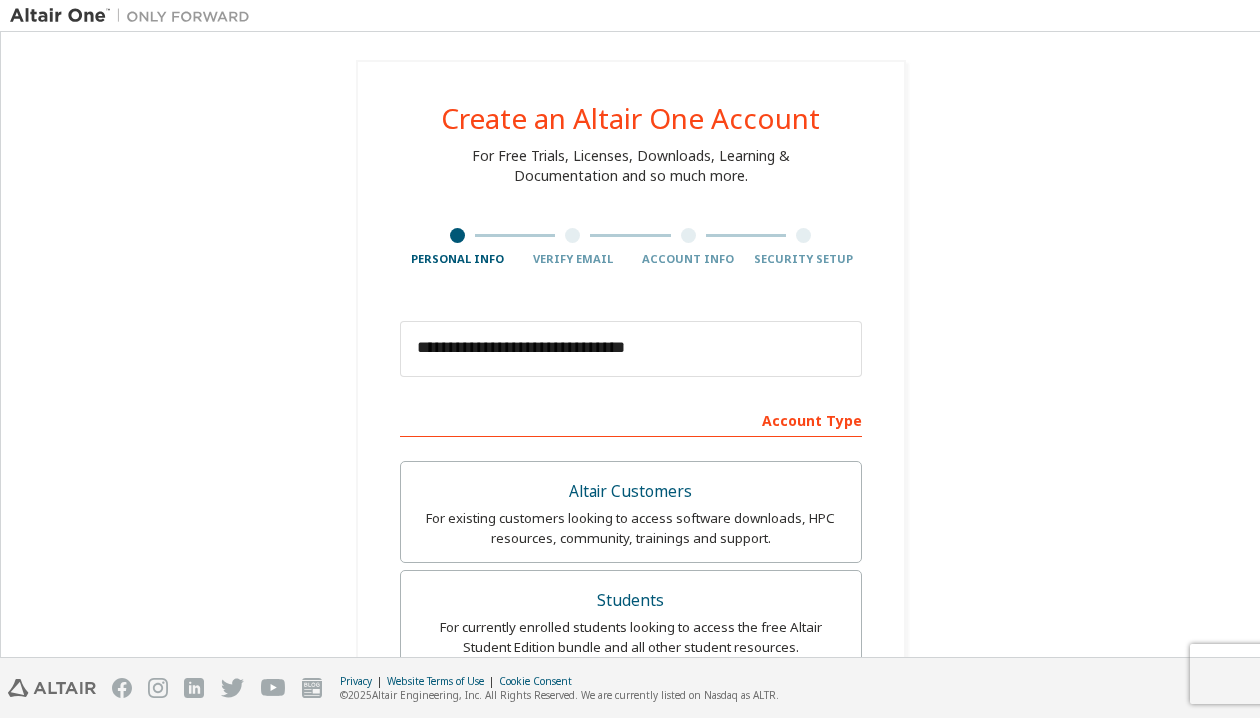 click on "**********" at bounding box center [631, 349] 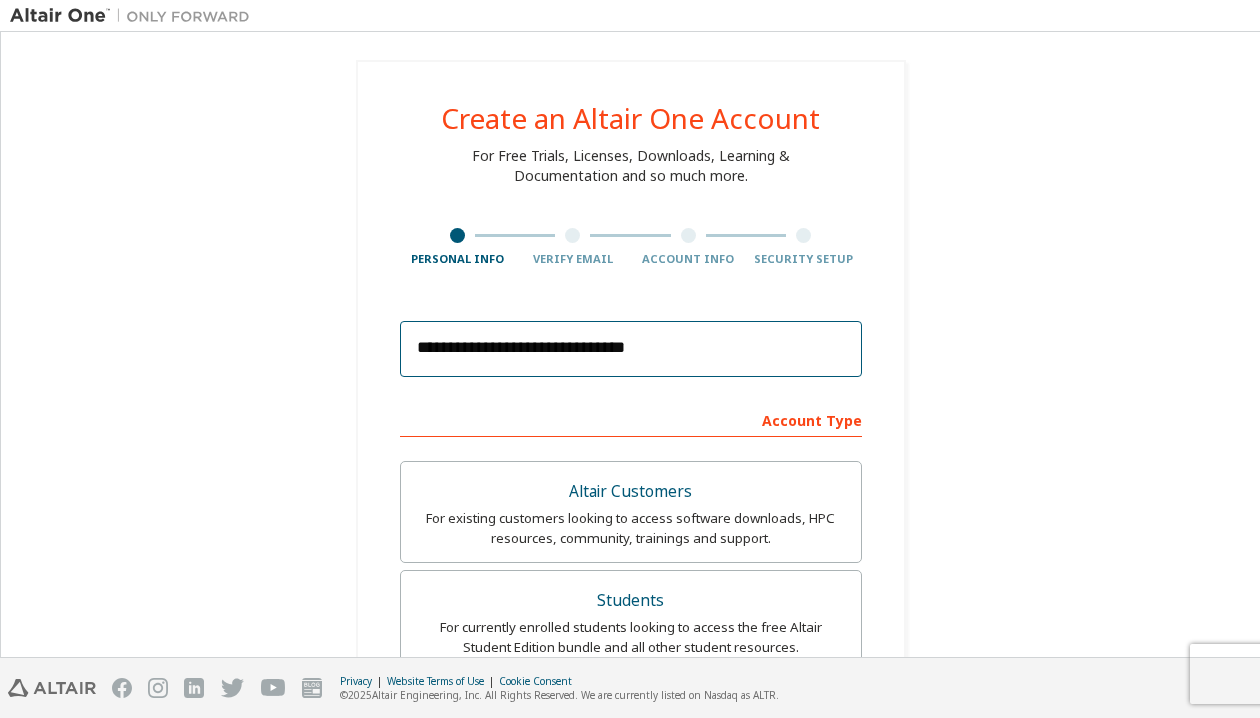 click on "**********" at bounding box center [631, 349] 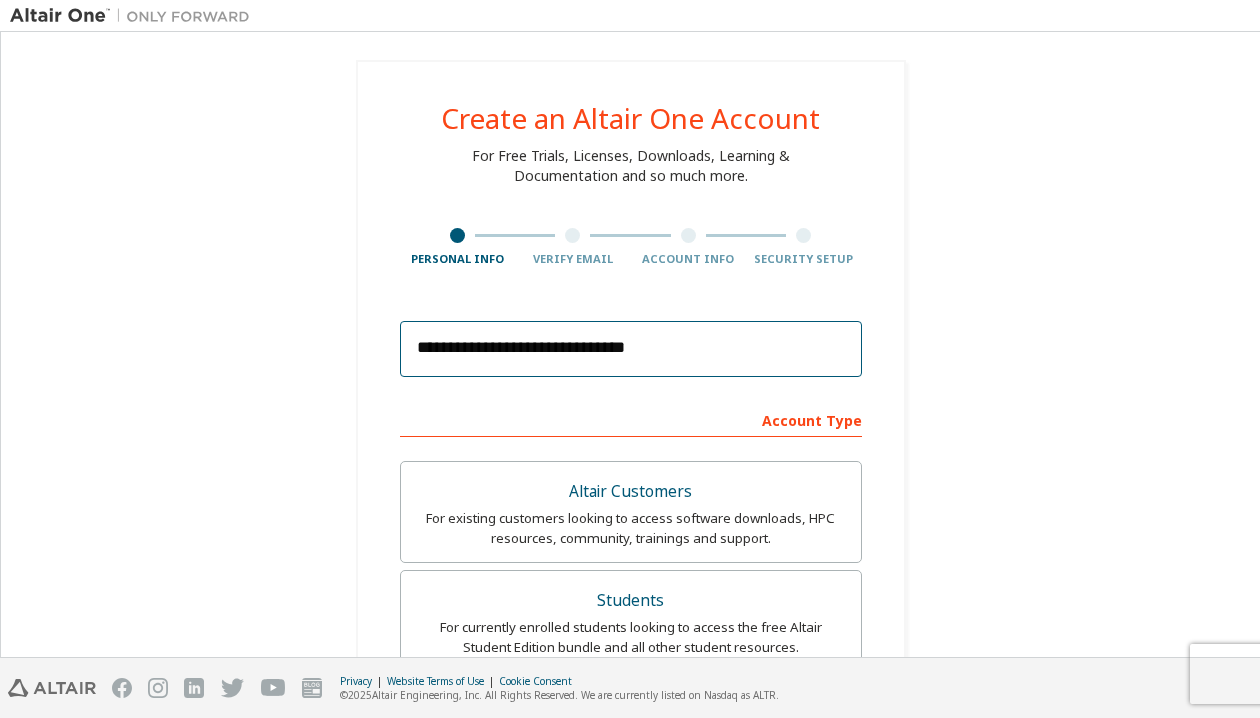 drag, startPoint x: 578, startPoint y: 351, endPoint x: 356, endPoint y: 349, distance: 222.009 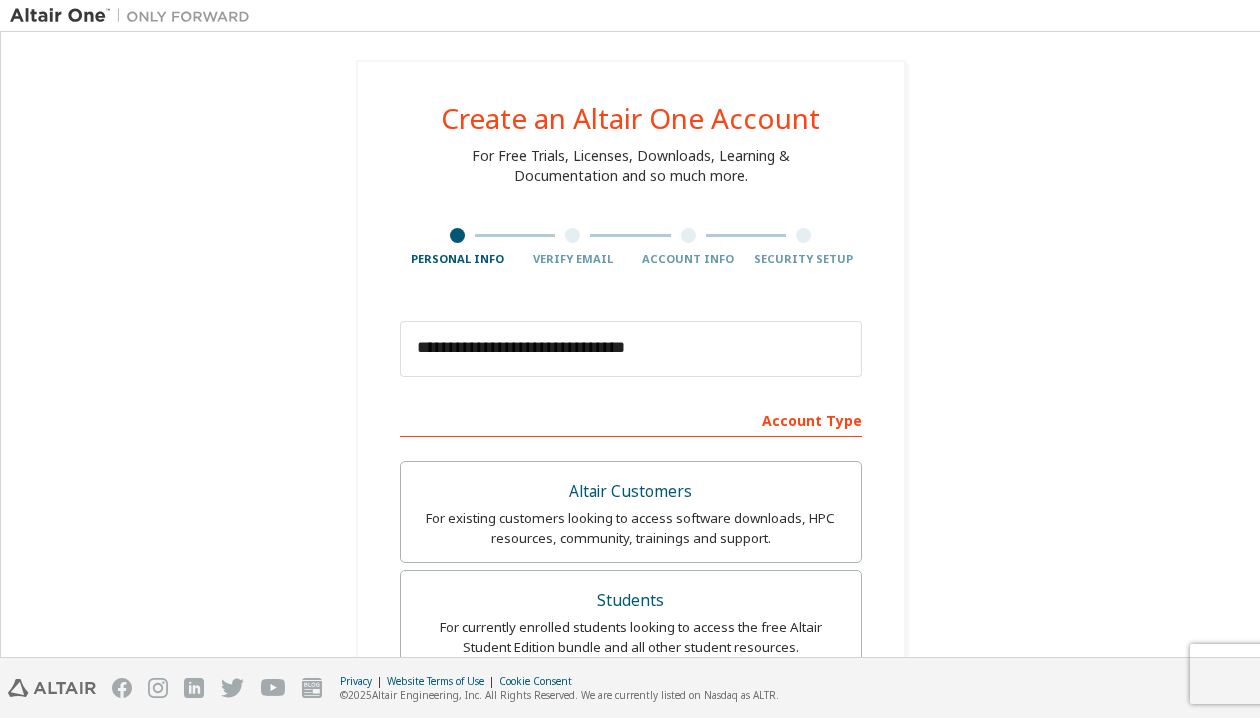 click on "**********" at bounding box center (631, 649) 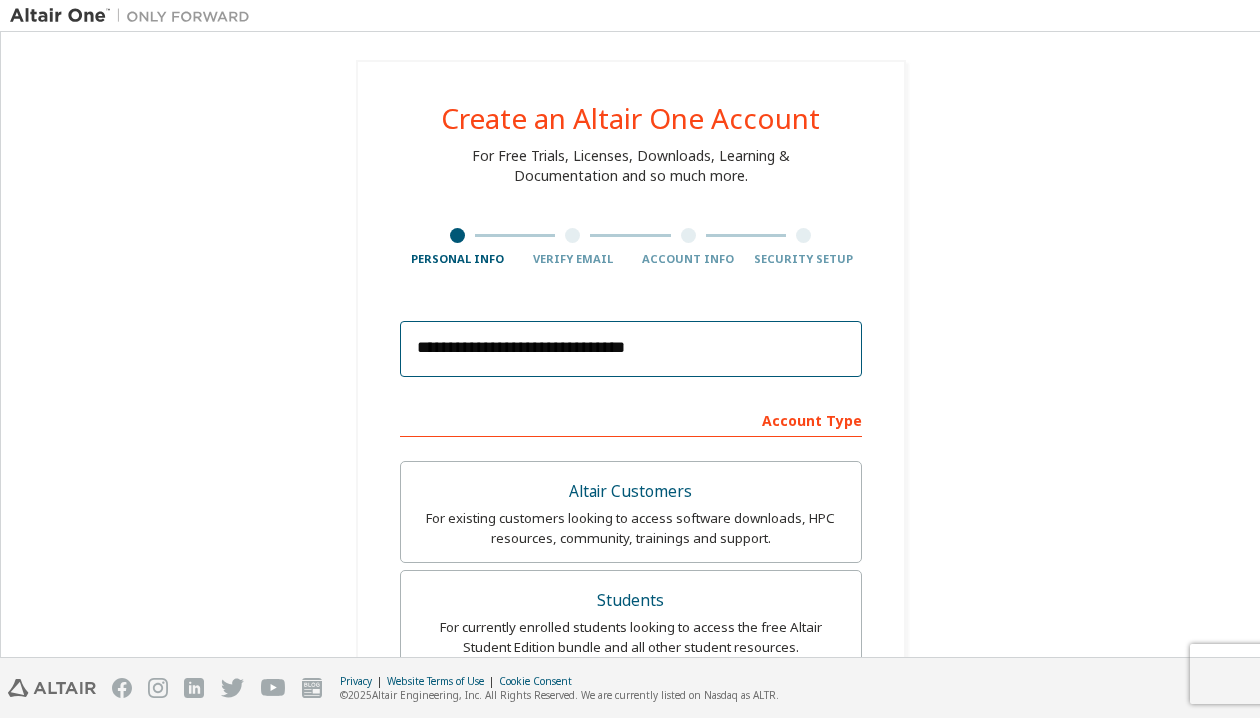 drag, startPoint x: 590, startPoint y: 362, endPoint x: 771, endPoint y: 352, distance: 181.27603 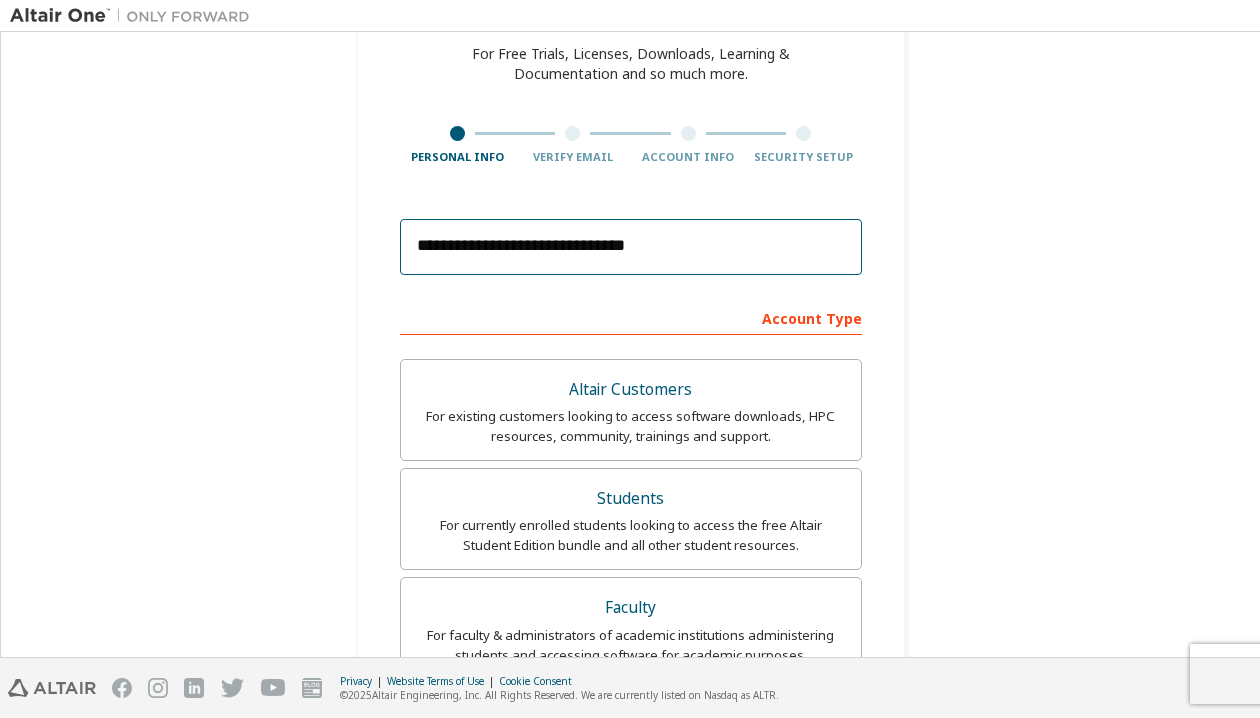 scroll, scrollTop: 200, scrollLeft: 0, axis: vertical 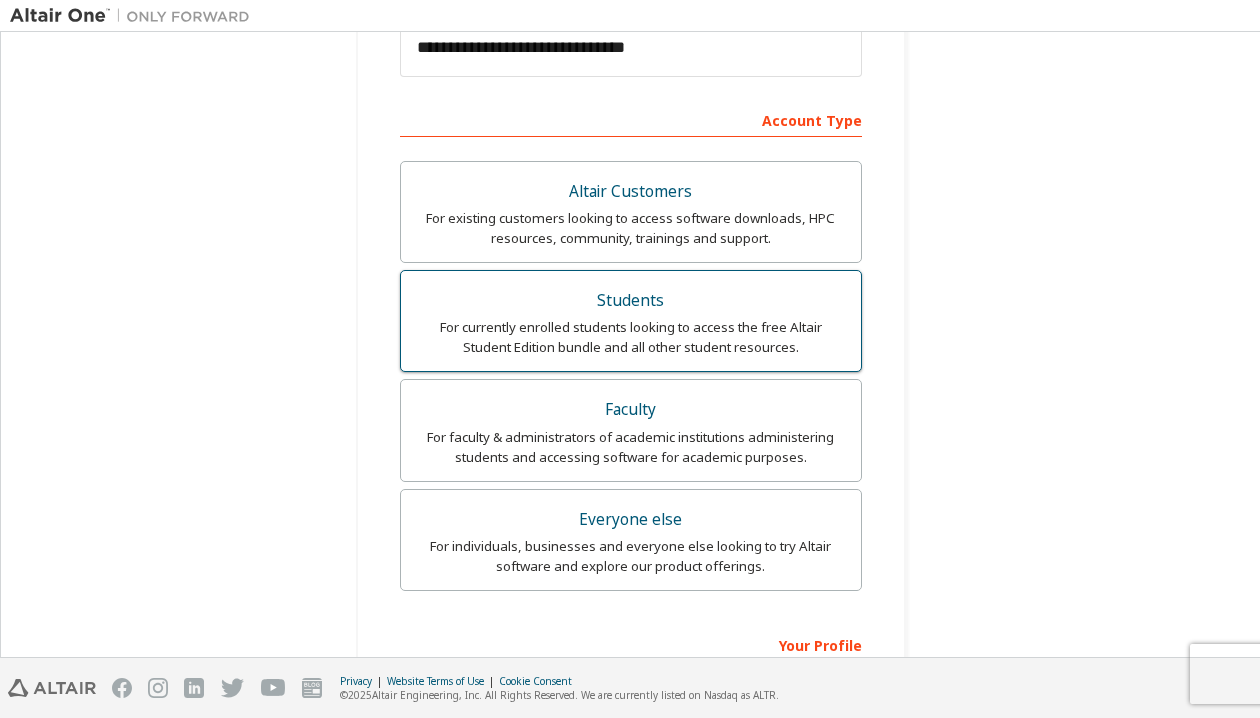 click on "For currently enrolled students looking to access the free Altair Student Edition bundle and all other student resources." at bounding box center [631, 337] 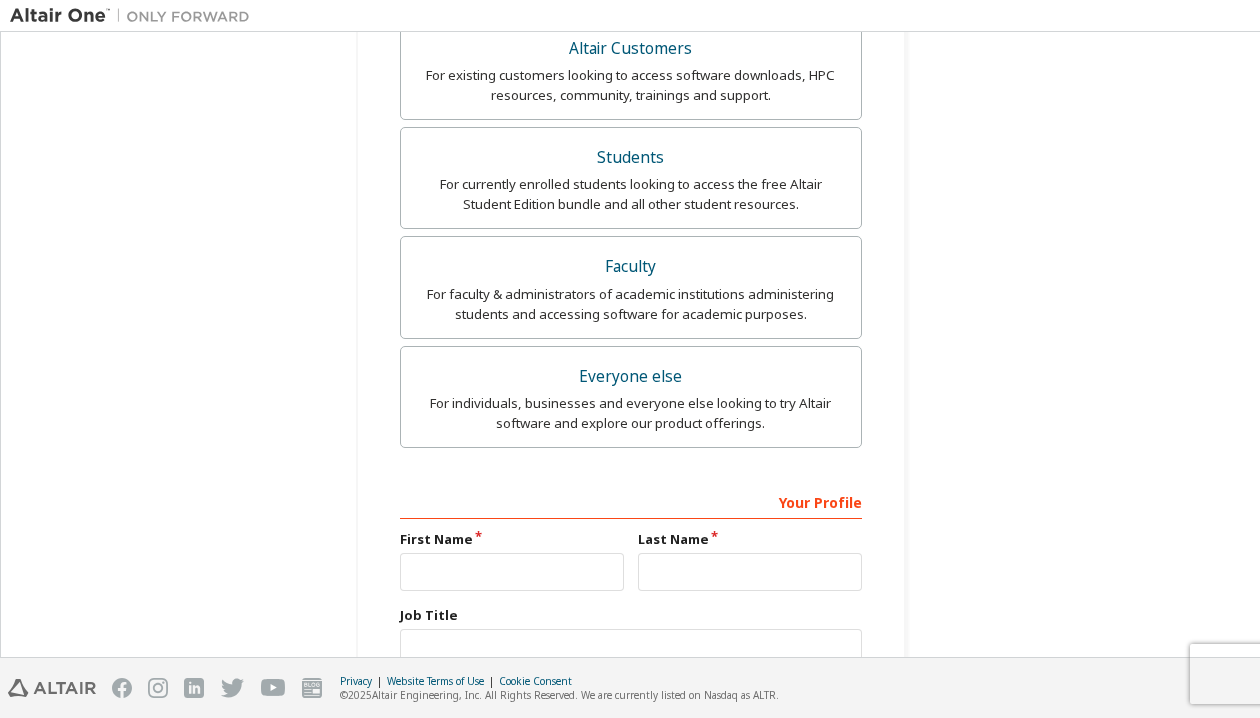 scroll, scrollTop: 500, scrollLeft: 0, axis: vertical 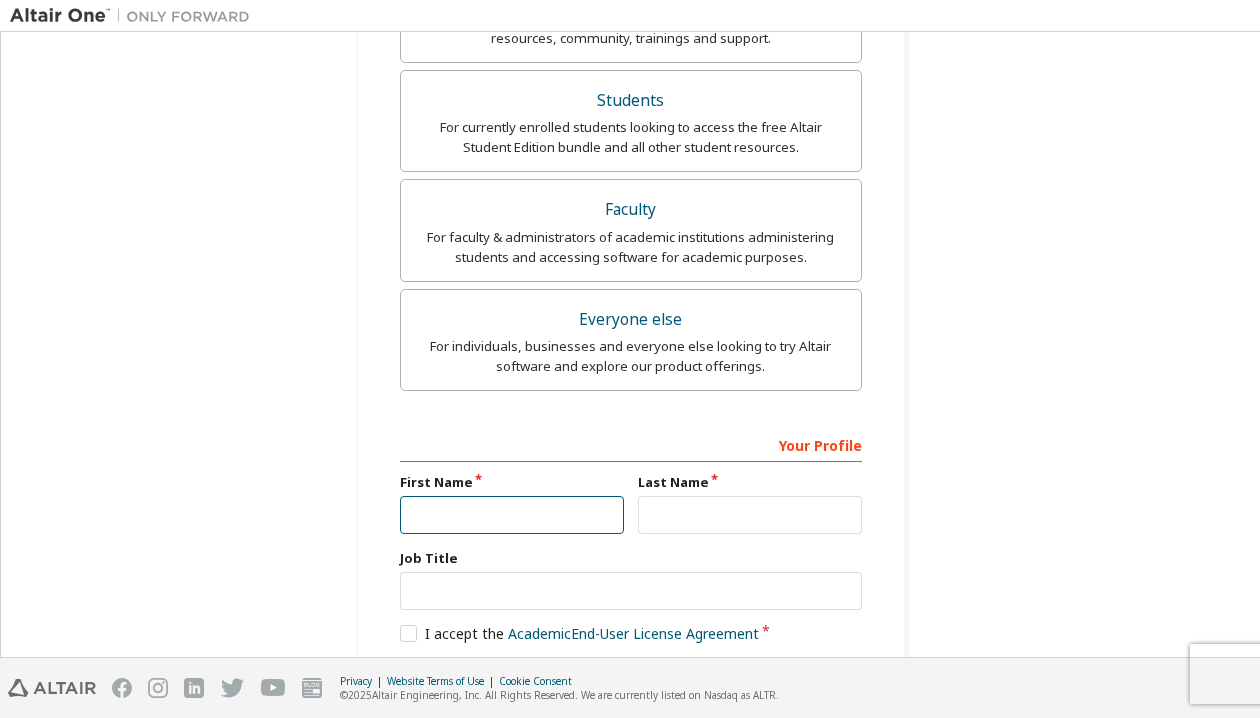 click at bounding box center [512, 515] 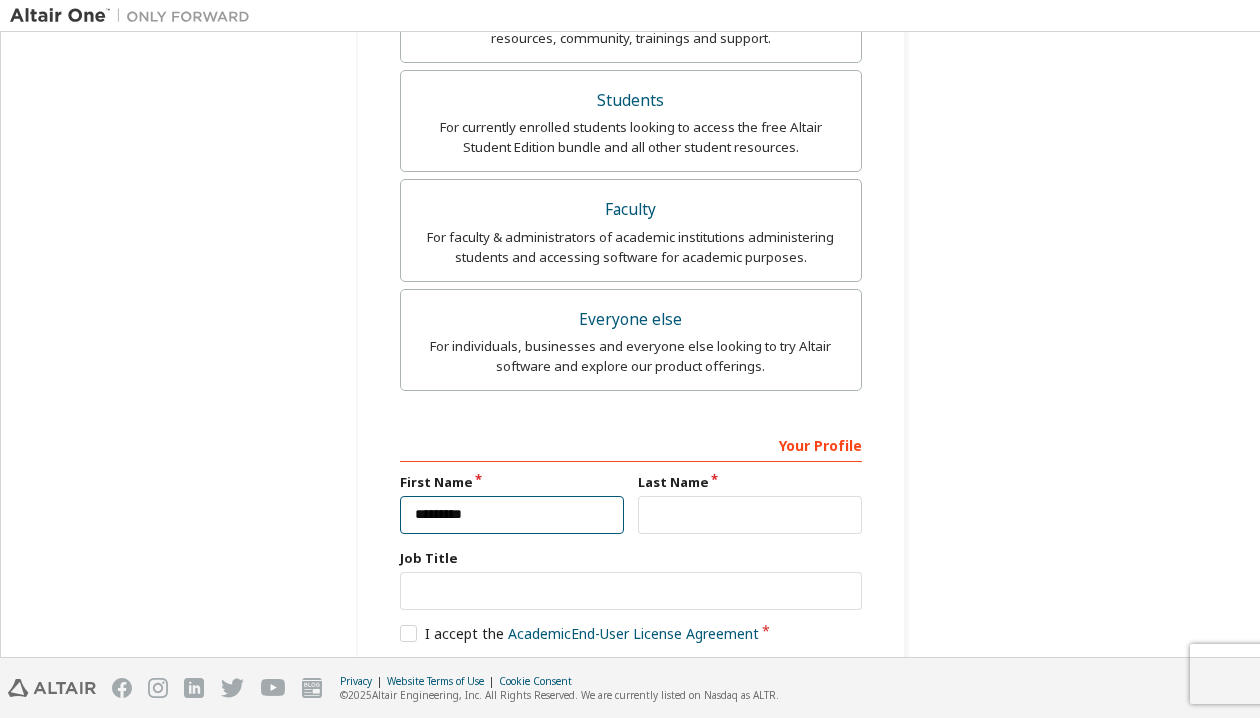 type on "*********" 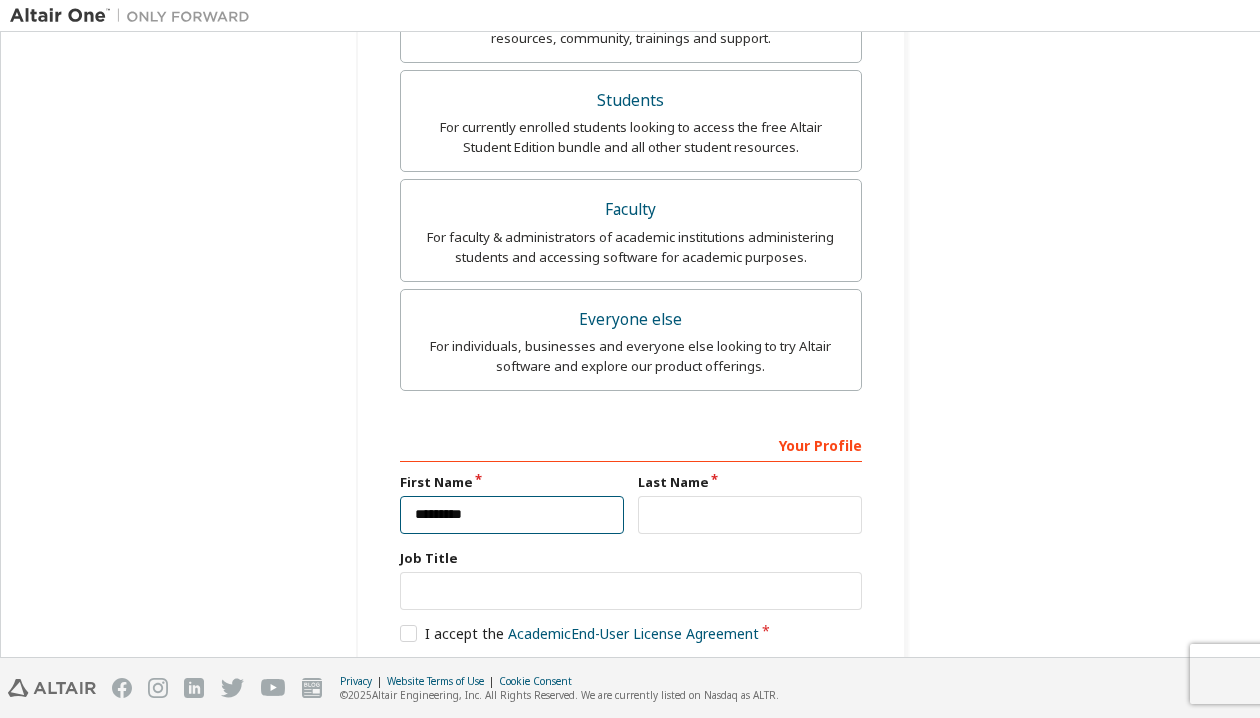 drag, startPoint x: 490, startPoint y: 516, endPoint x: 363, endPoint y: 488, distance: 130.04999 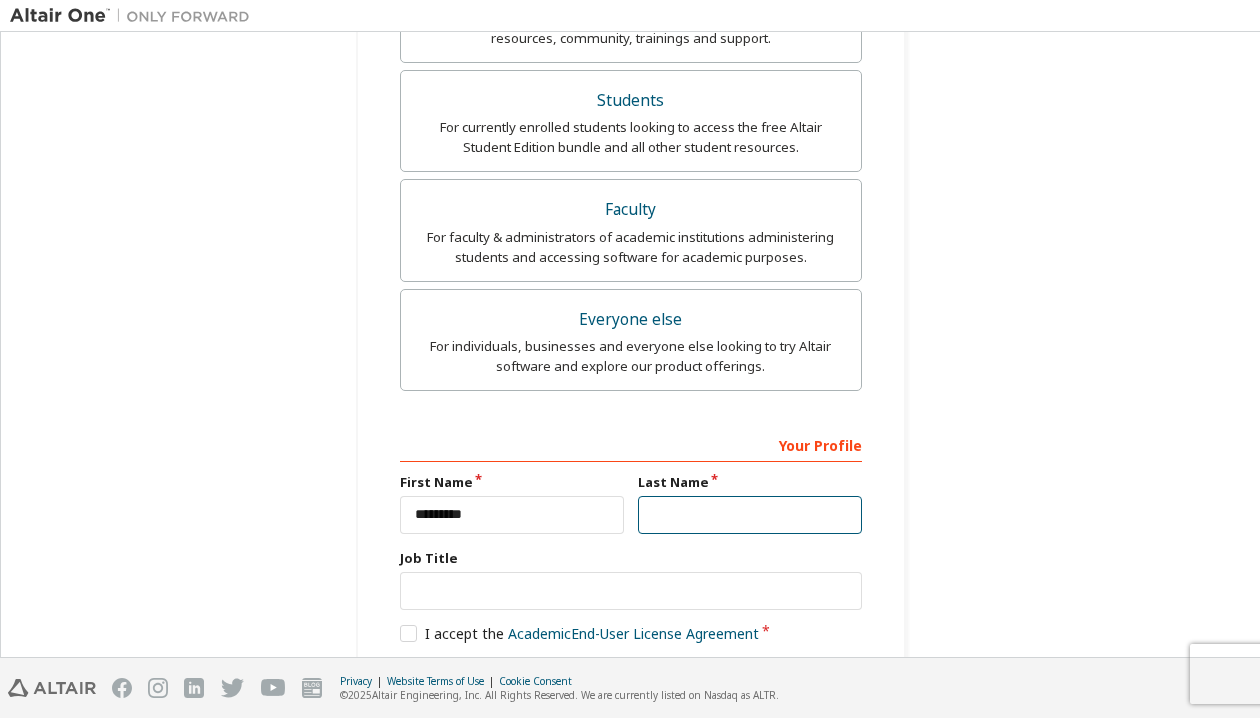 click at bounding box center (750, 515) 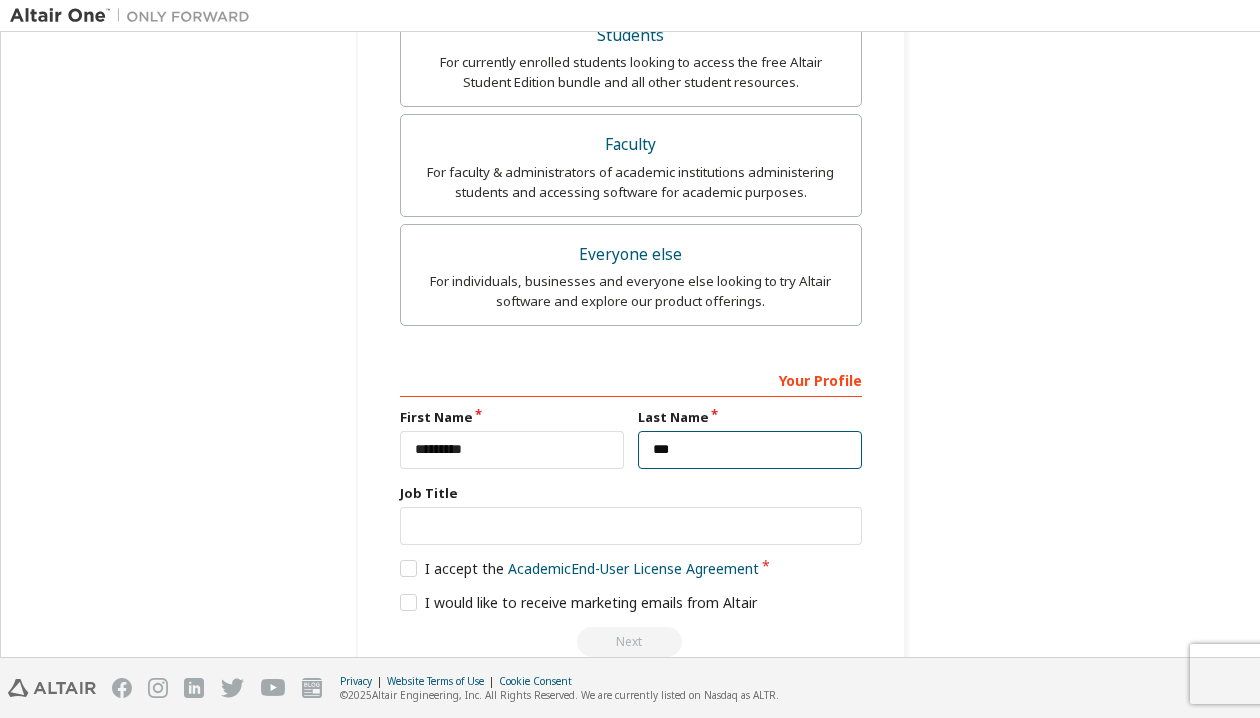 scroll, scrollTop: 609, scrollLeft: 0, axis: vertical 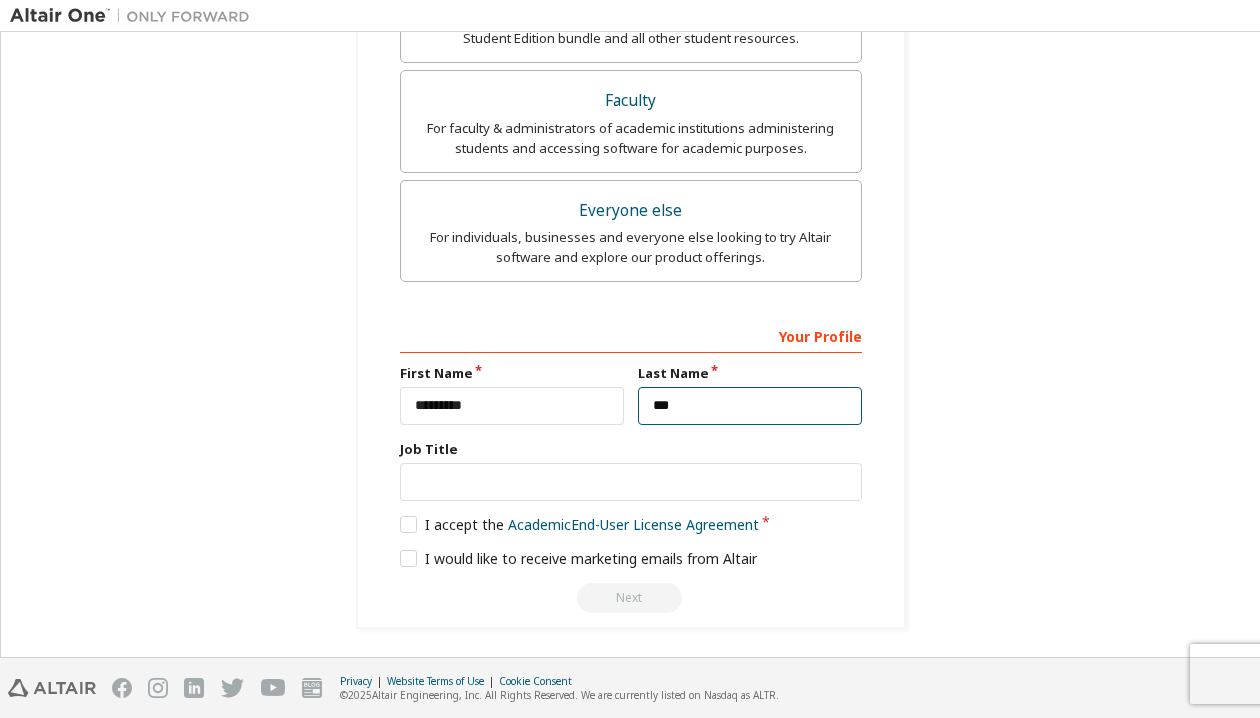 type on "***" 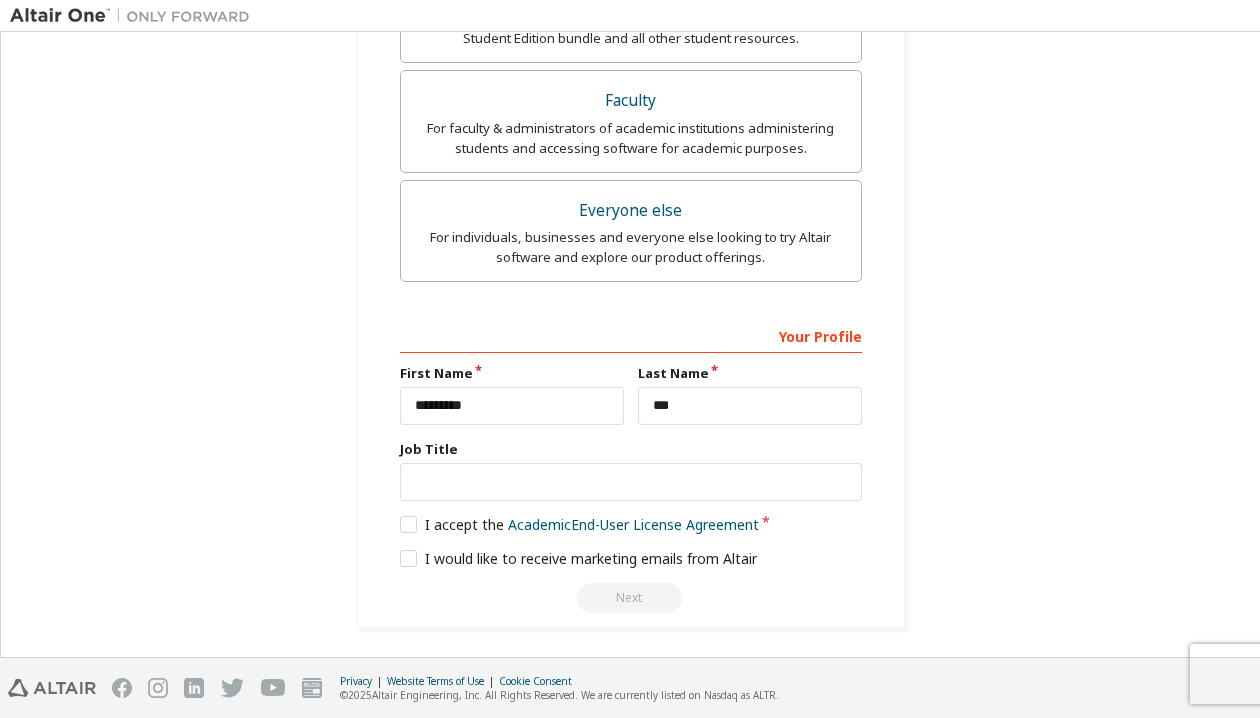 click on "Job Title" at bounding box center [631, 470] 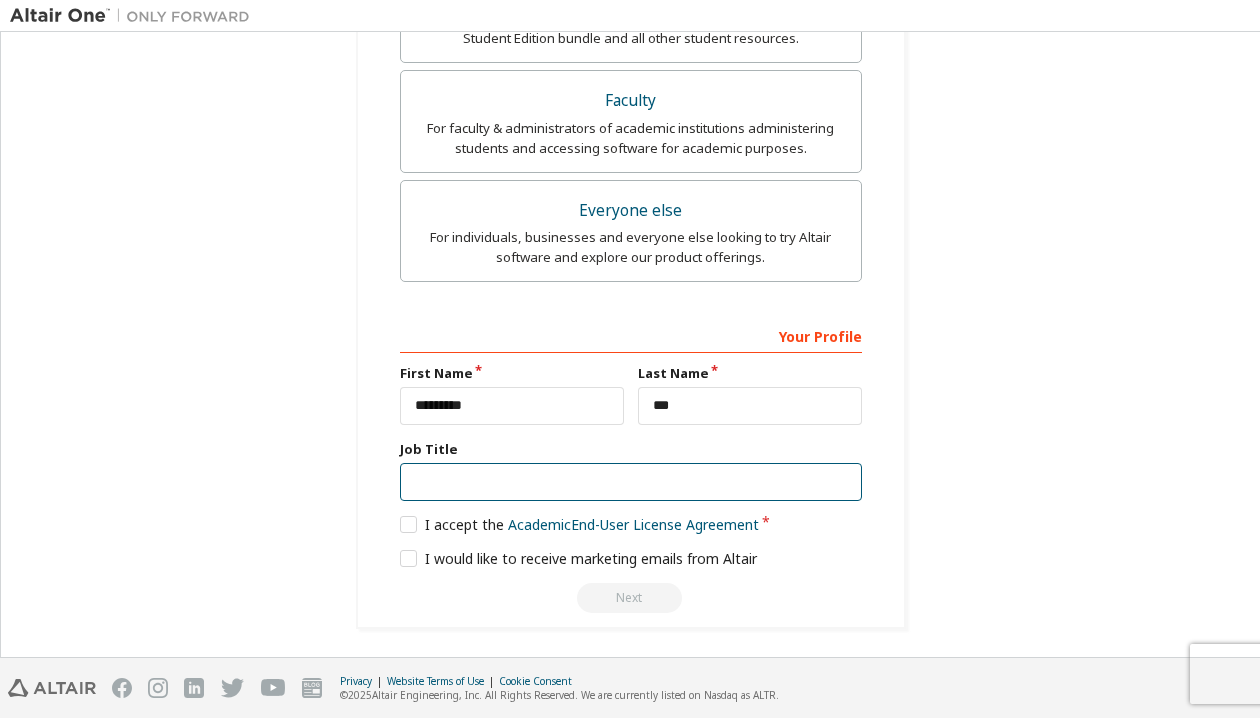 click at bounding box center [631, 482] 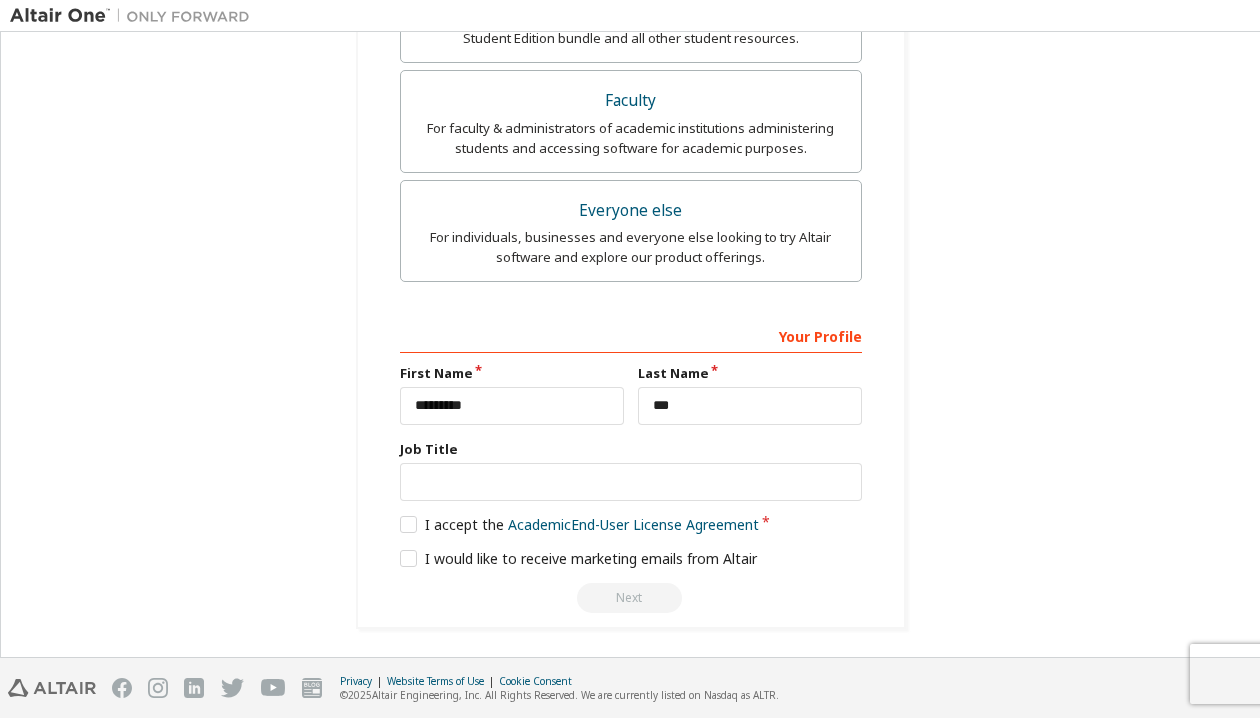 click on "**********" at bounding box center (631, 40) 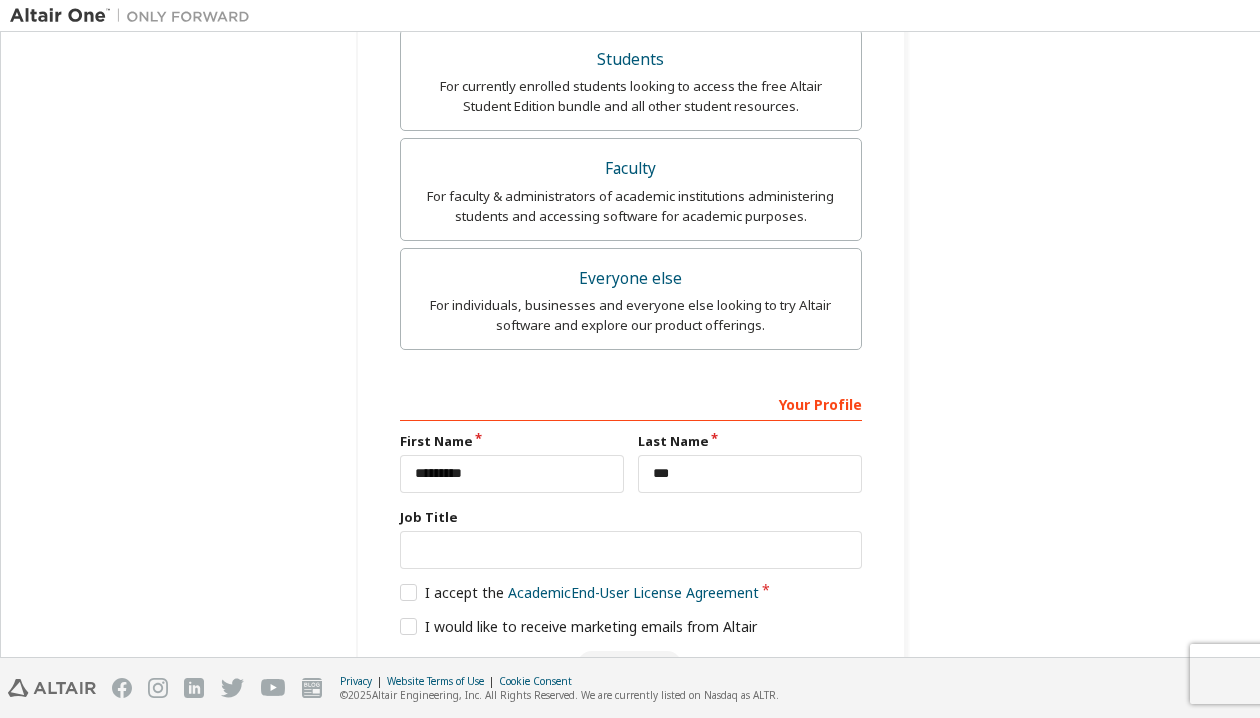 scroll, scrollTop: 609, scrollLeft: 0, axis: vertical 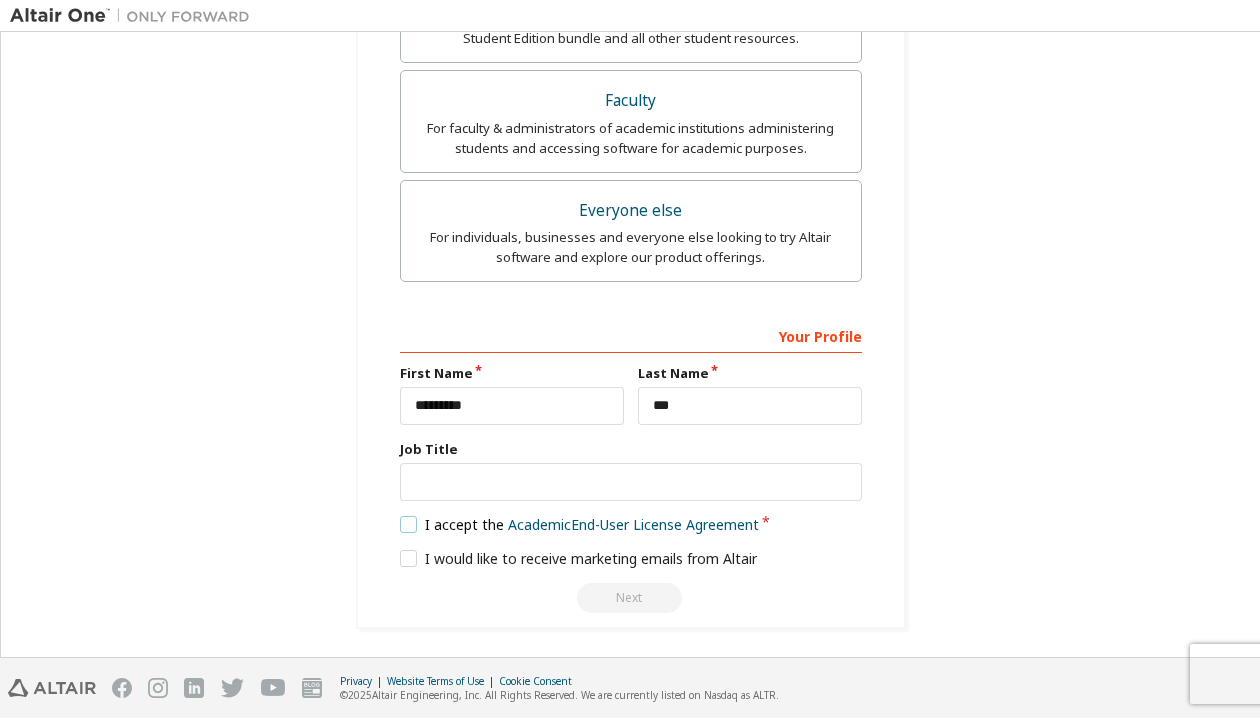 click on "I accept the   Academic   End-User License Agreement" at bounding box center [580, 524] 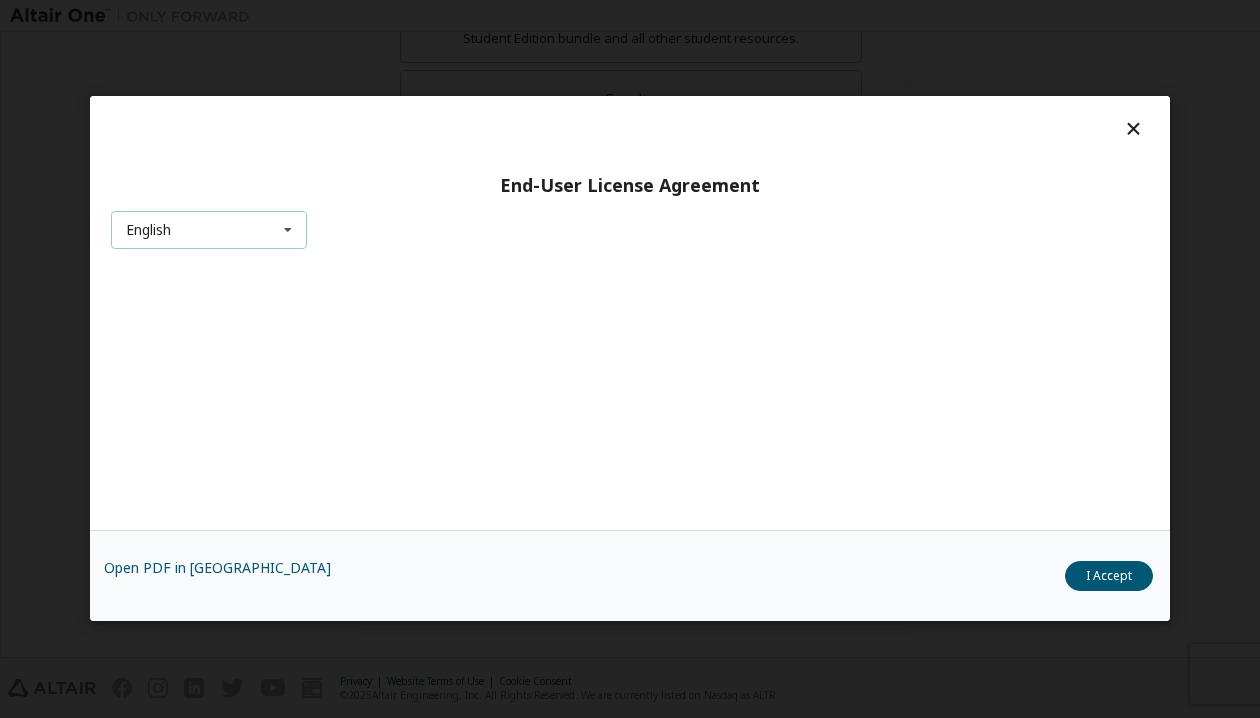 click at bounding box center (288, 231) 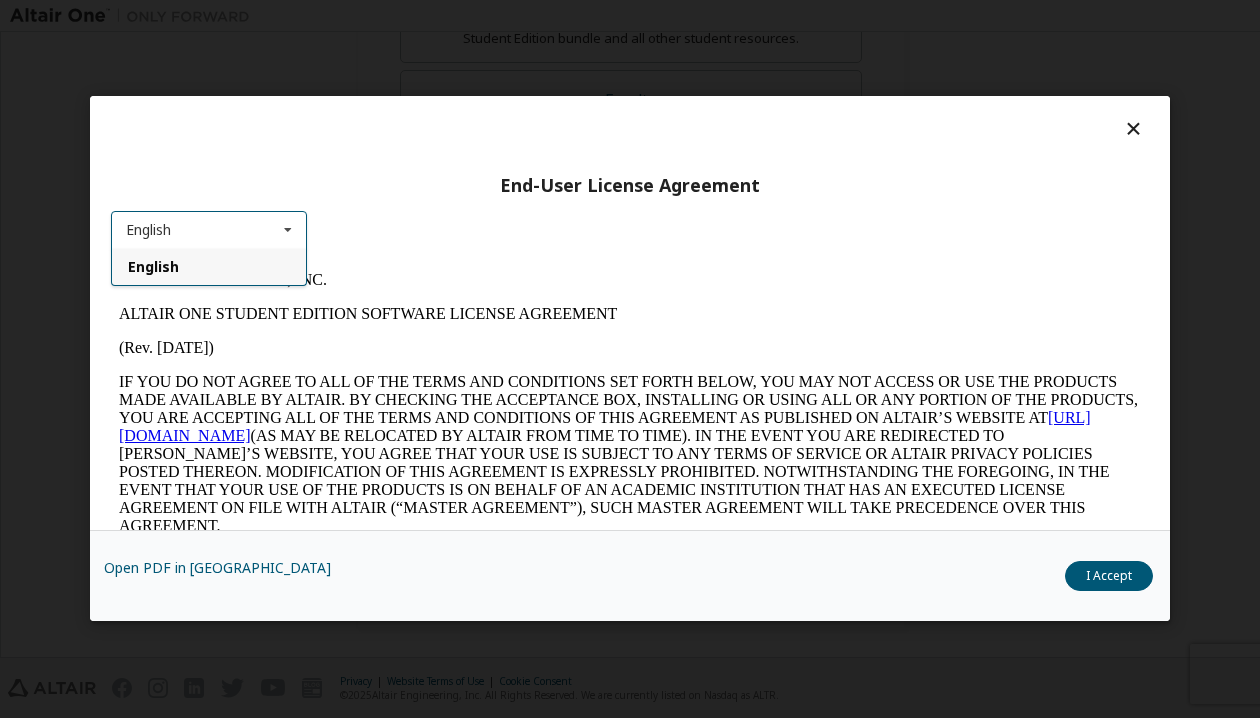 scroll, scrollTop: 0, scrollLeft: 0, axis: both 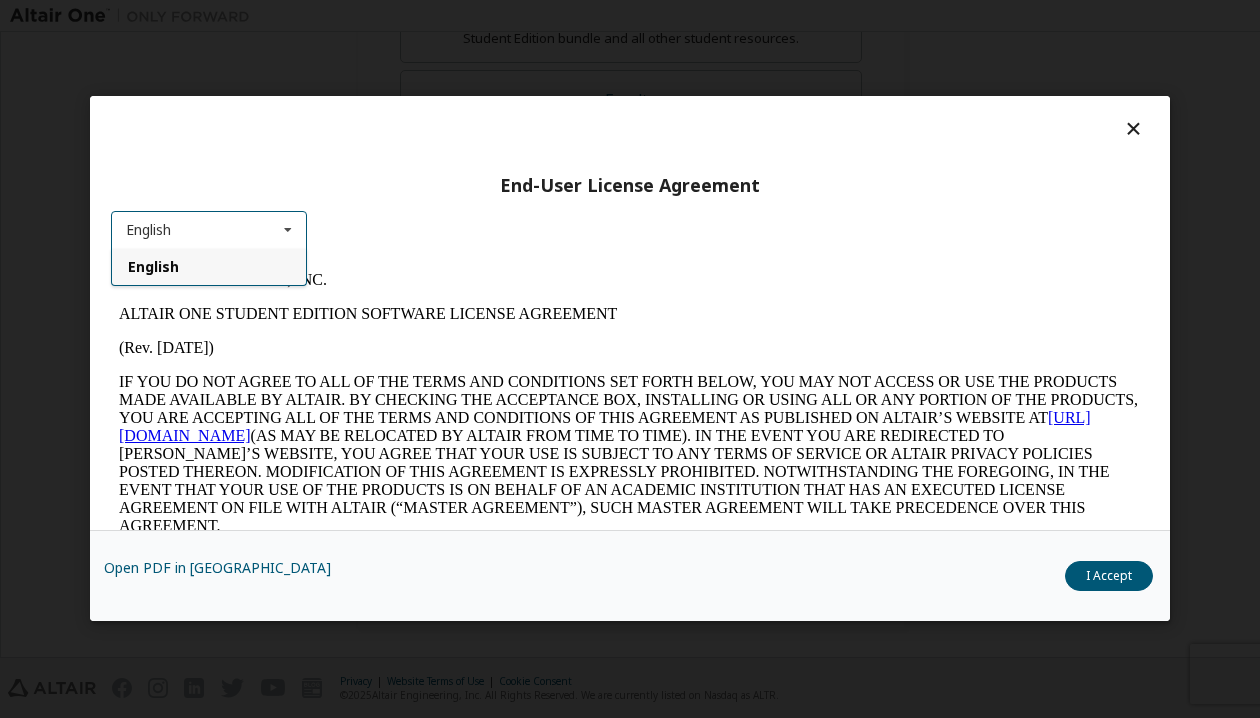 drag, startPoint x: 288, startPoint y: 227, endPoint x: 324, endPoint y: 238, distance: 37.64306 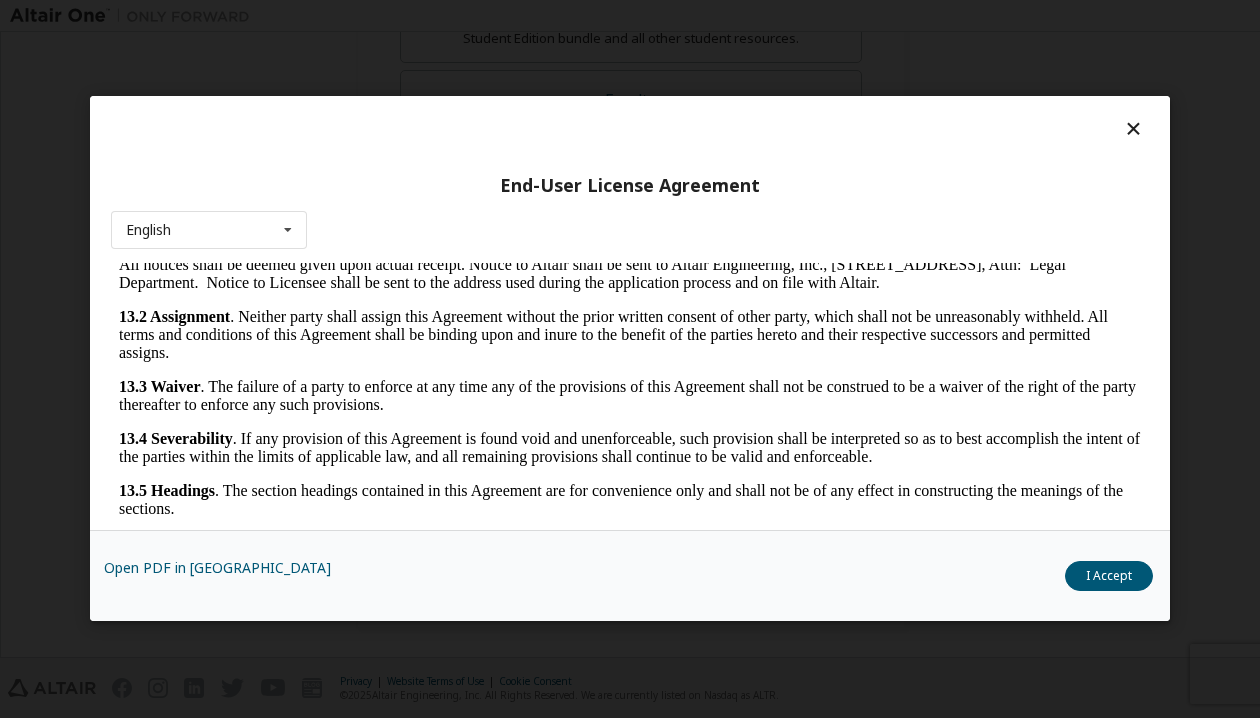 scroll, scrollTop: 4492, scrollLeft: 0, axis: vertical 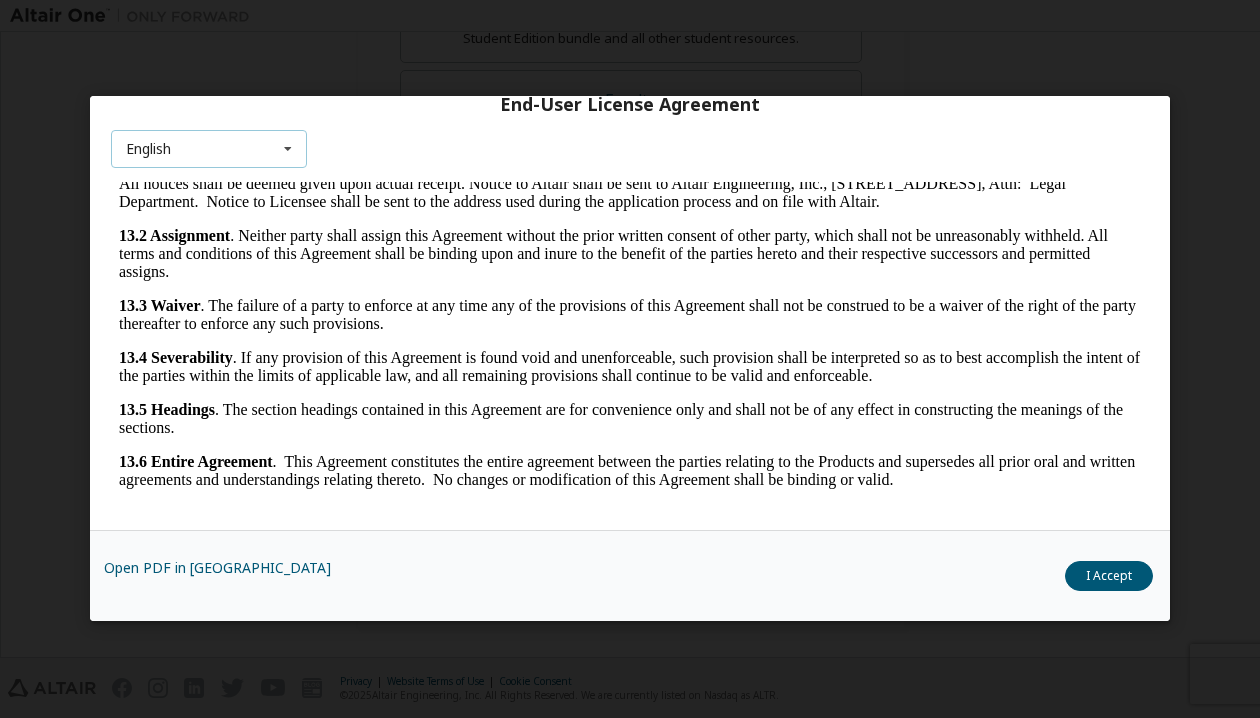 click on "English English" at bounding box center (209, 150) 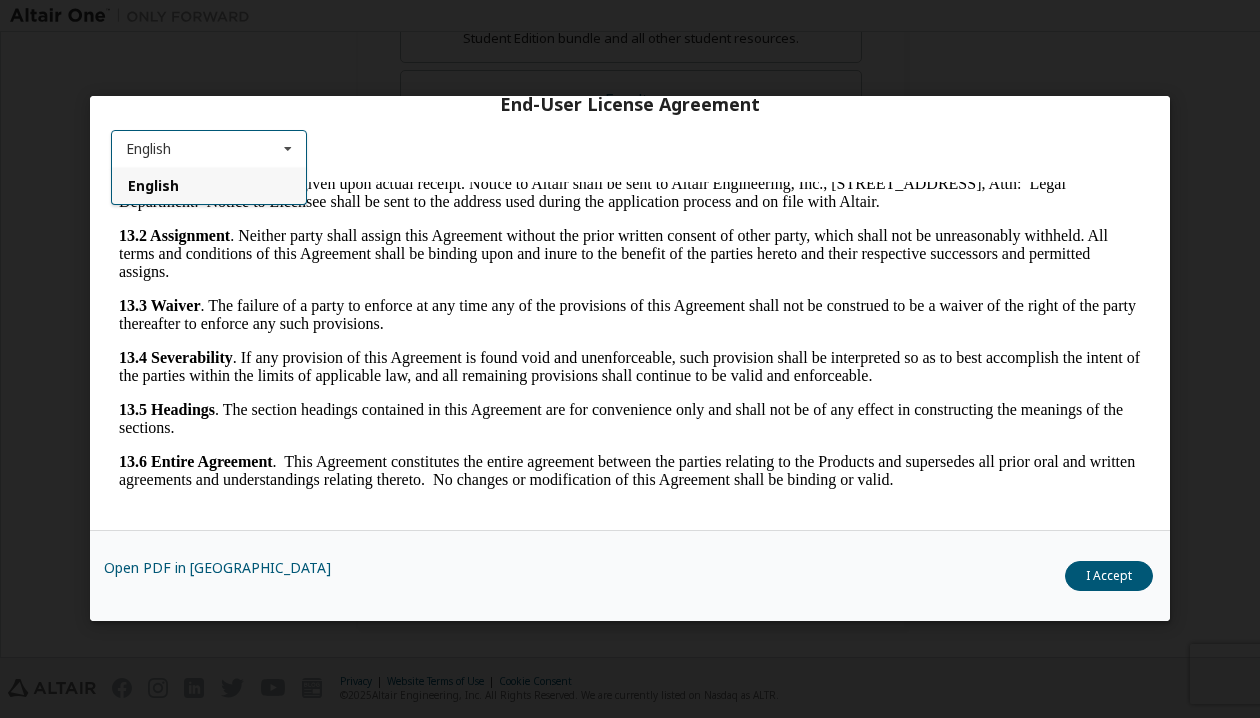 click on "English English" at bounding box center [209, 150] 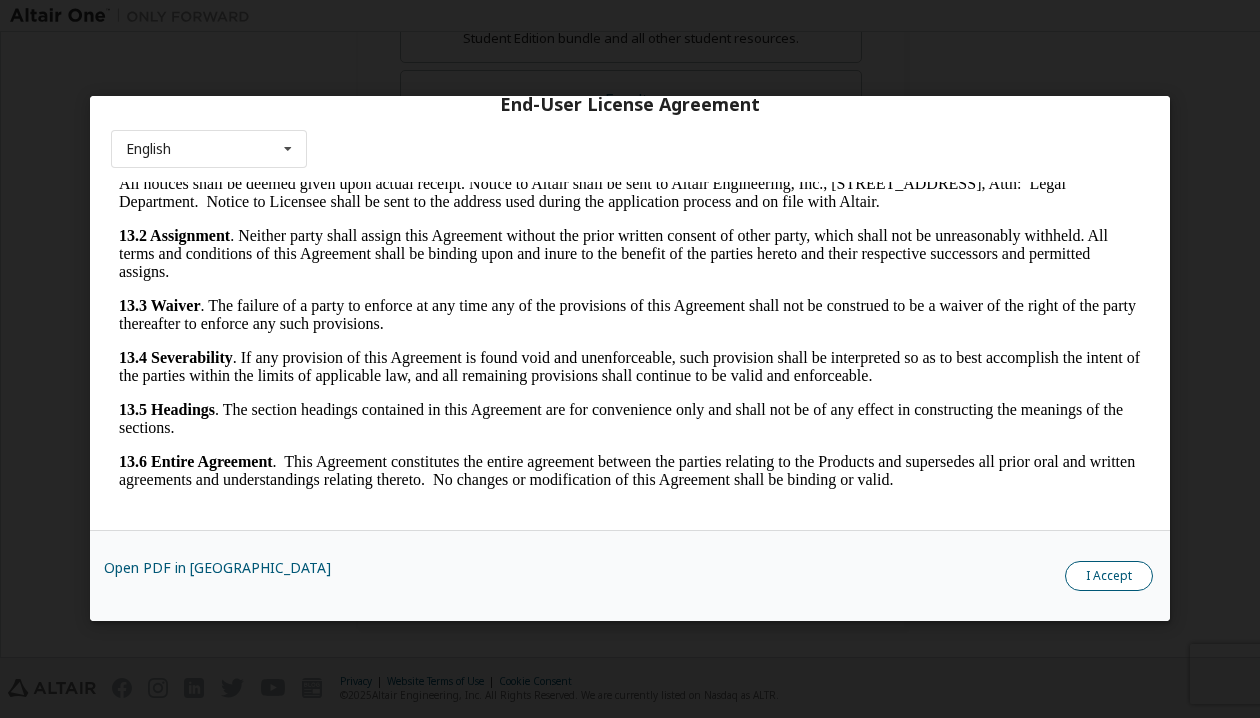 click on "I Accept" at bounding box center (1109, 577) 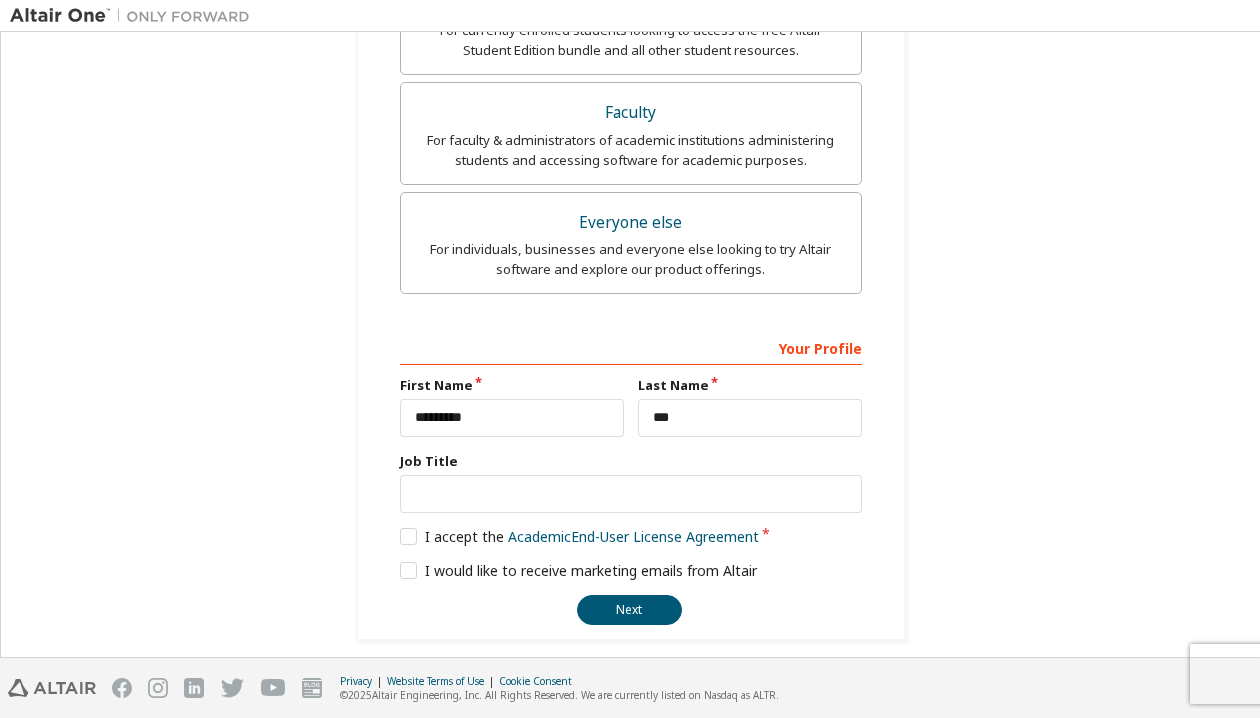 scroll, scrollTop: 609, scrollLeft: 0, axis: vertical 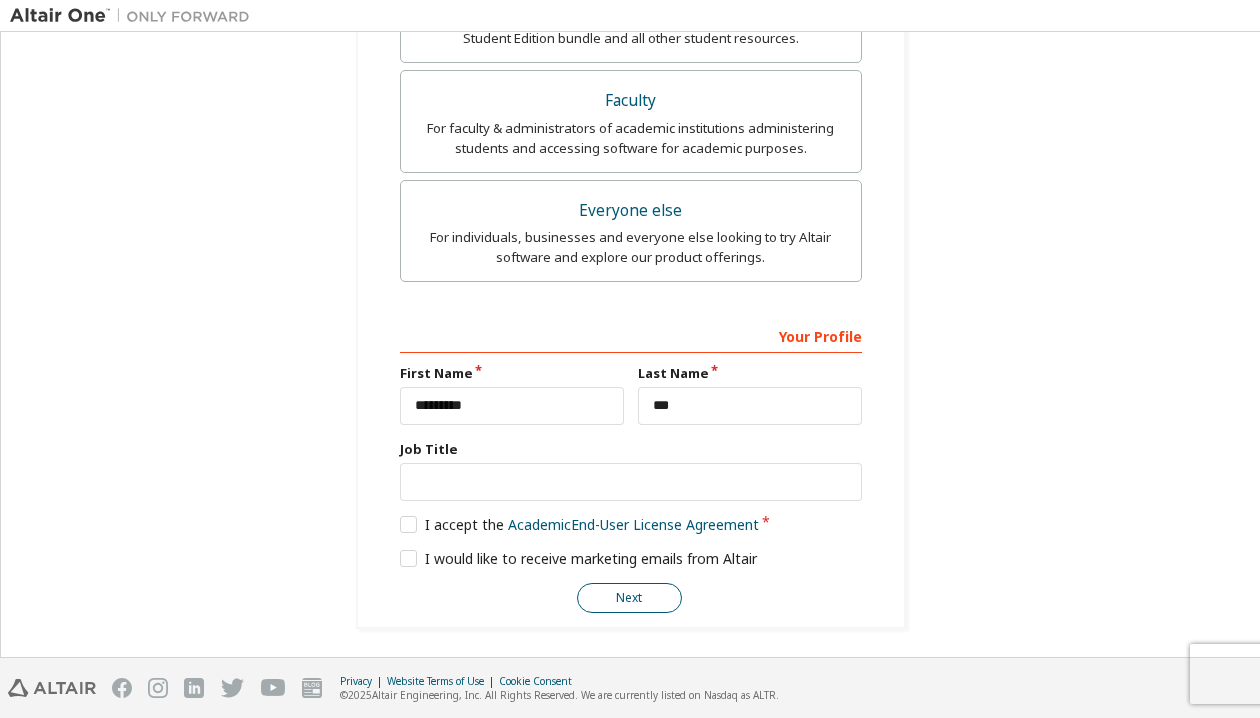 click on "Next" at bounding box center (629, 598) 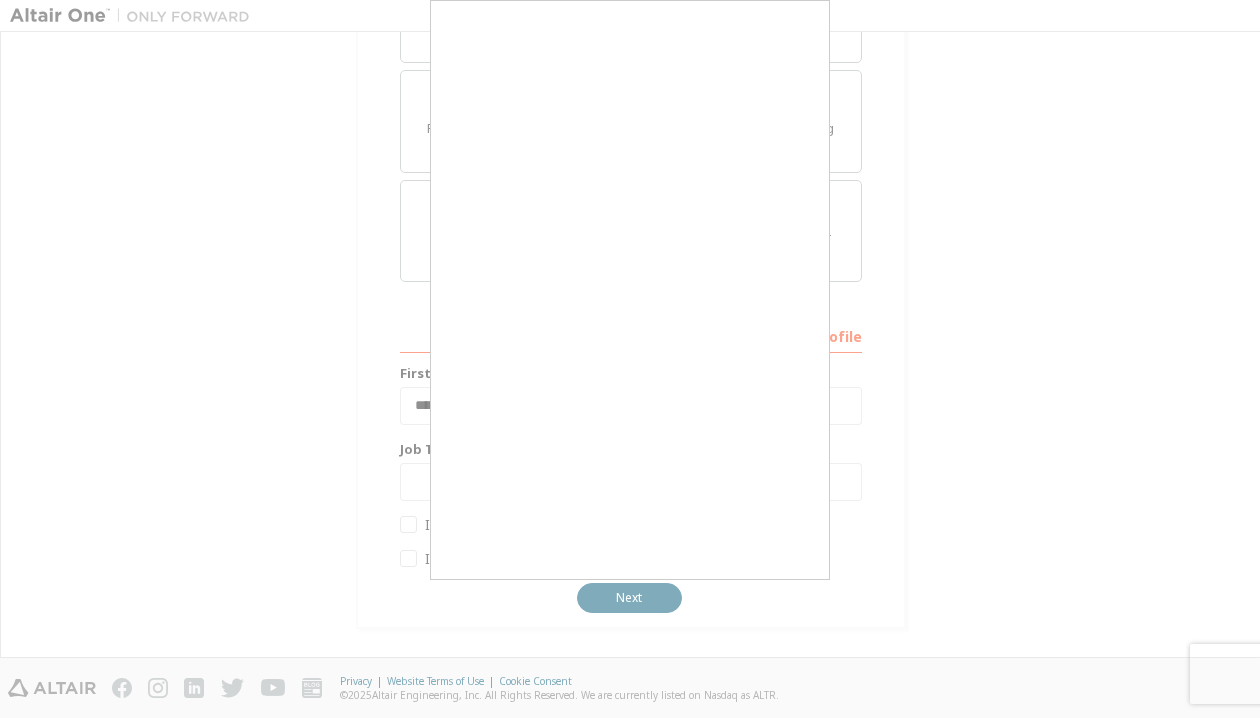 click at bounding box center [630, 359] 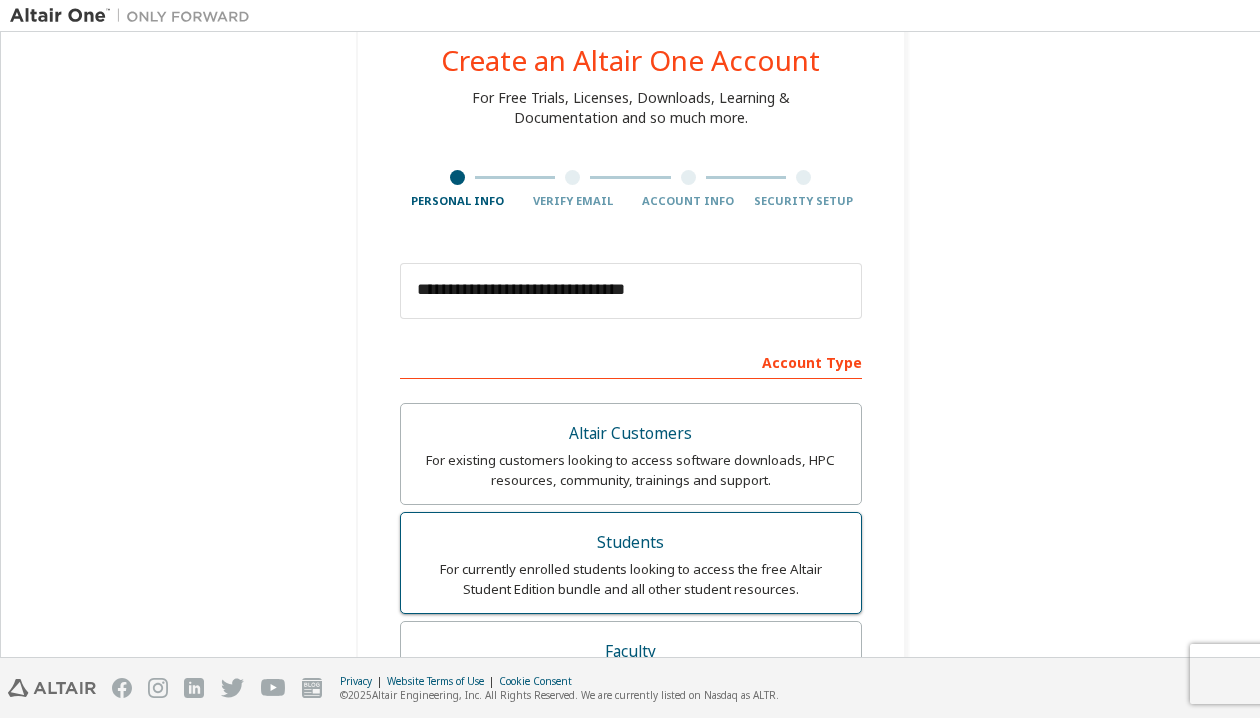 scroll, scrollTop: 0, scrollLeft: 0, axis: both 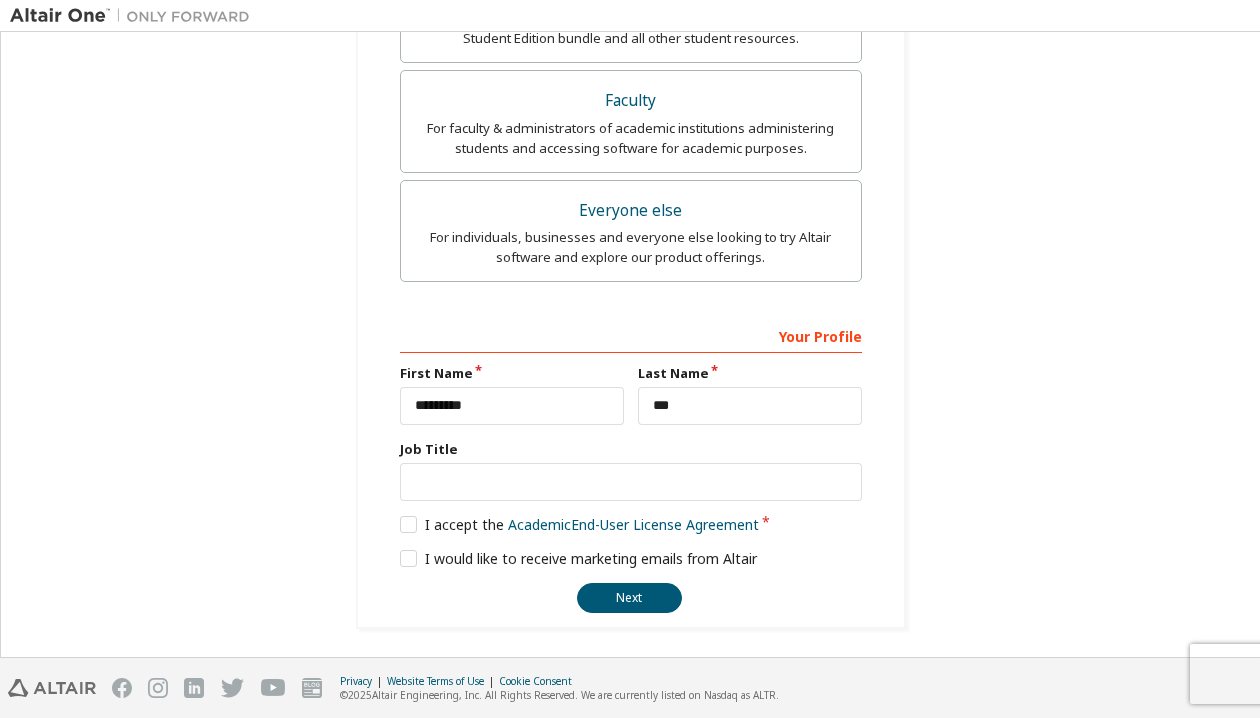 click on "**********" at bounding box center [630, 40] 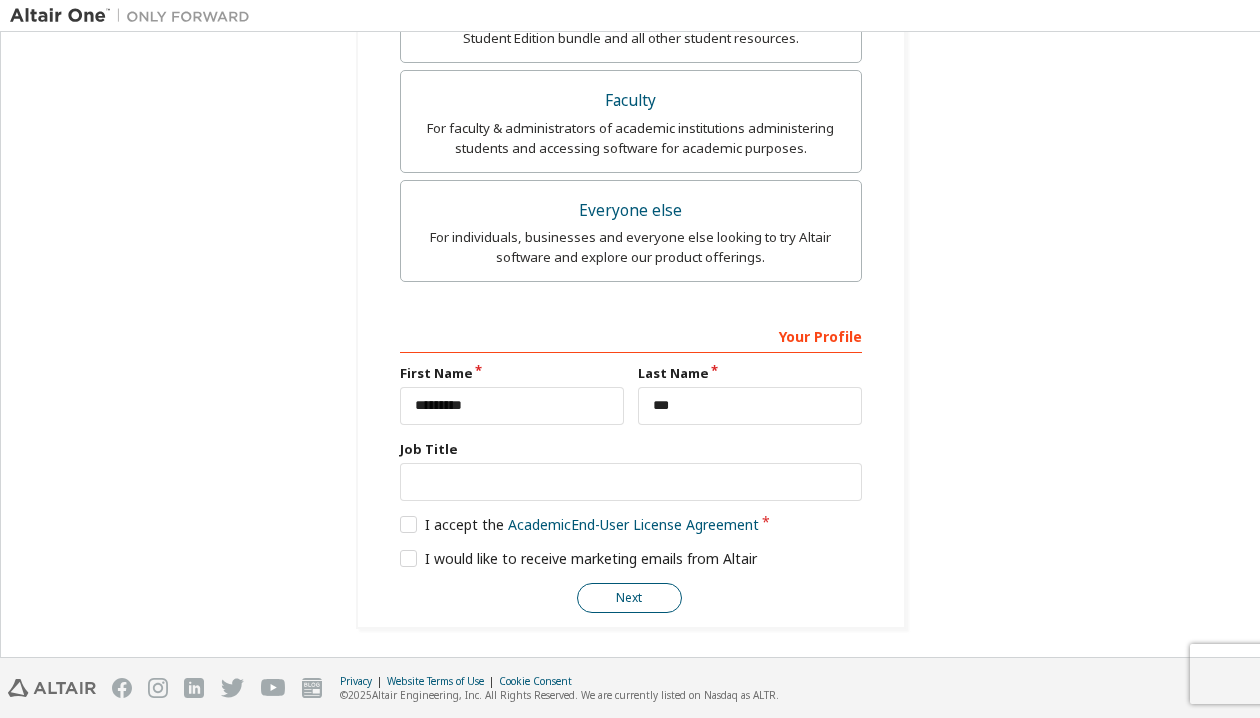 click on "Next" at bounding box center (629, 598) 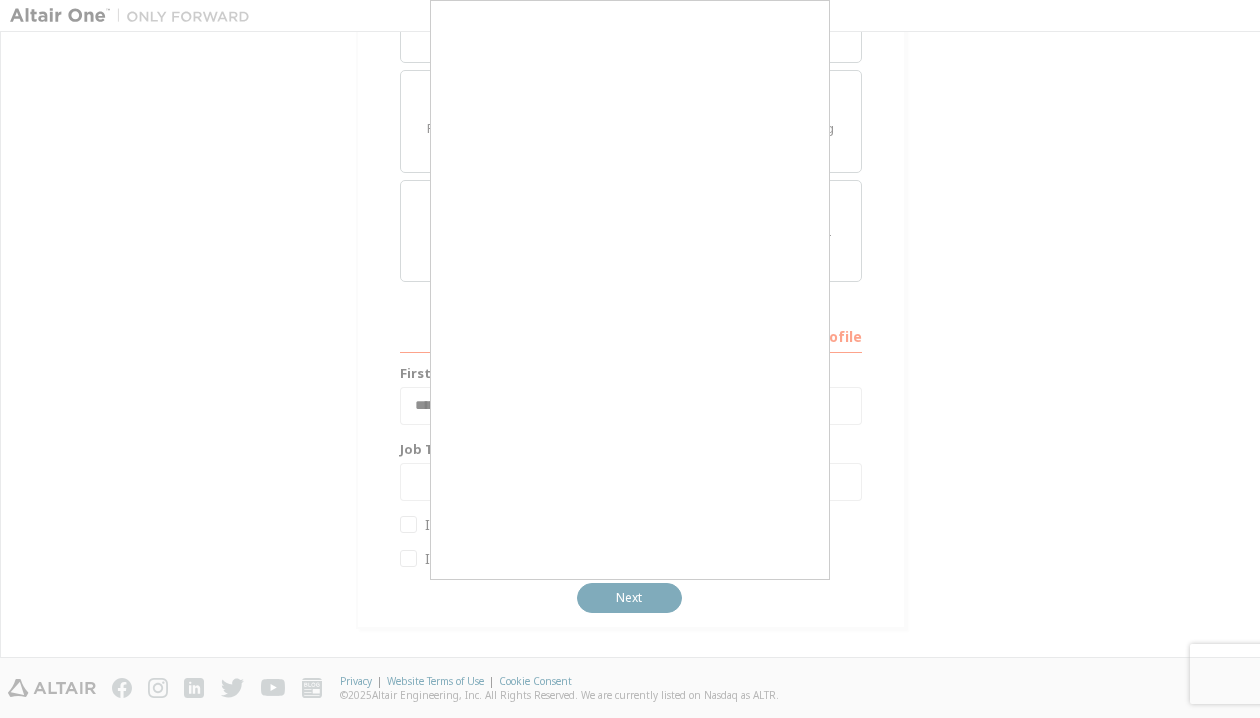 click at bounding box center [630, 359] 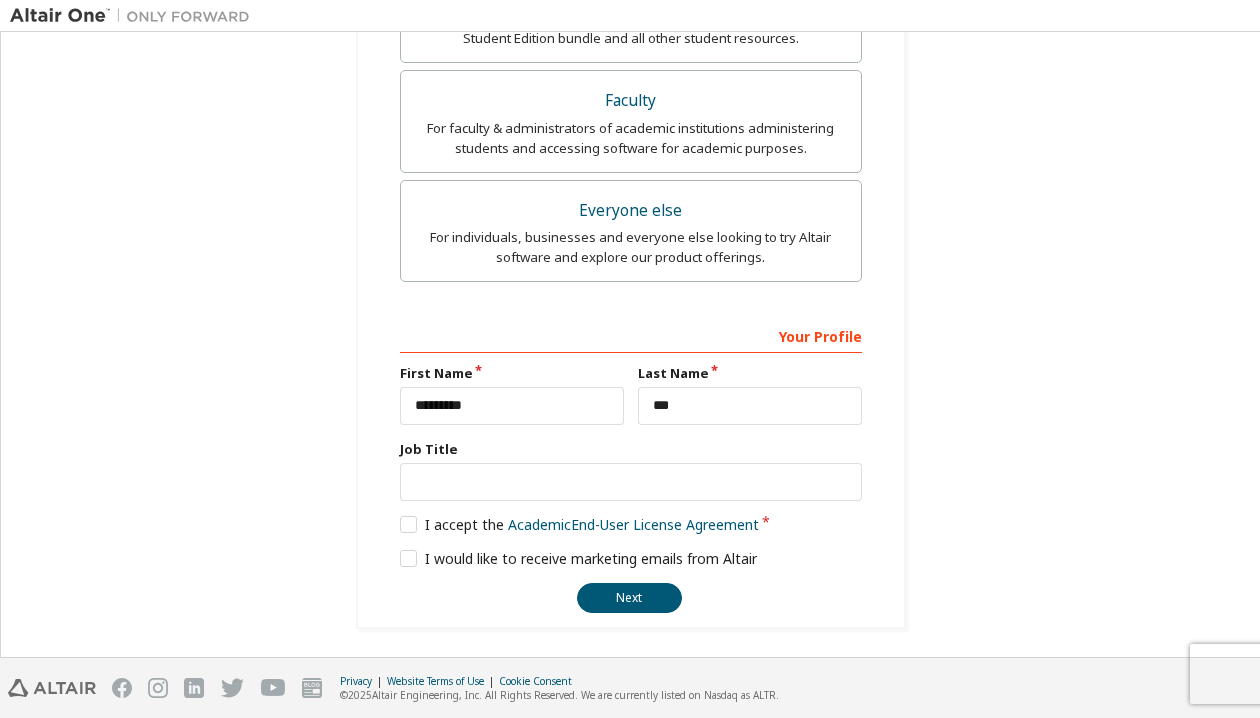 click on "Next" at bounding box center [629, 598] 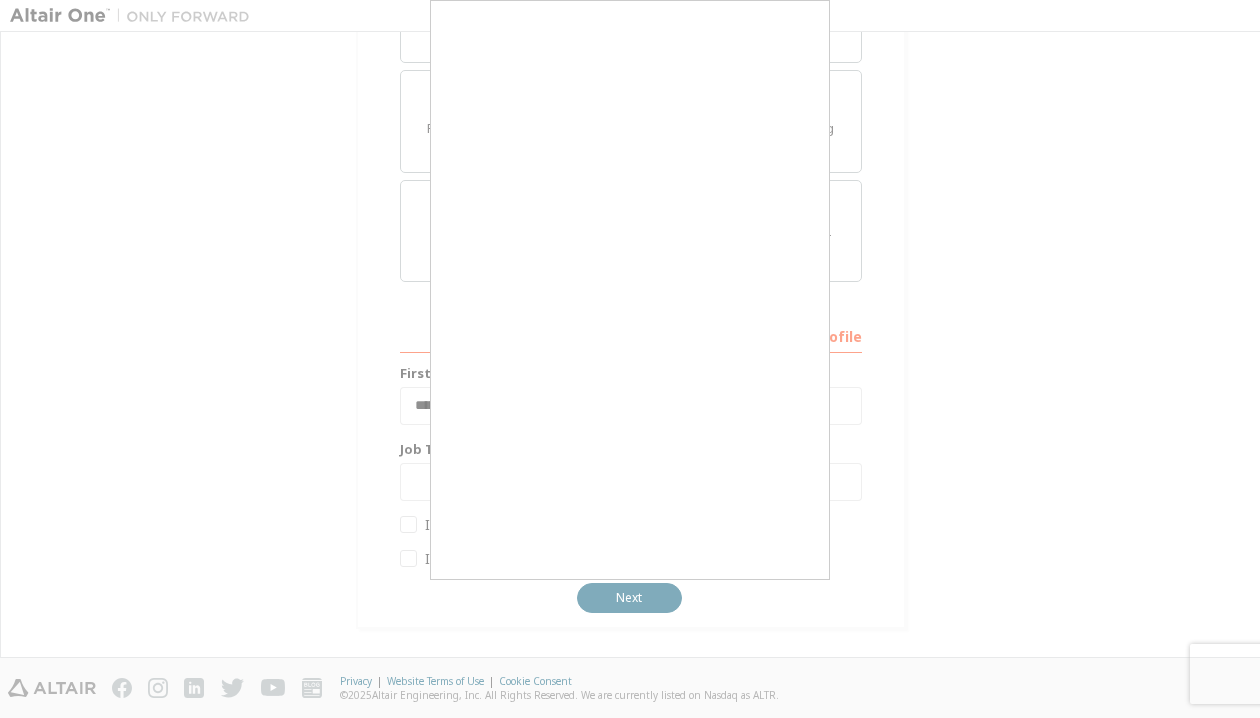 click at bounding box center [630, 359] 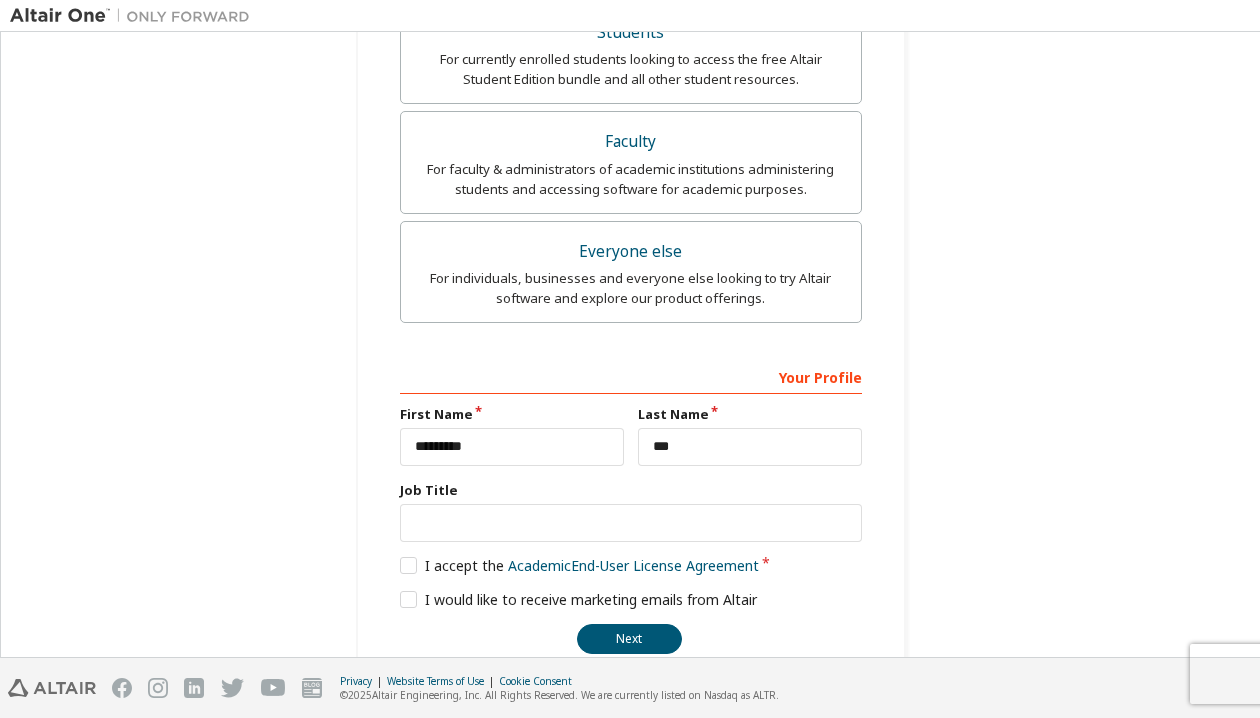 scroll, scrollTop: 609, scrollLeft: 0, axis: vertical 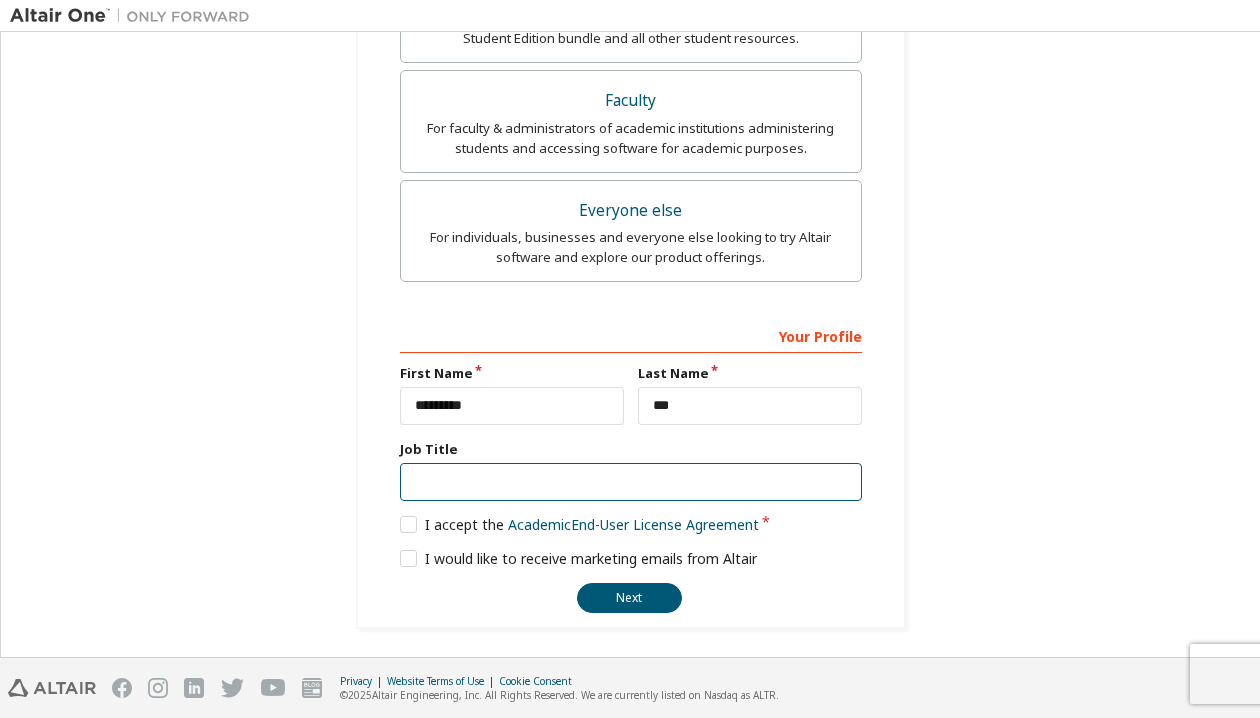 click at bounding box center [631, 482] 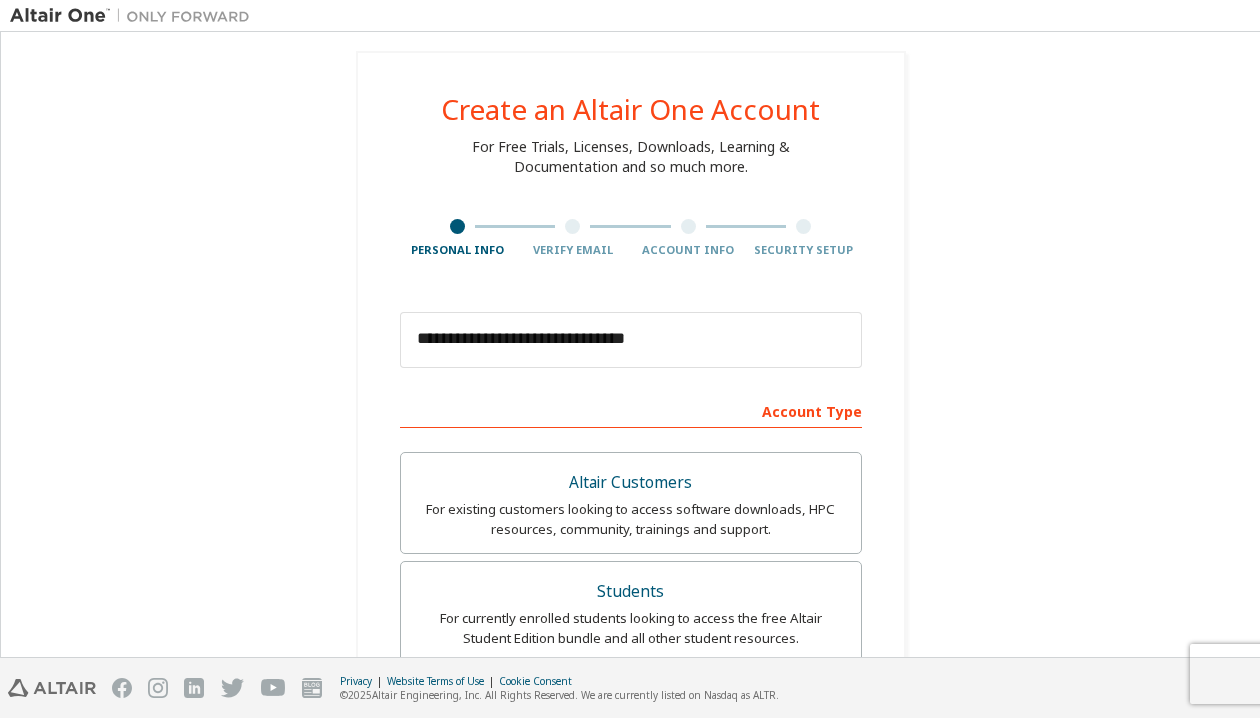 scroll, scrollTop: 309, scrollLeft: 0, axis: vertical 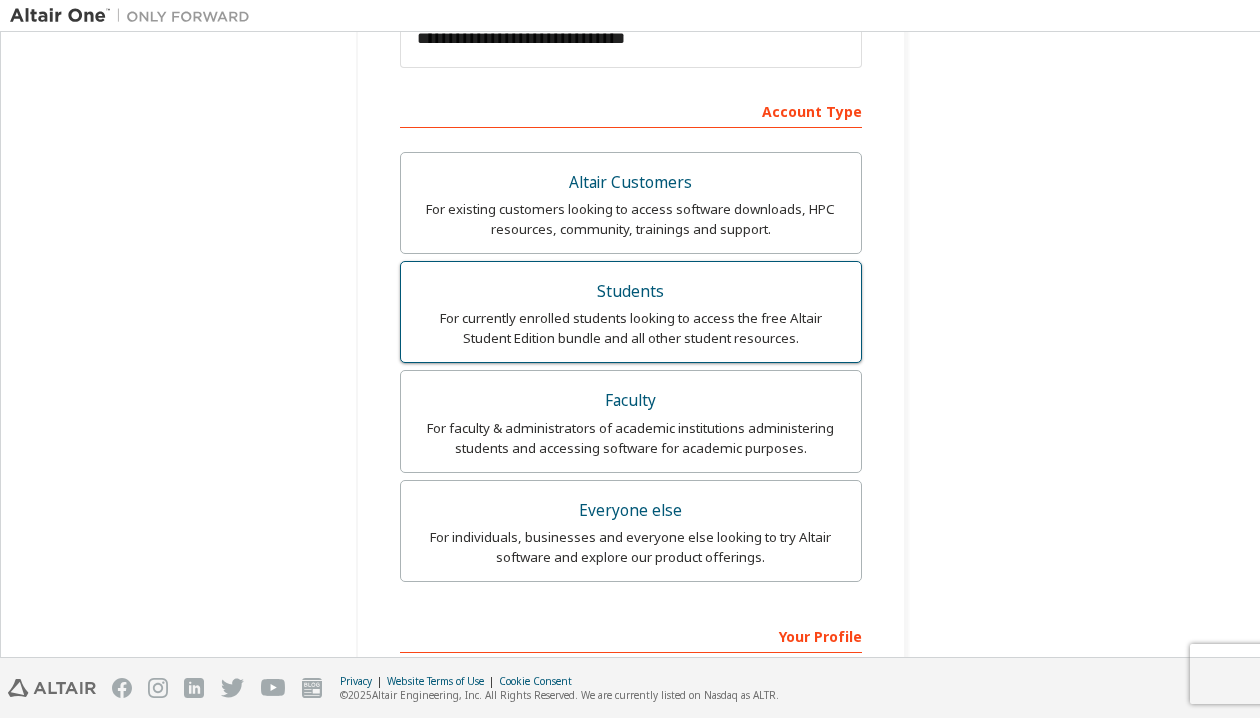 click on "For currently enrolled students looking to access the free Altair Student Edition bundle and all other student resources." at bounding box center (631, 328) 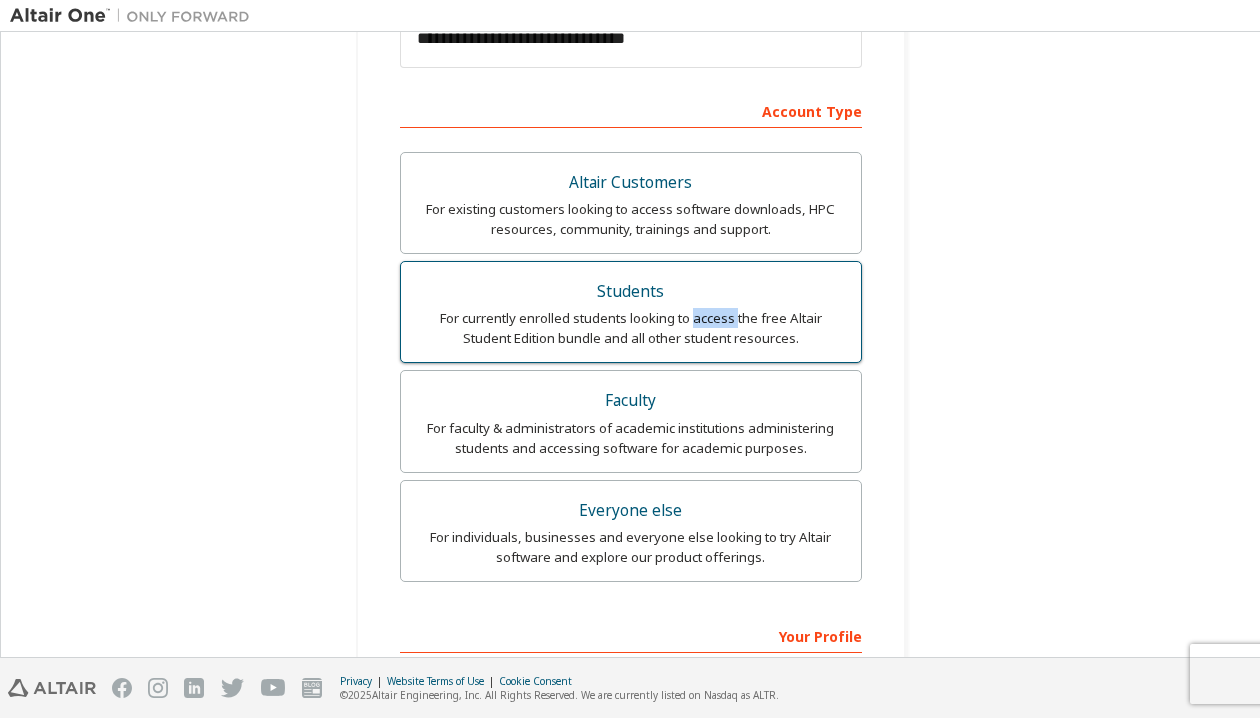 click on "For currently enrolled students looking to access the free Altair Student Edition bundle and all other student resources." at bounding box center [631, 328] 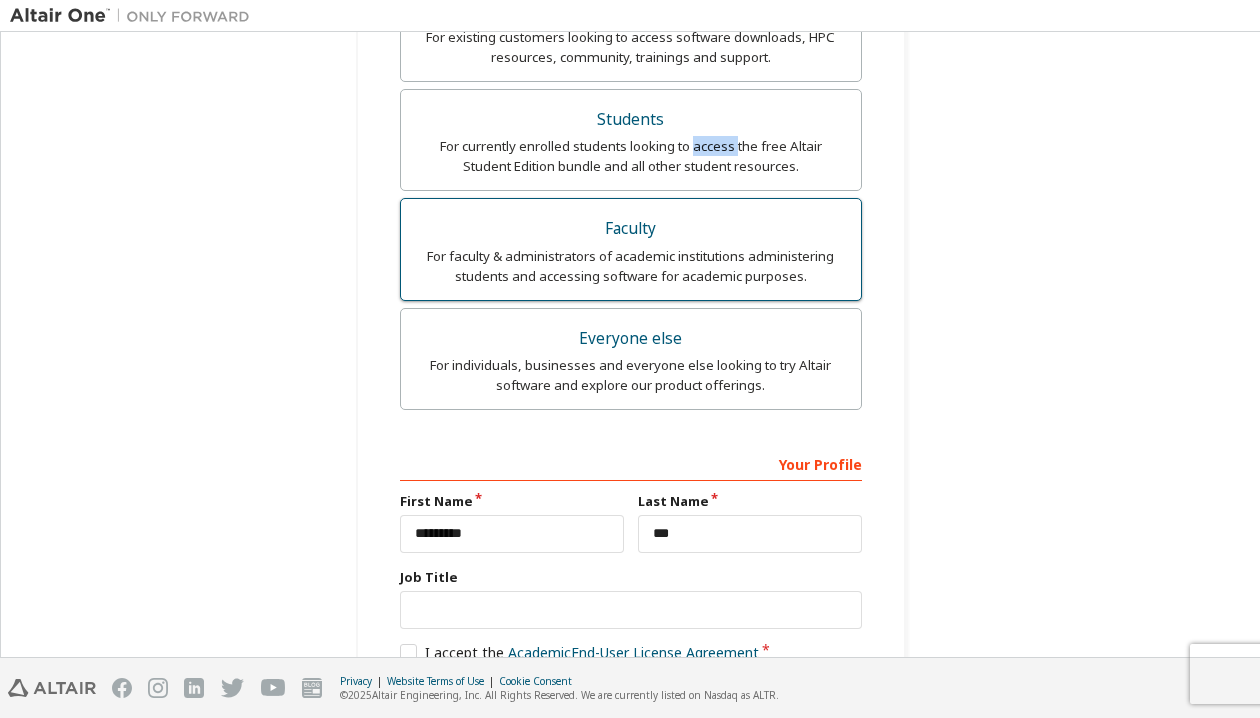 scroll, scrollTop: 509, scrollLeft: 0, axis: vertical 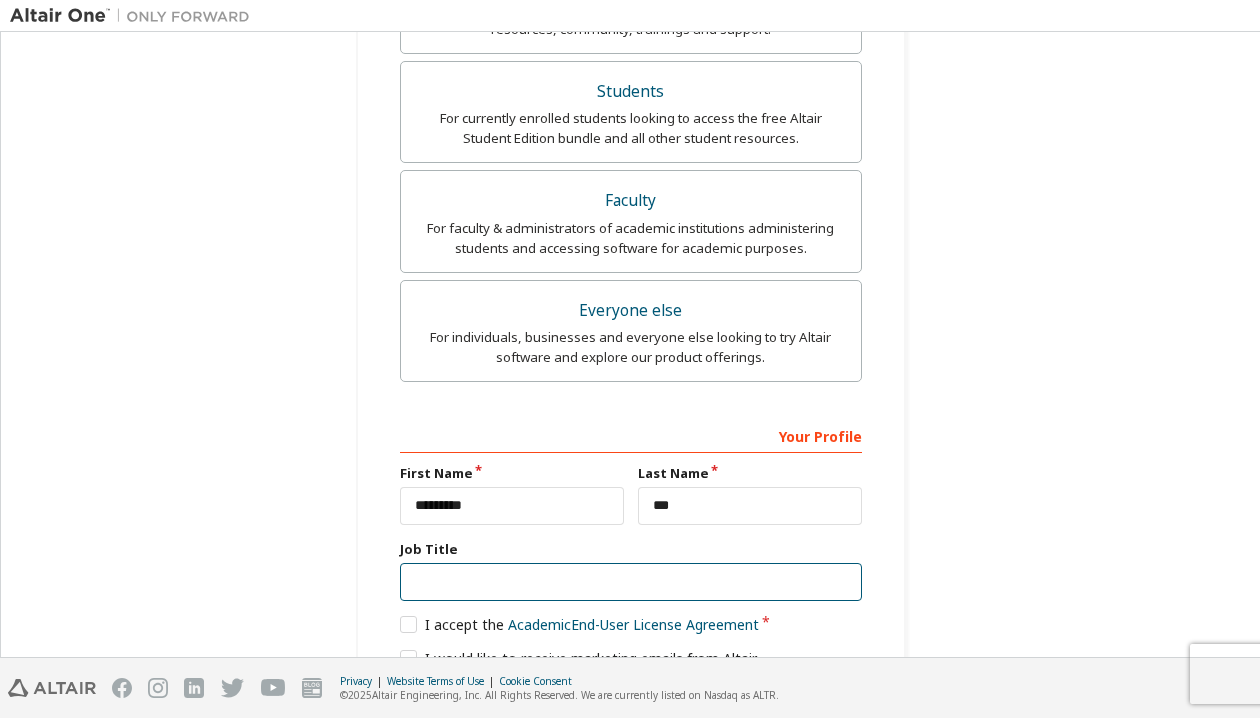 click at bounding box center [631, 582] 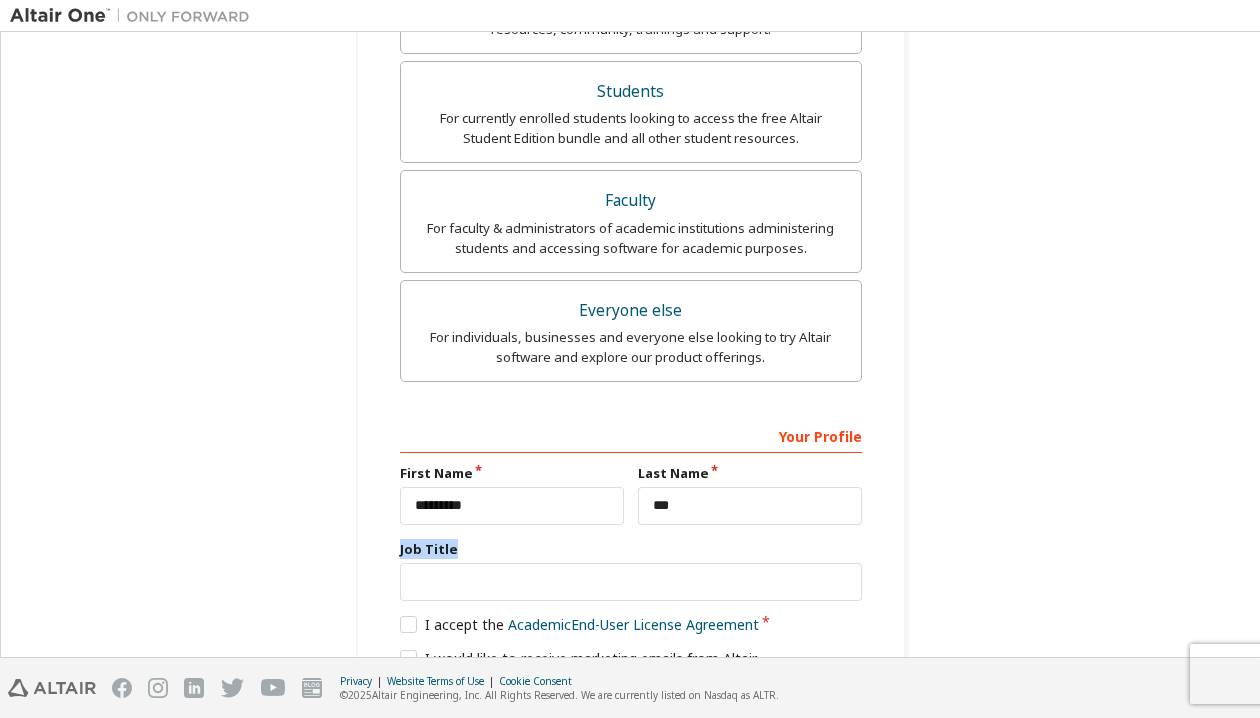 drag, startPoint x: 452, startPoint y: 555, endPoint x: 378, endPoint y: 552, distance: 74.06078 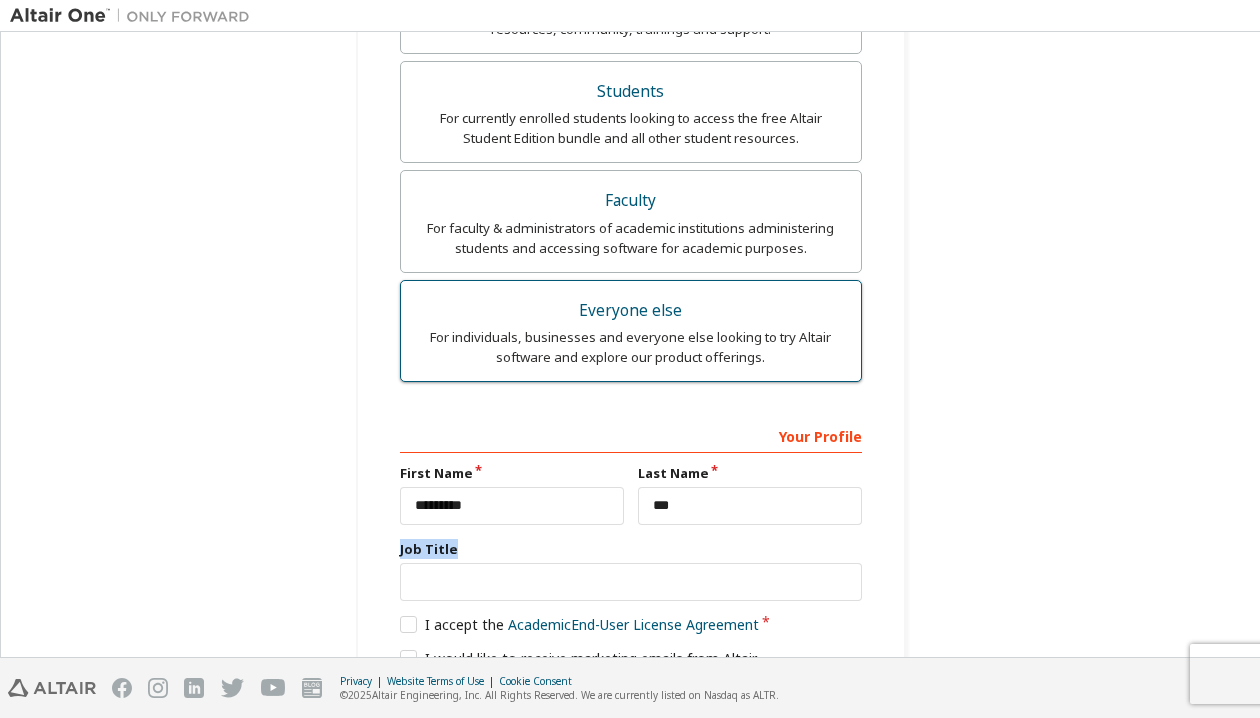 copy on "Job Title" 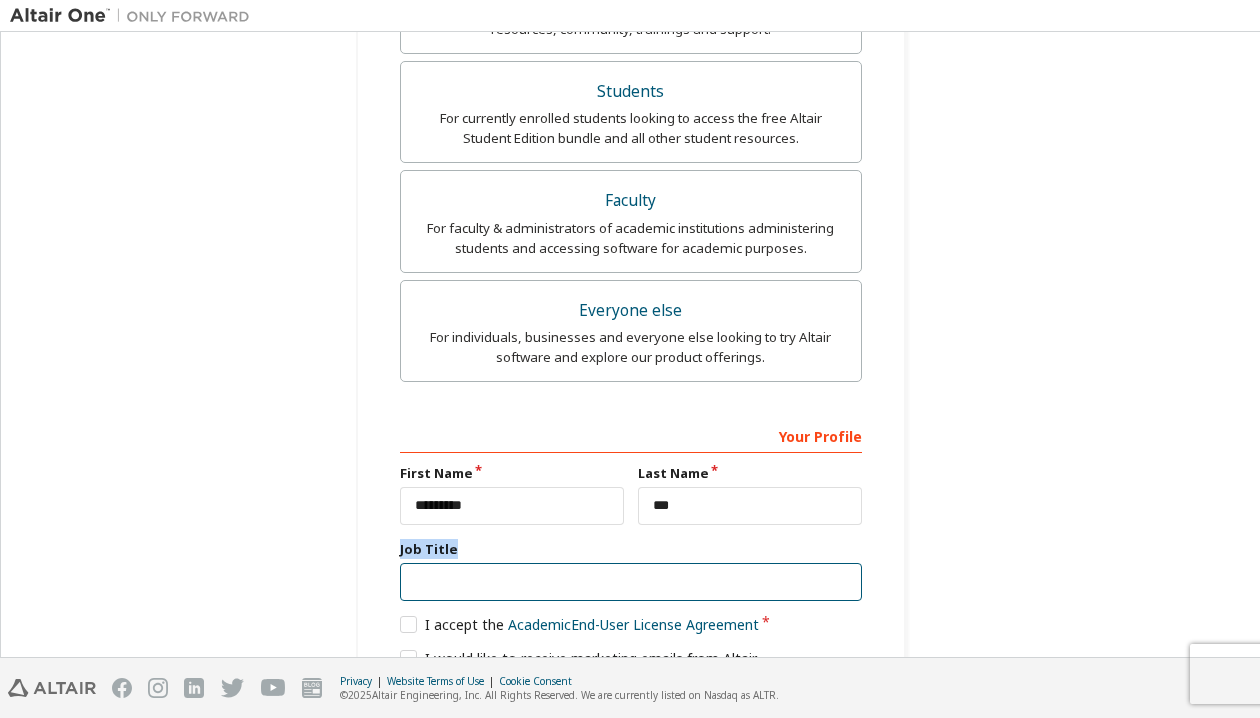 click at bounding box center (631, 582) 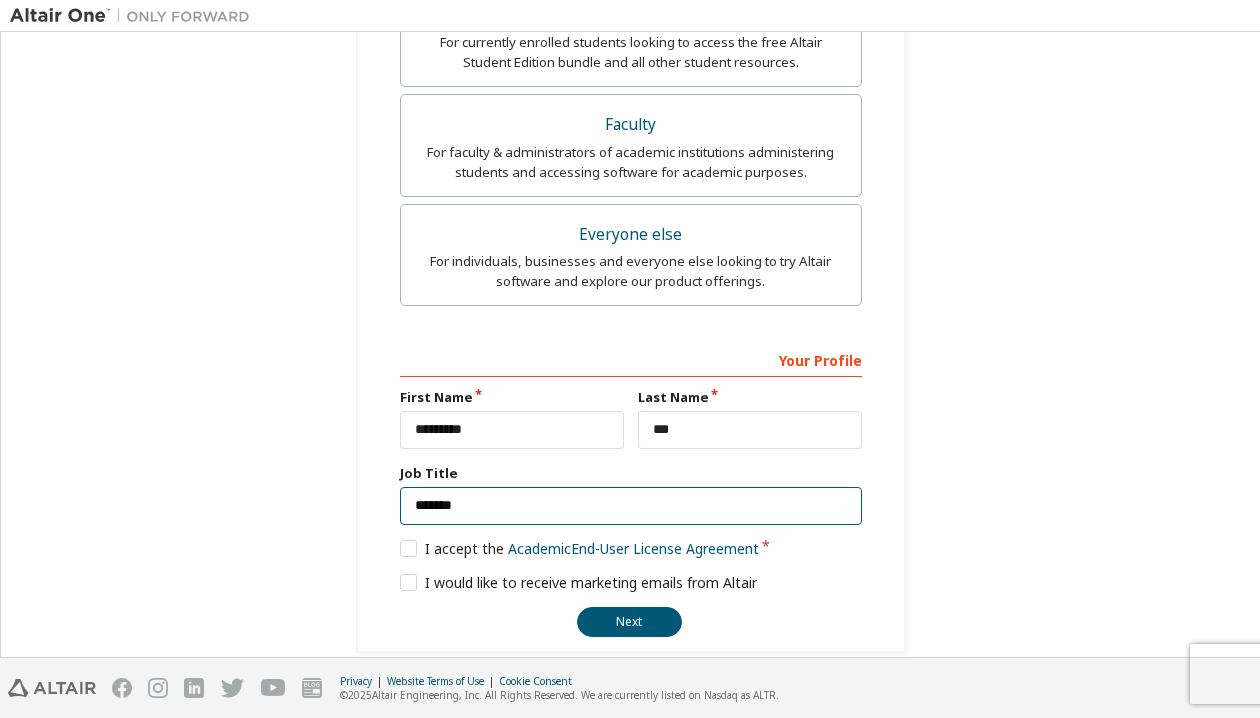 scroll, scrollTop: 609, scrollLeft: 0, axis: vertical 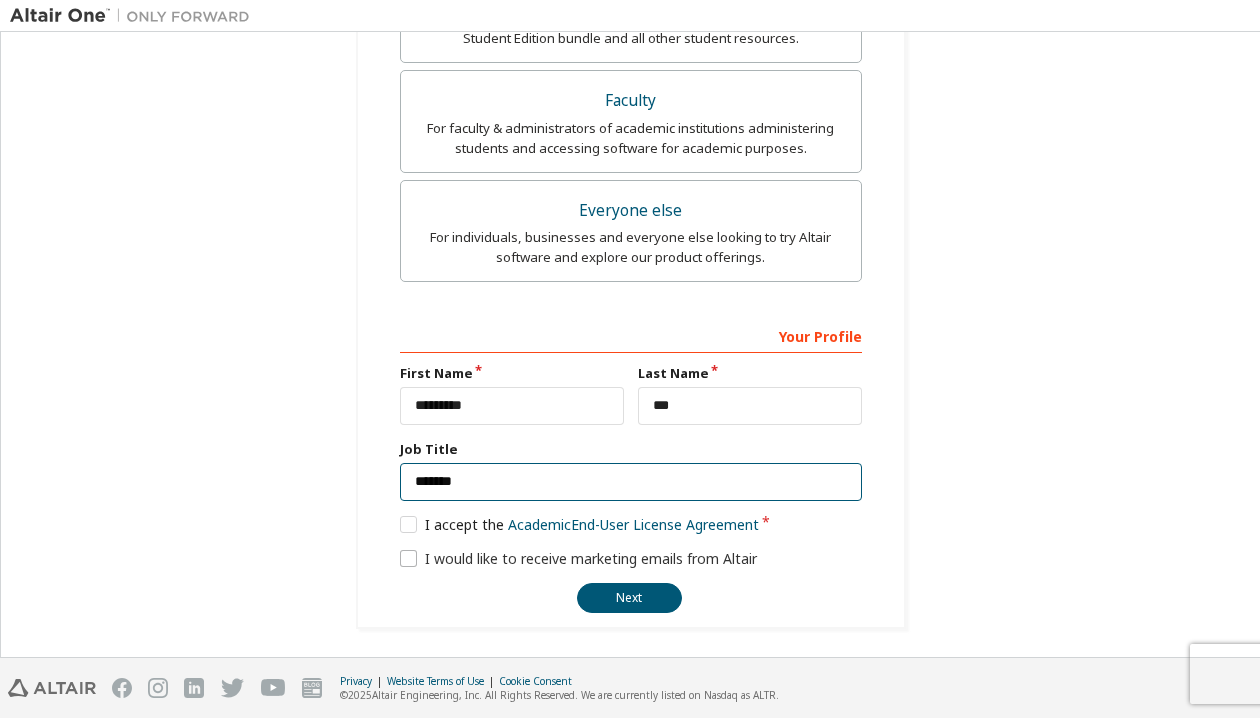type on "*******" 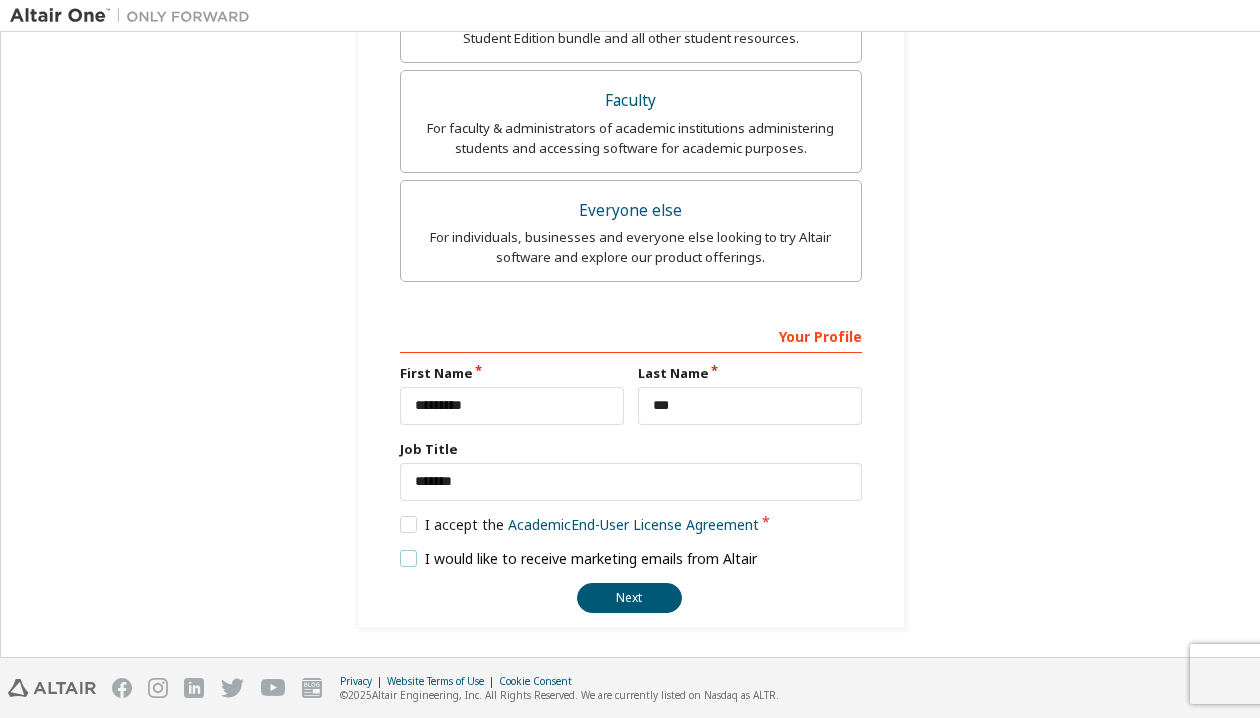 click on "I would like to receive marketing emails from Altair" at bounding box center [579, 558] 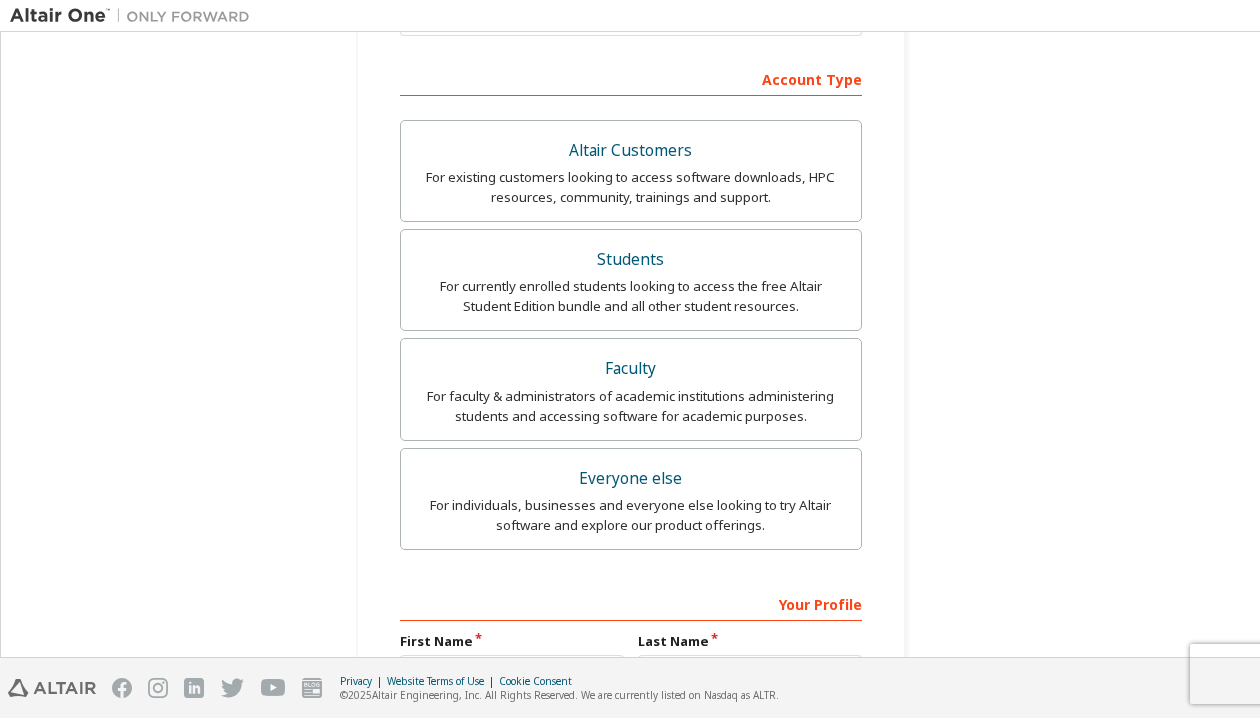 scroll, scrollTop: 609, scrollLeft: 0, axis: vertical 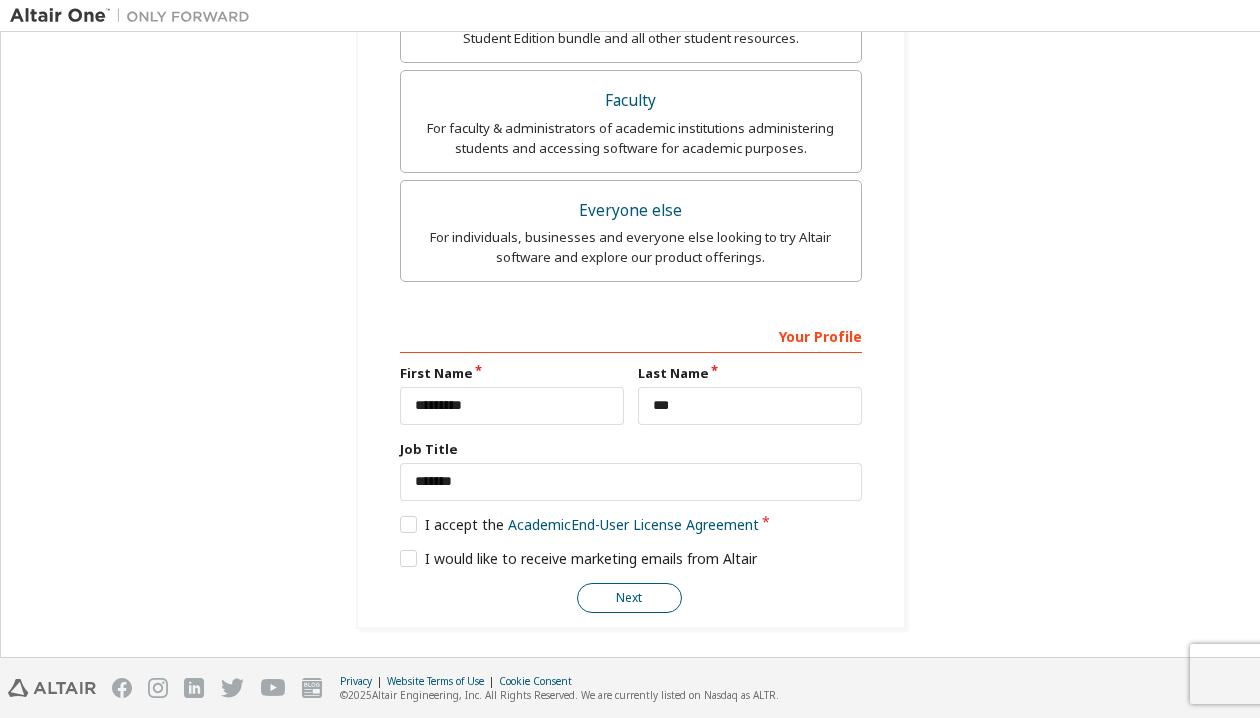 click on "Next" at bounding box center [629, 598] 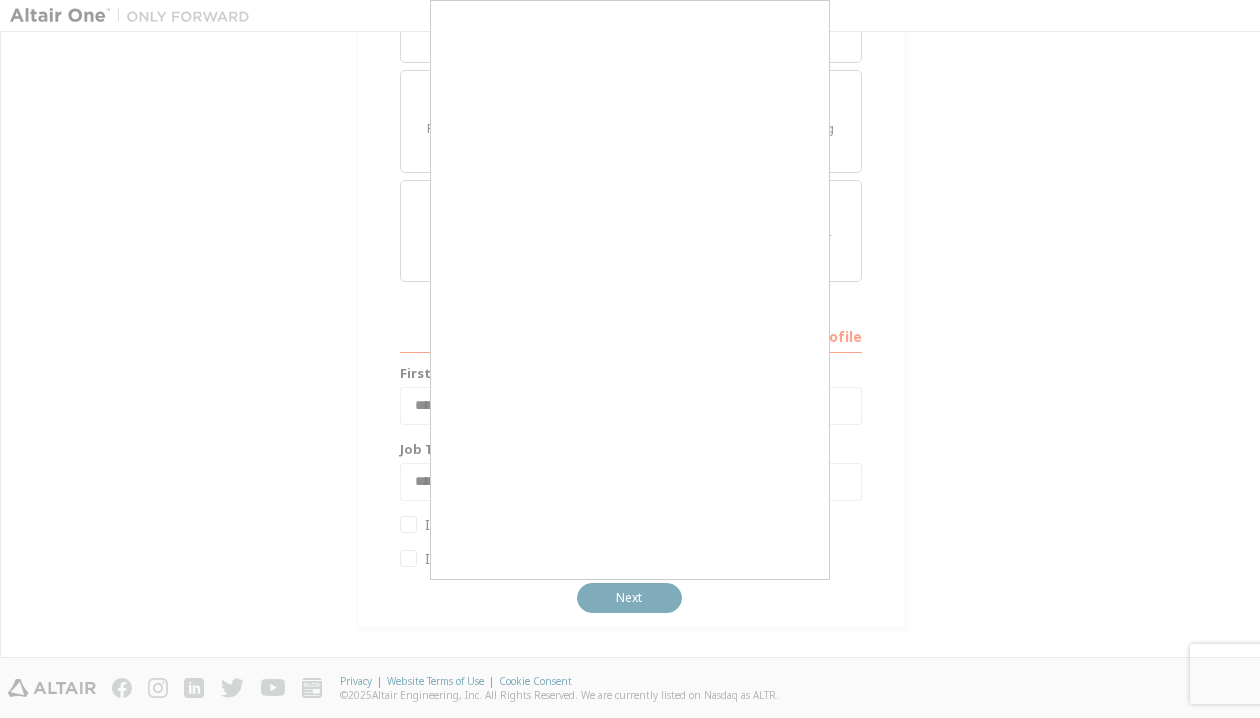 click at bounding box center (630, 359) 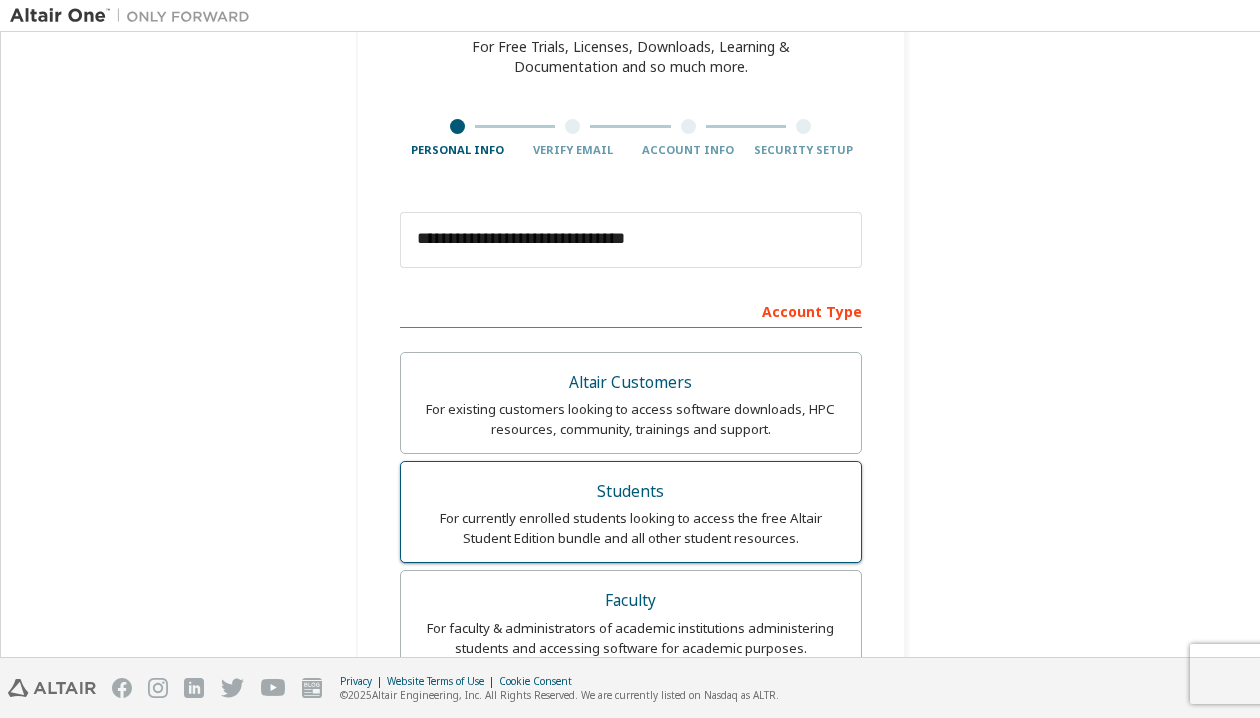 scroll, scrollTop: 0, scrollLeft: 0, axis: both 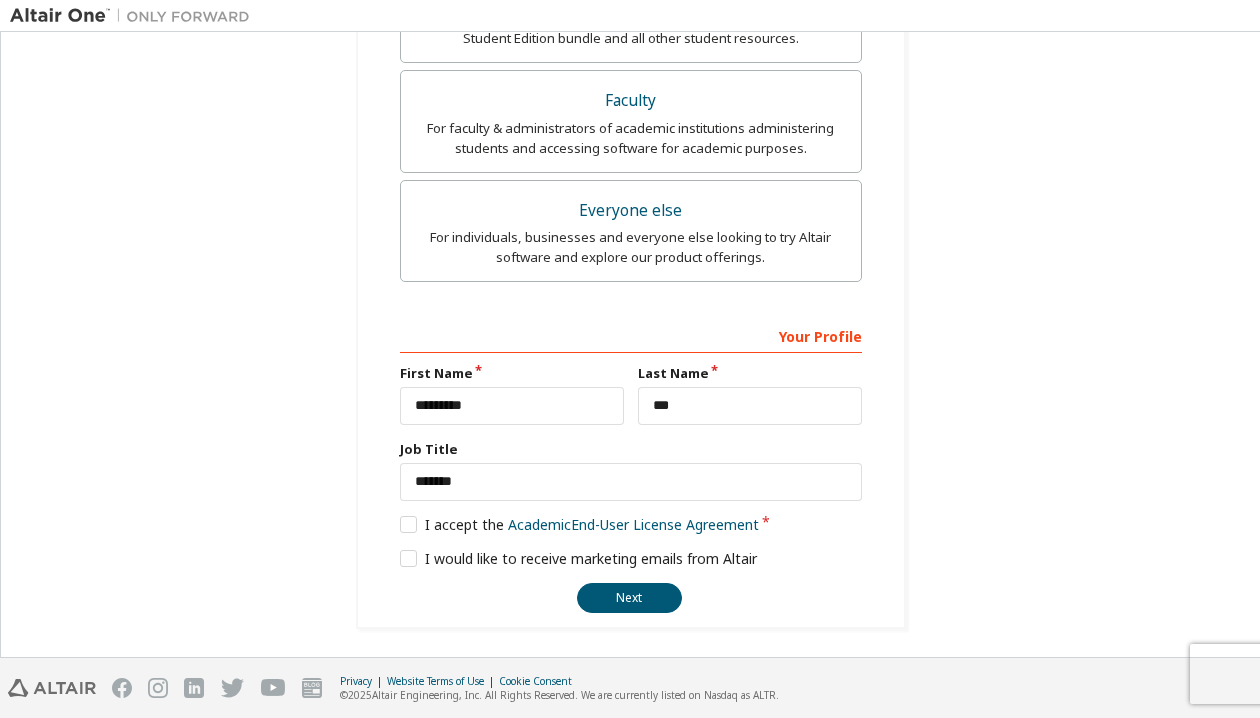 click on "**********" at bounding box center [631, 40] 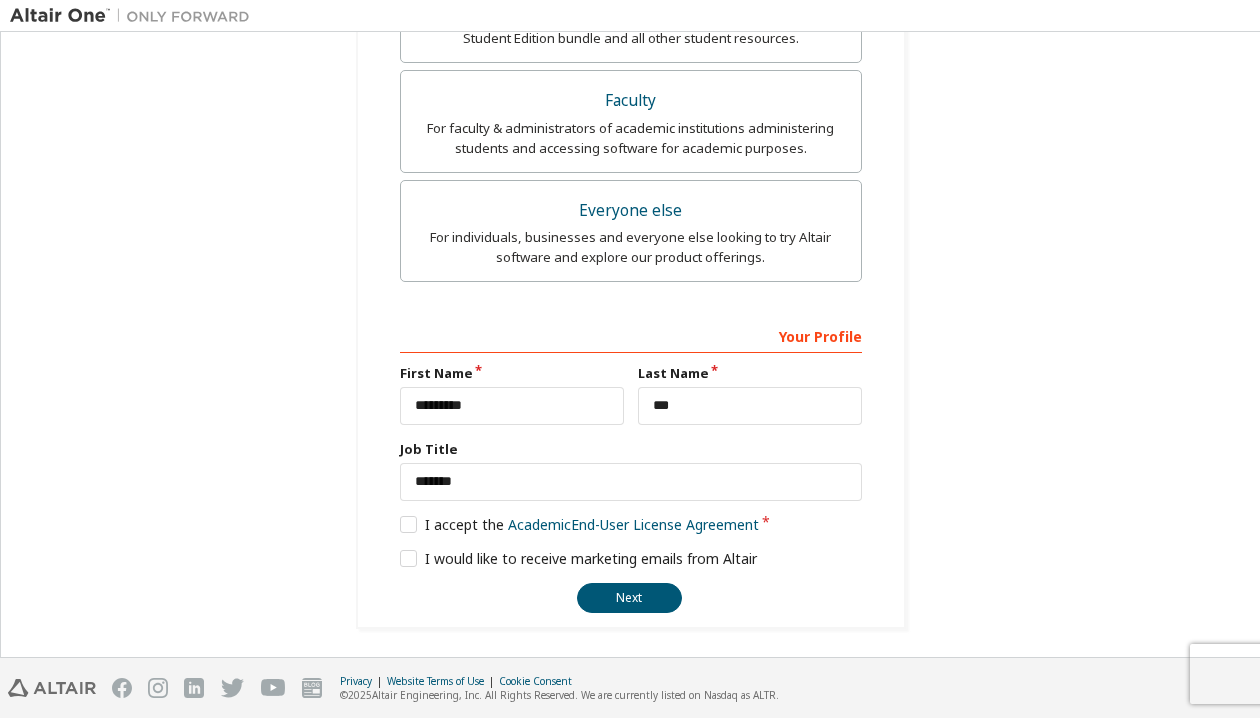 click on "Next" at bounding box center (629, 598) 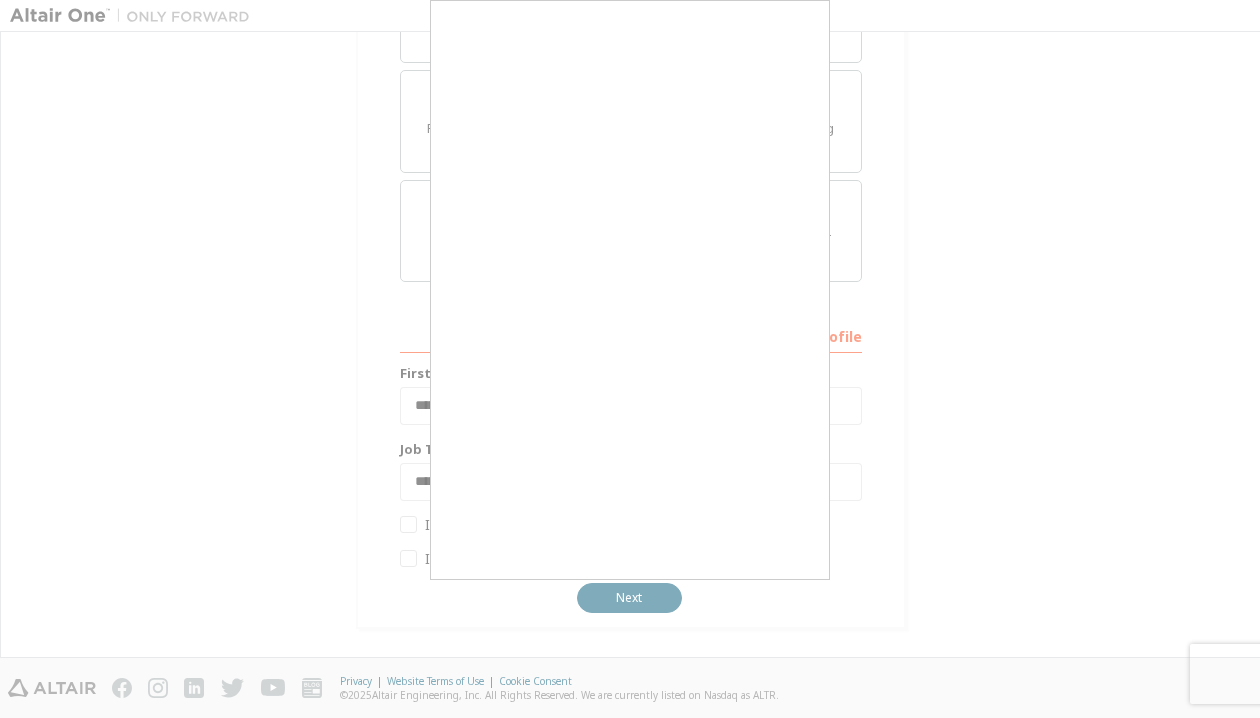 click at bounding box center [630, 359] 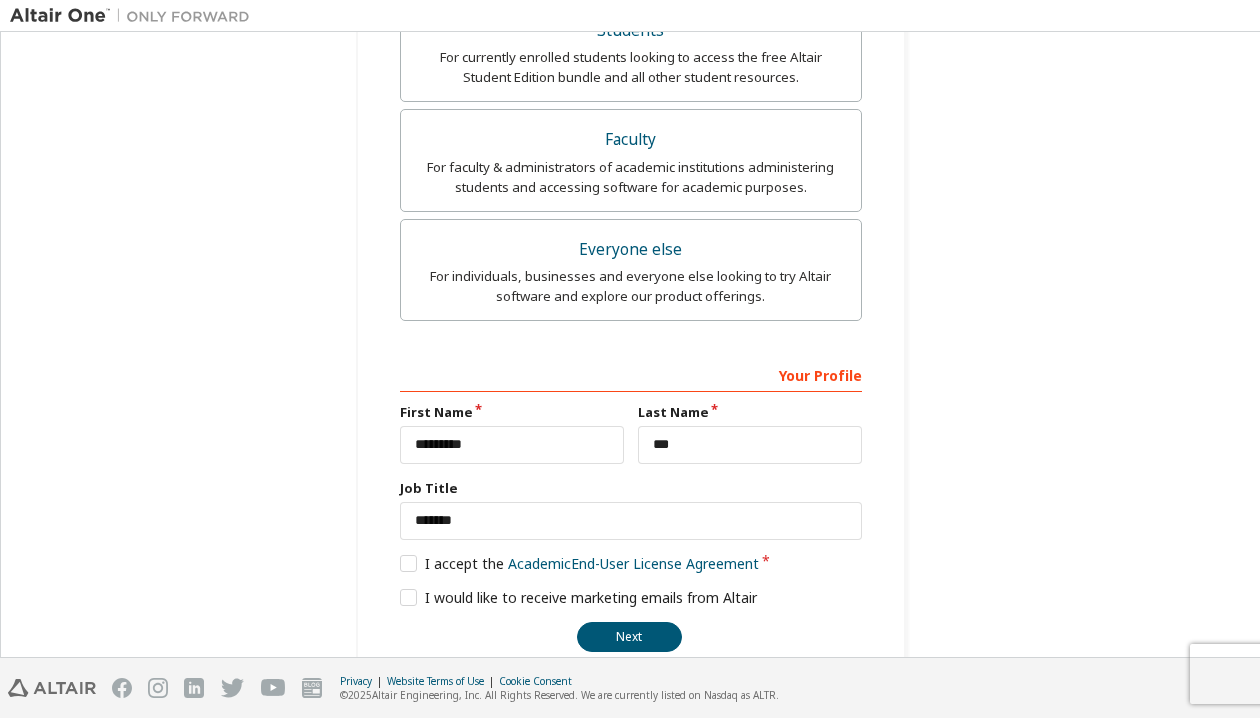 scroll, scrollTop: 609, scrollLeft: 0, axis: vertical 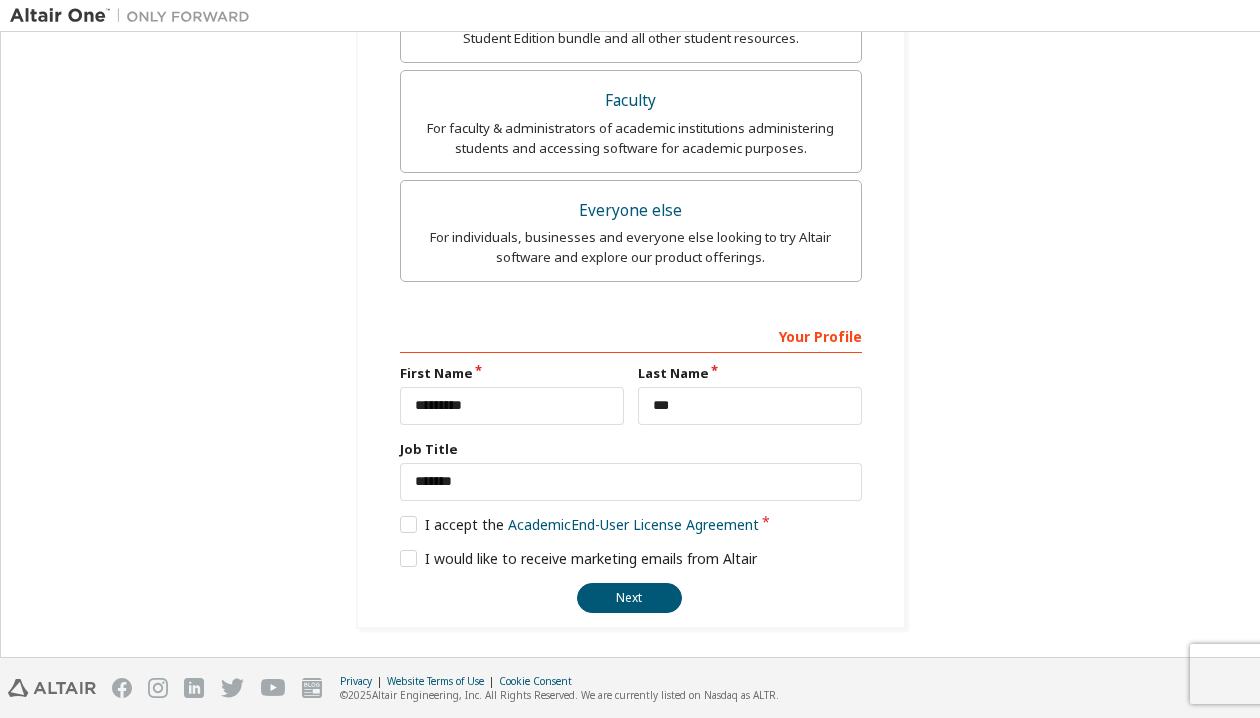 drag, startPoint x: 1158, startPoint y: 345, endPoint x: 1154, endPoint y: 586, distance: 241.03319 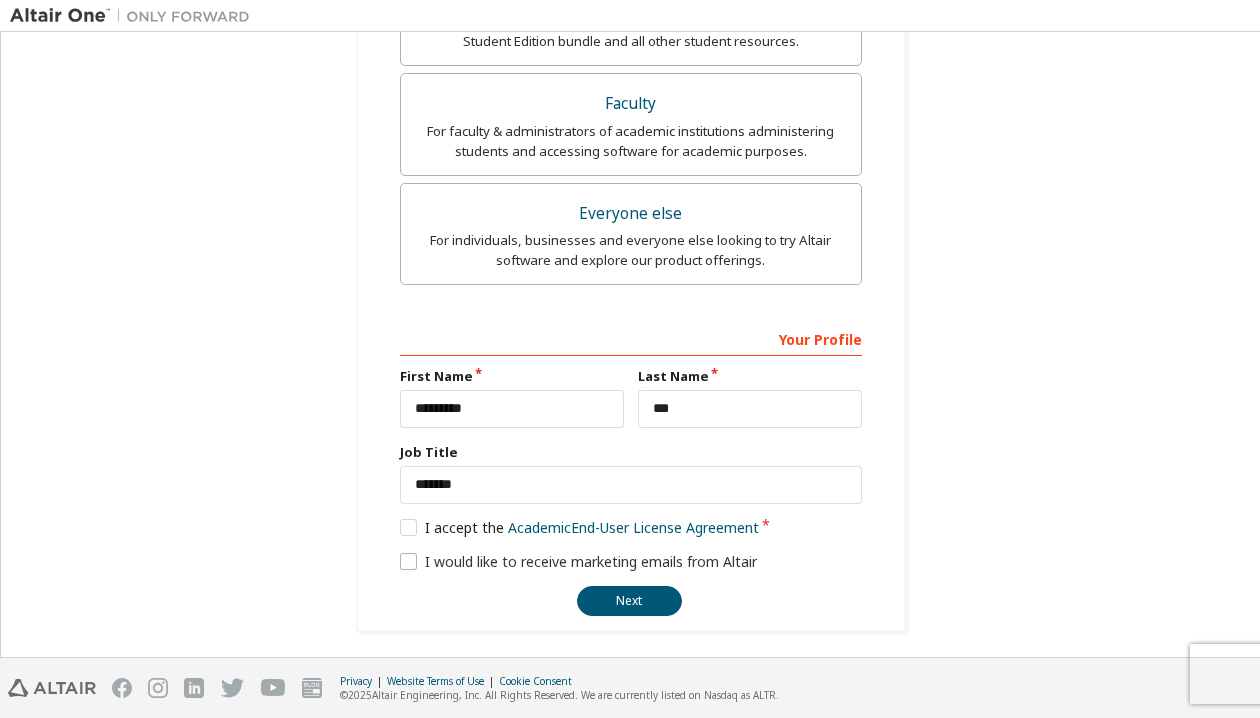scroll, scrollTop: 609, scrollLeft: 0, axis: vertical 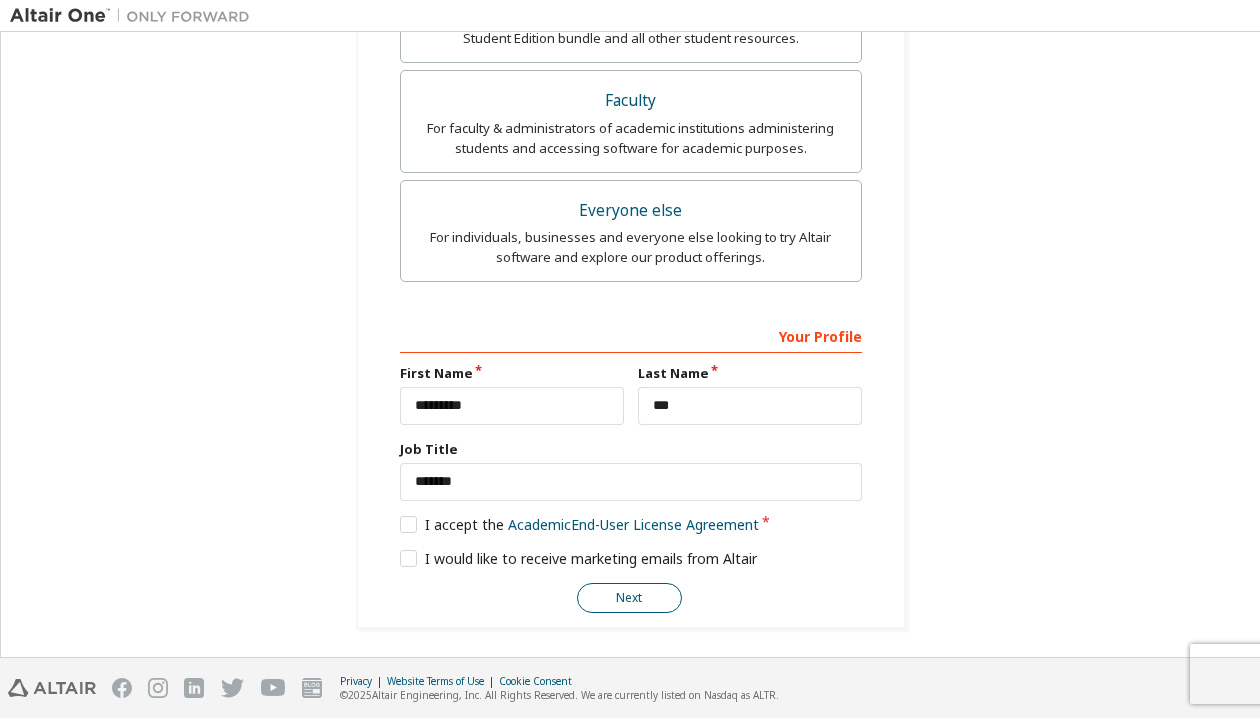 click on "Next" at bounding box center (629, 598) 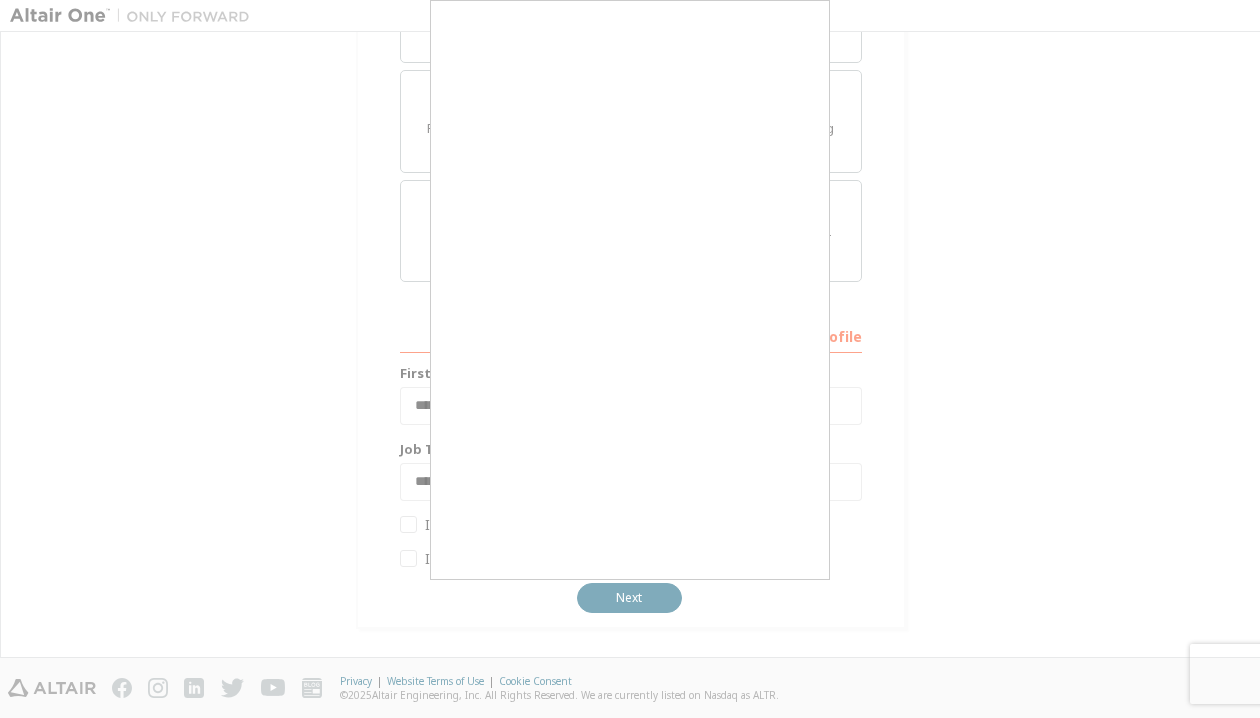 click at bounding box center (630, 359) 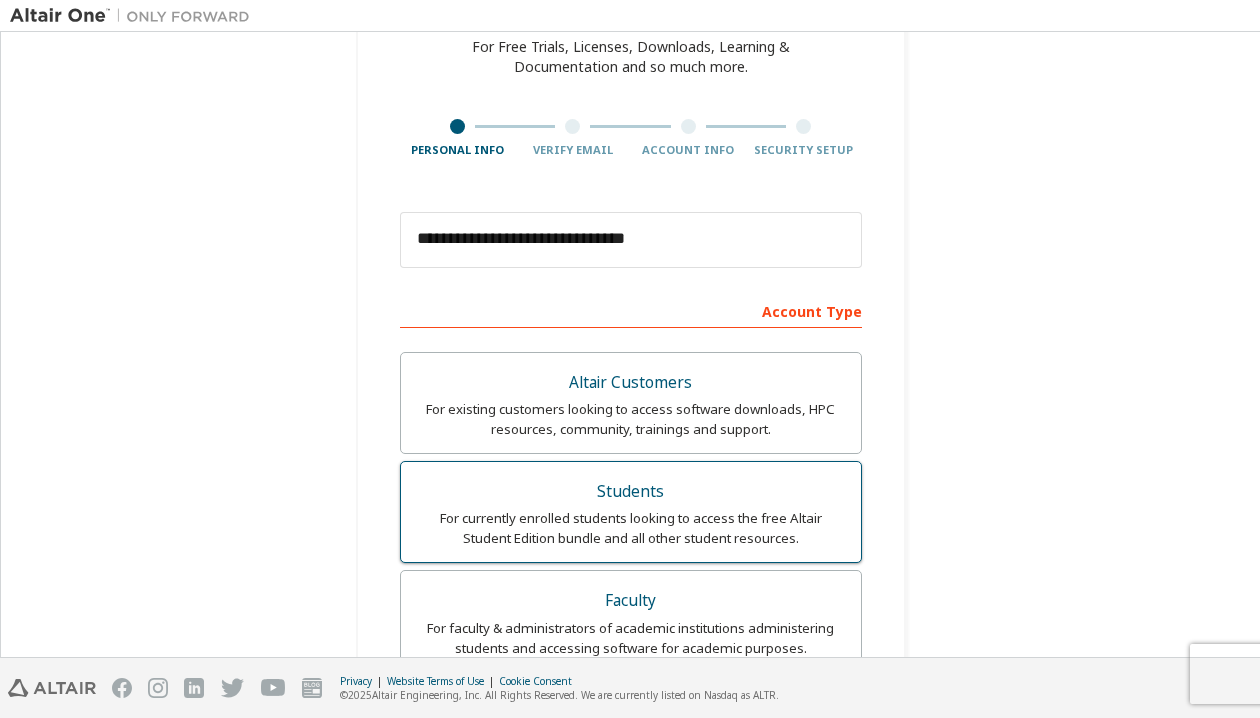 scroll, scrollTop: 0, scrollLeft: 0, axis: both 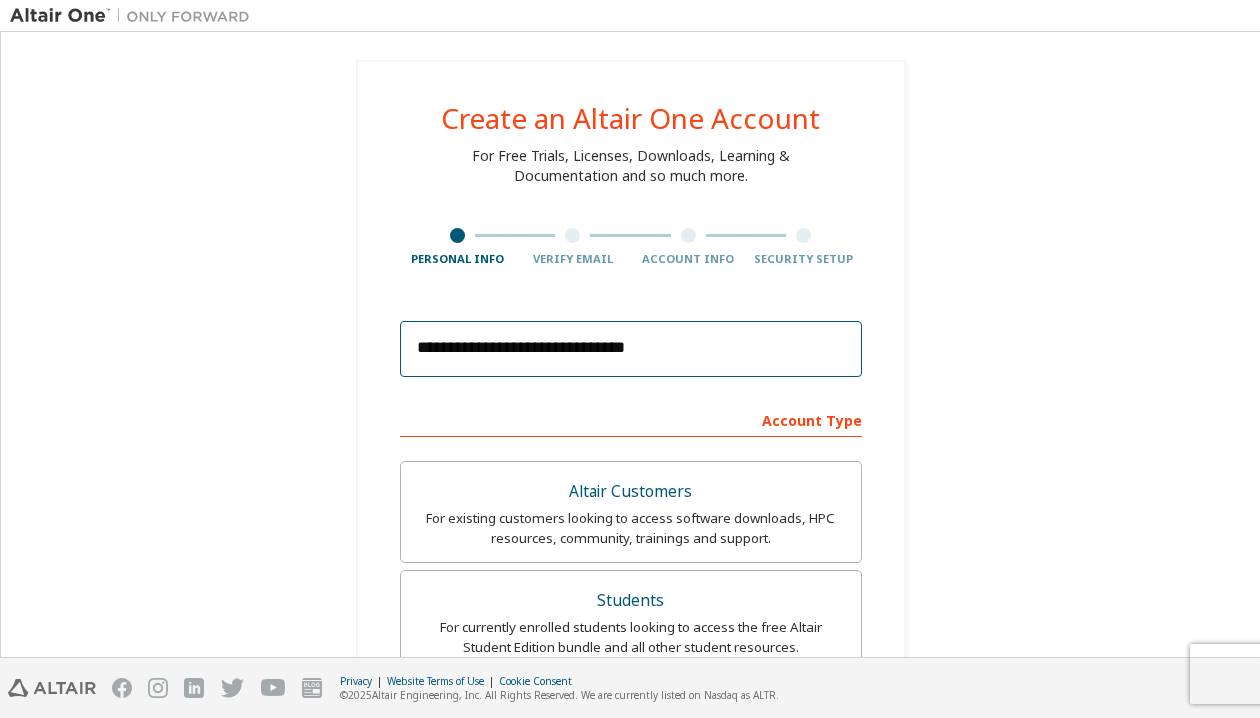 click on "**********" at bounding box center [631, 349] 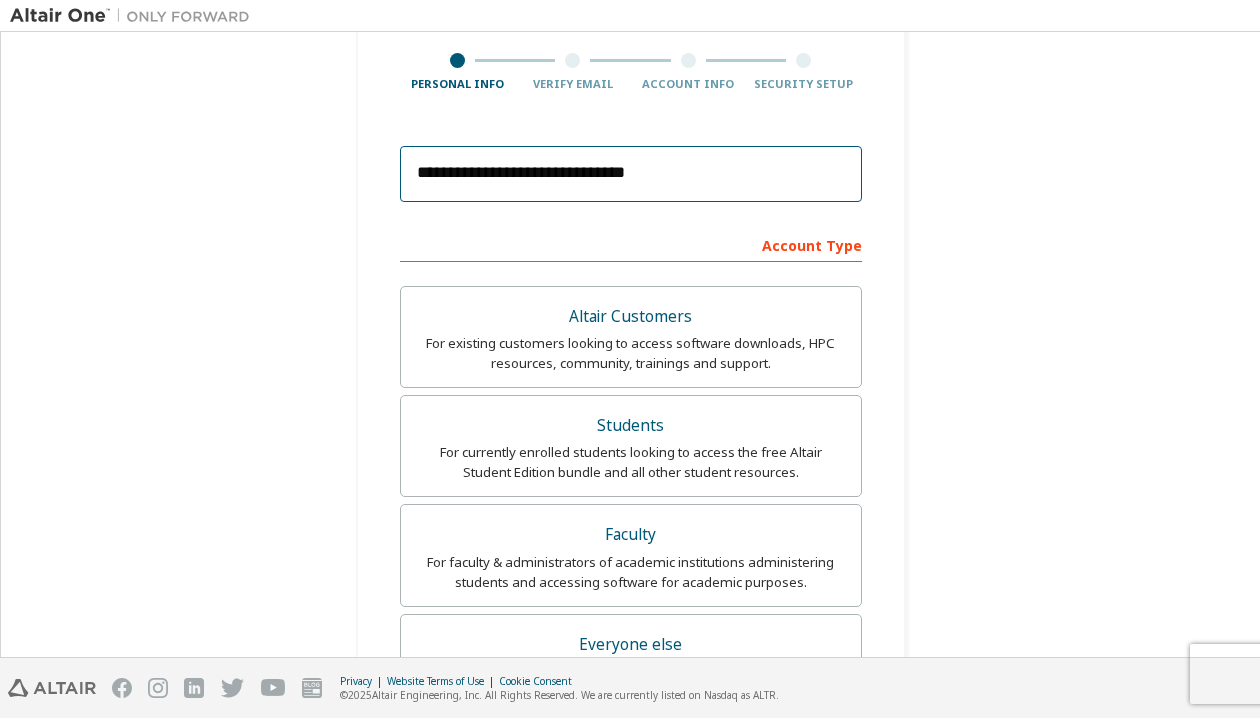 scroll, scrollTop: 100, scrollLeft: 0, axis: vertical 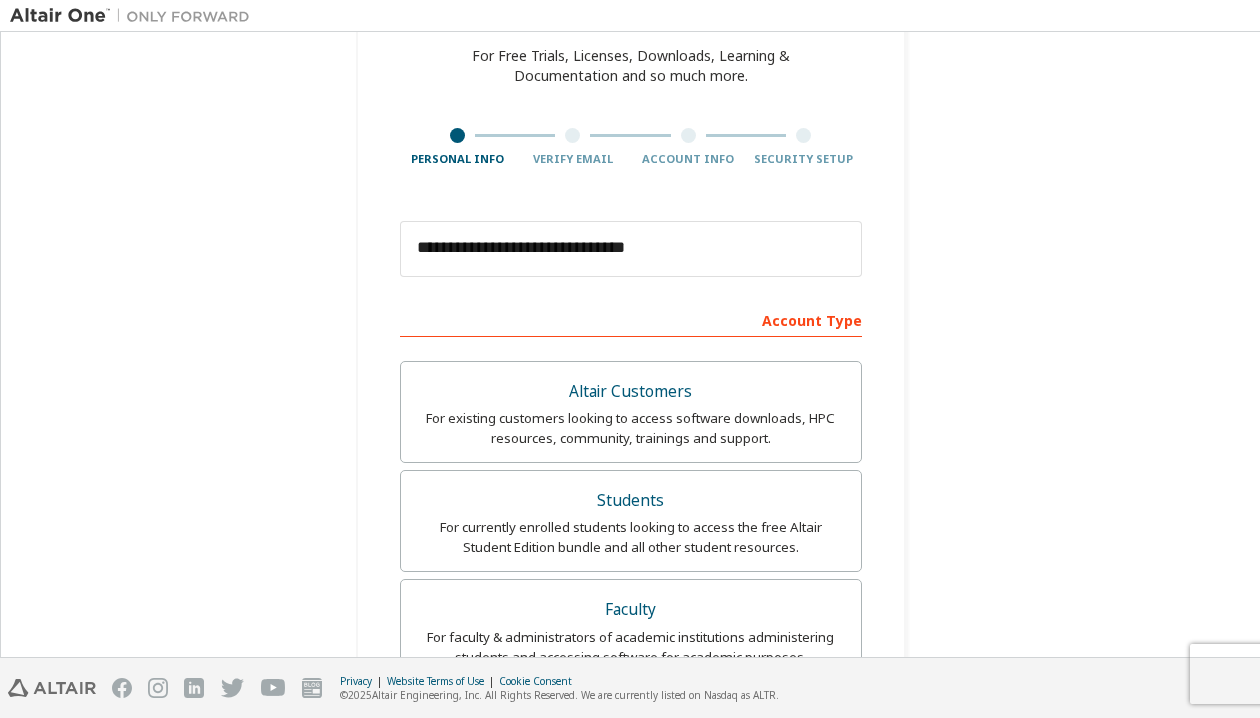 click on "**********" at bounding box center [631, 549] 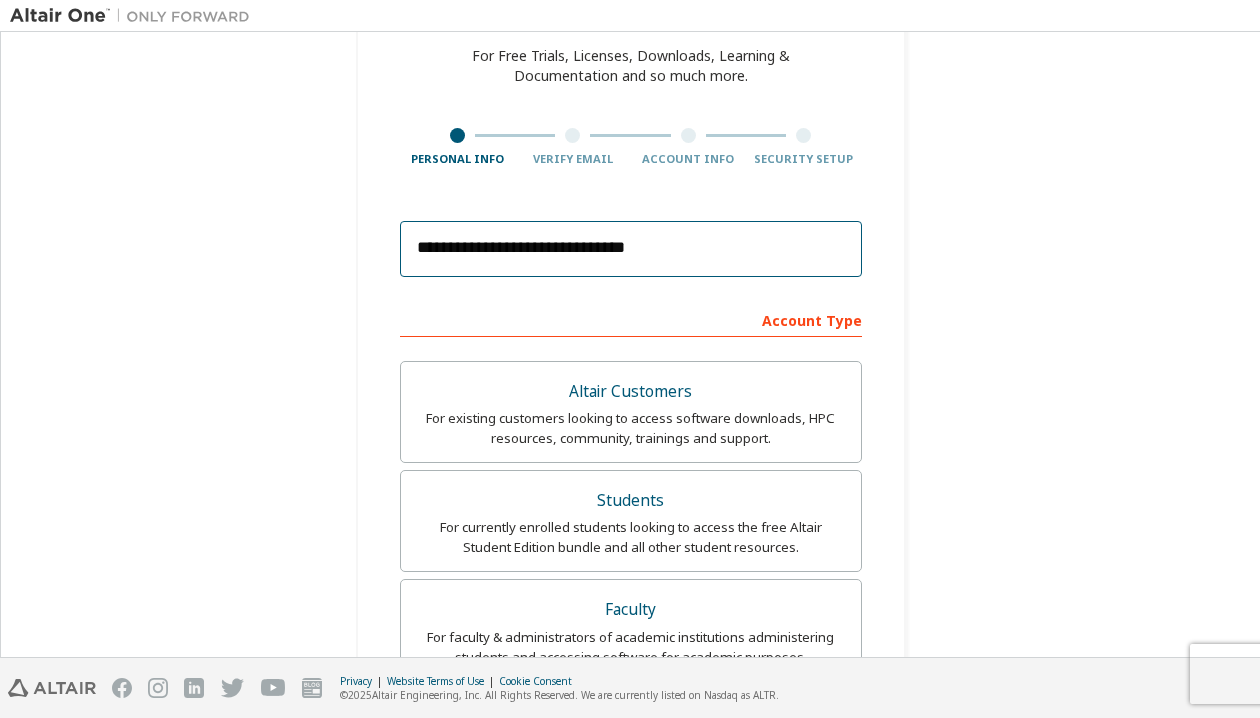 click on "**********" at bounding box center (631, 249) 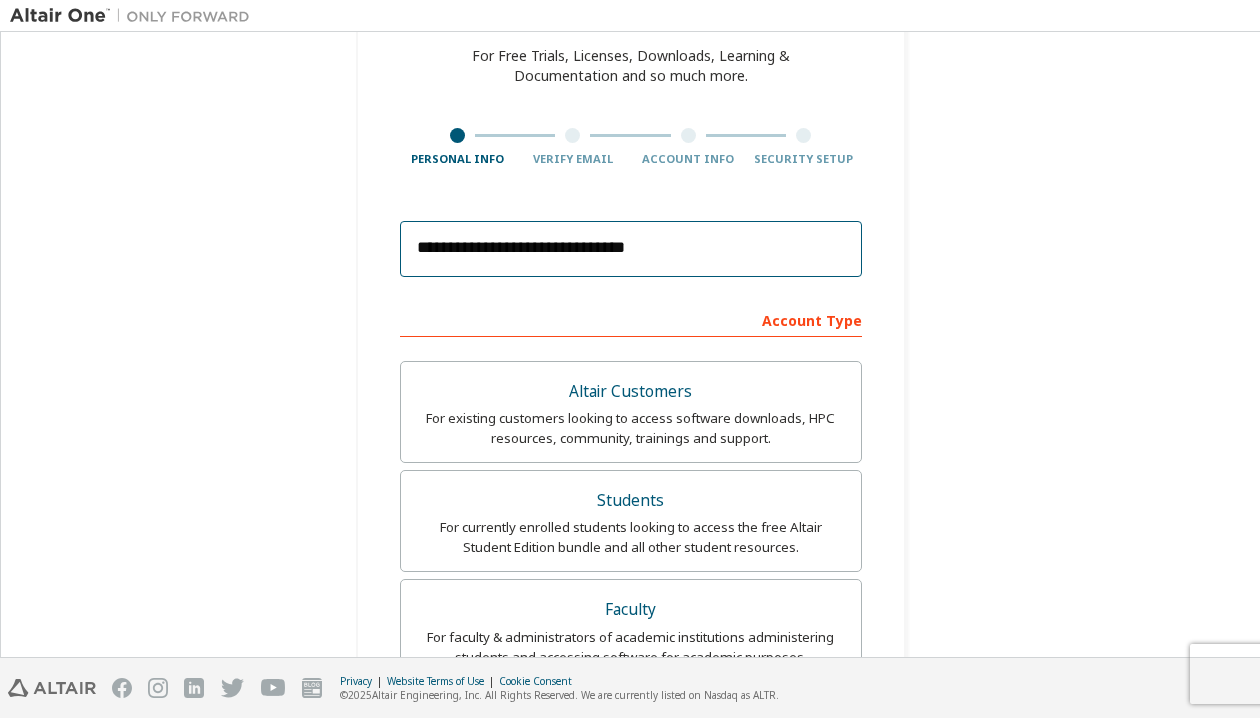 drag, startPoint x: 751, startPoint y: 250, endPoint x: 732, endPoint y: 233, distance: 25.495098 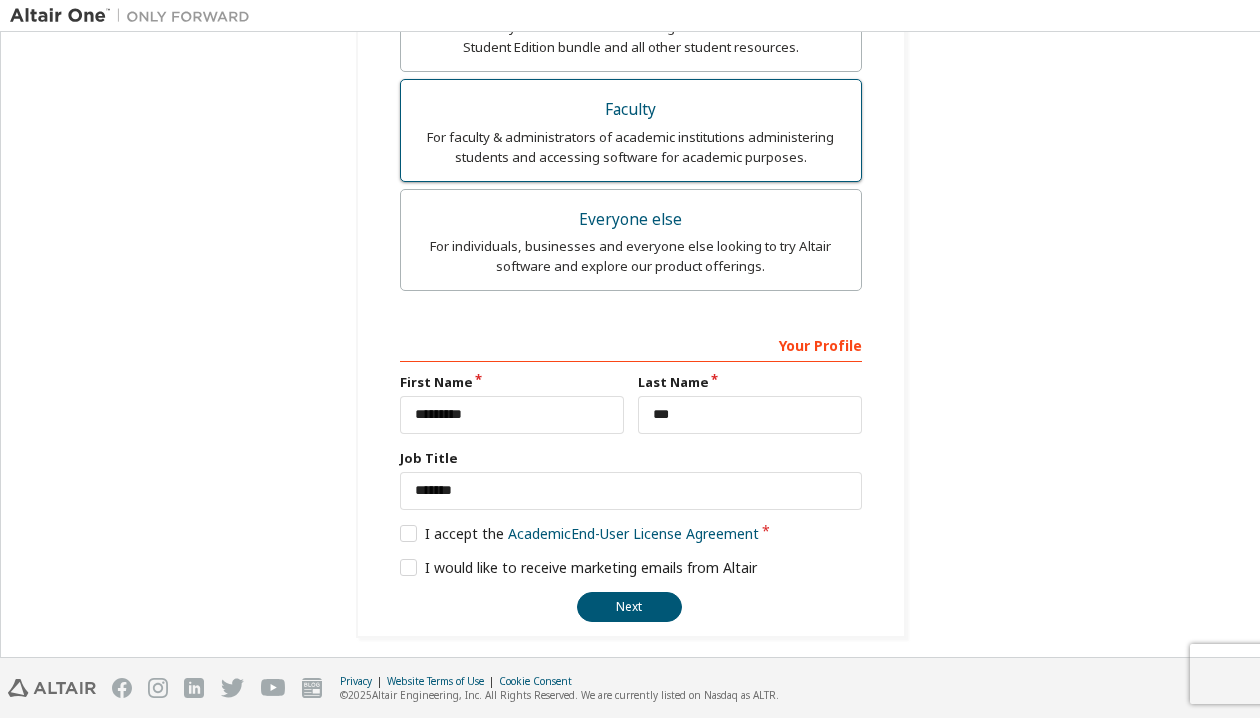 scroll, scrollTop: 609, scrollLeft: 0, axis: vertical 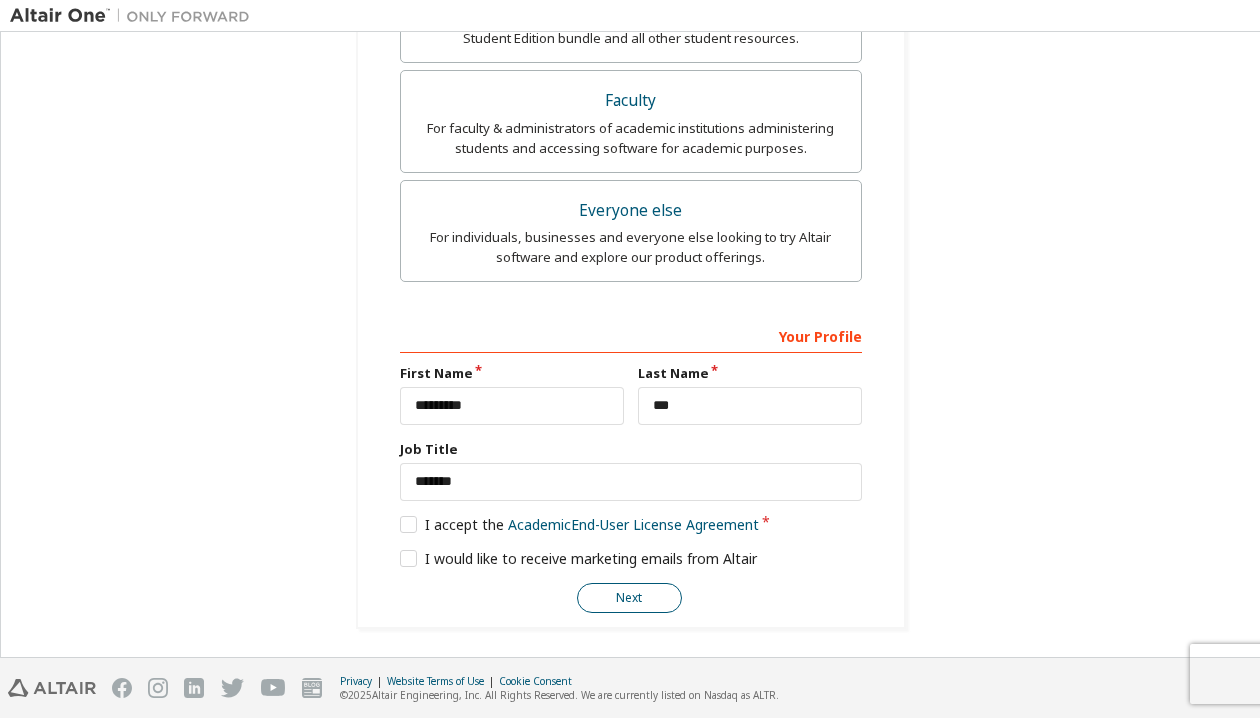 click on "Next" at bounding box center [629, 598] 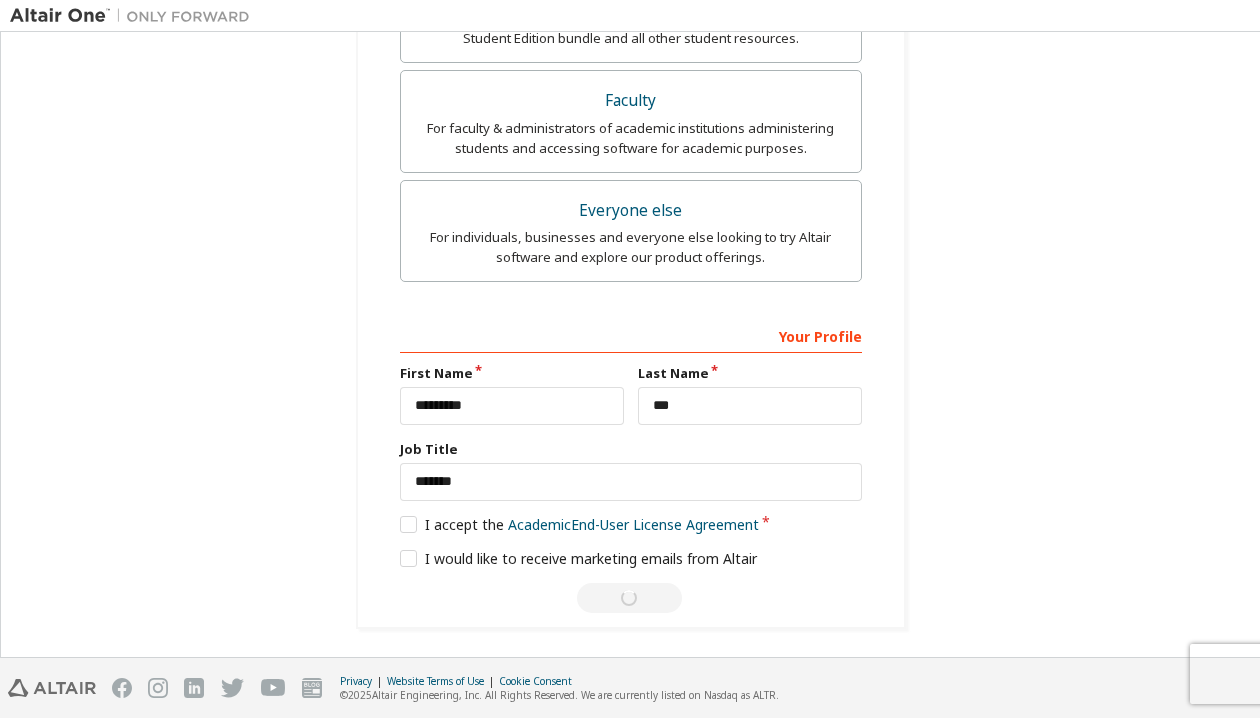 scroll, scrollTop: 0, scrollLeft: 0, axis: both 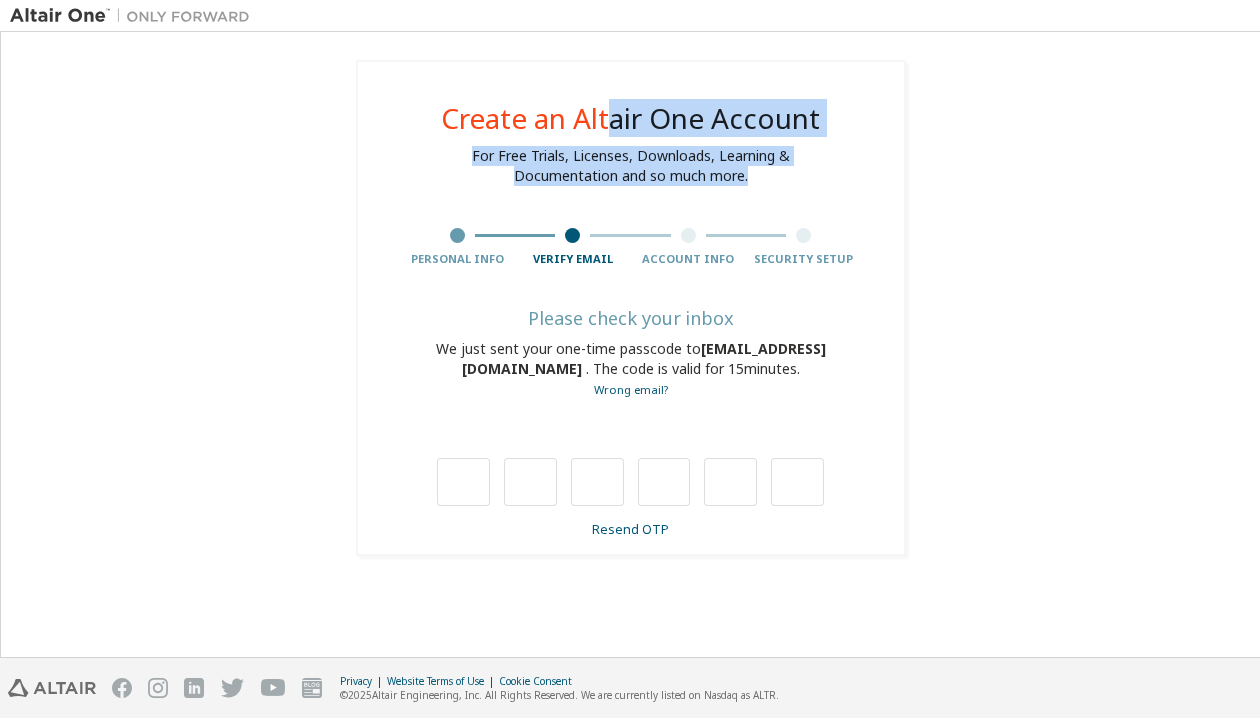drag, startPoint x: 620, startPoint y: 114, endPoint x: 778, endPoint y: 179, distance: 170.84789 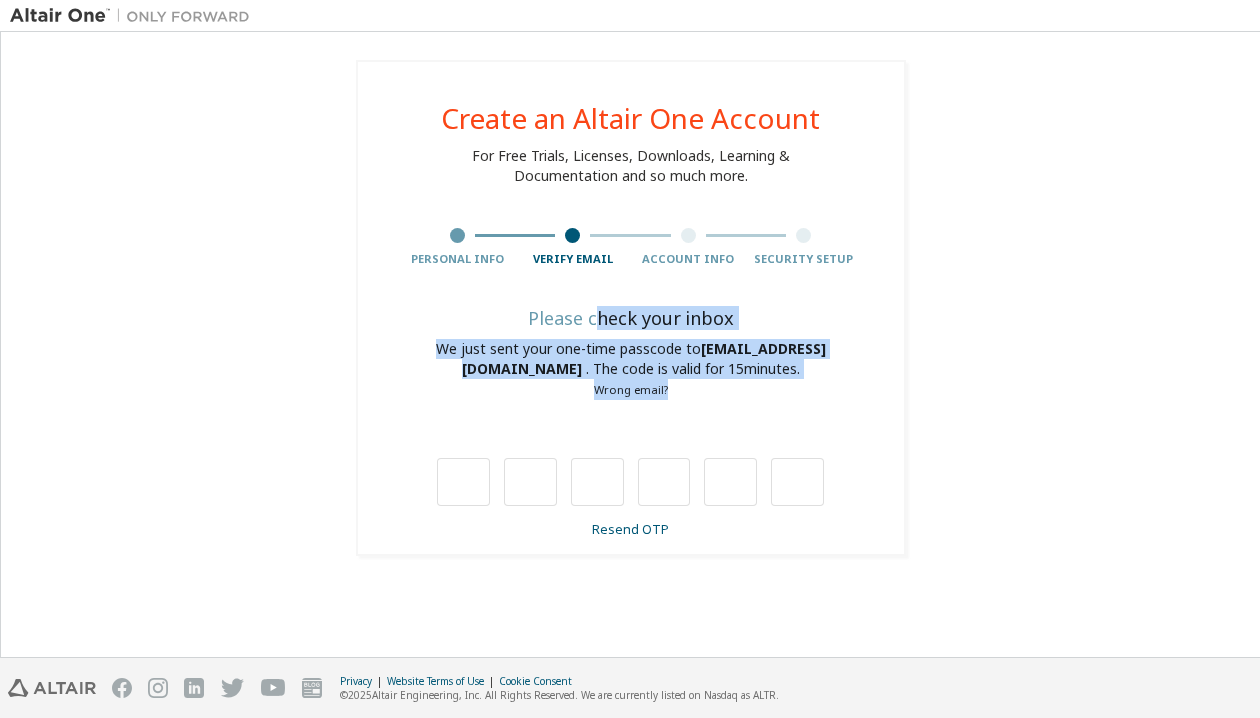 drag, startPoint x: 679, startPoint y: 387, endPoint x: 614, endPoint y: 315, distance: 97 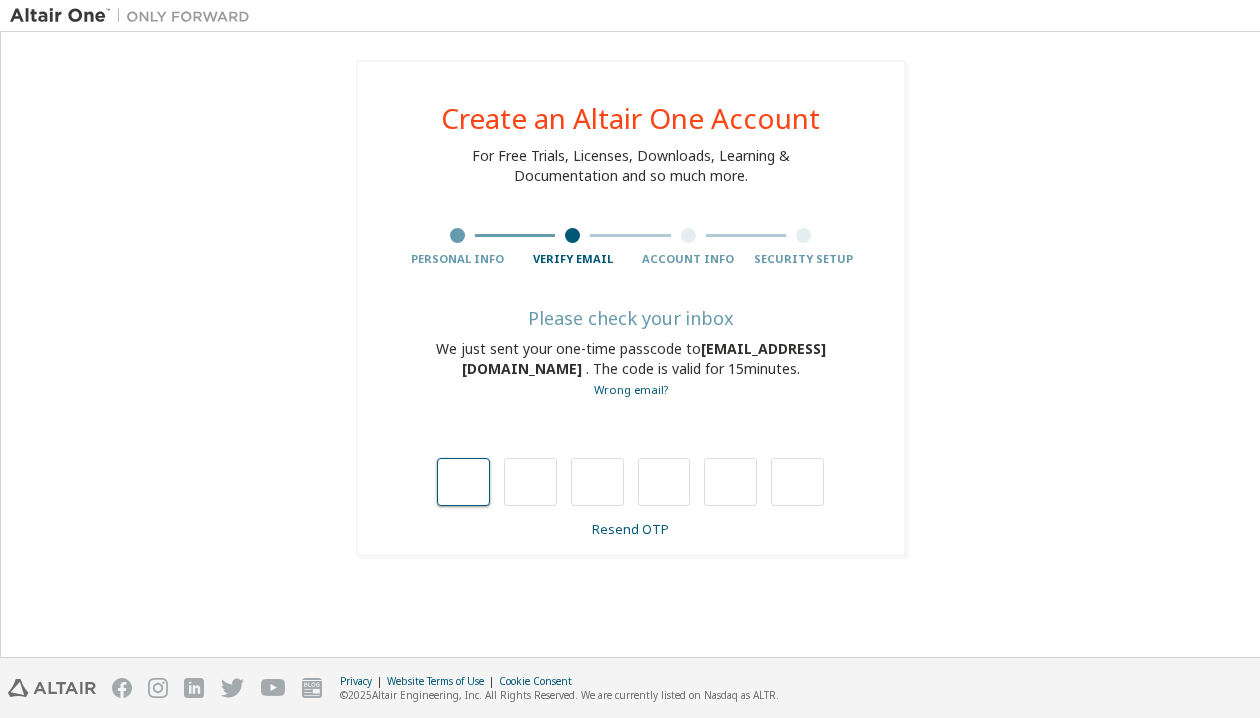click at bounding box center (463, 482) 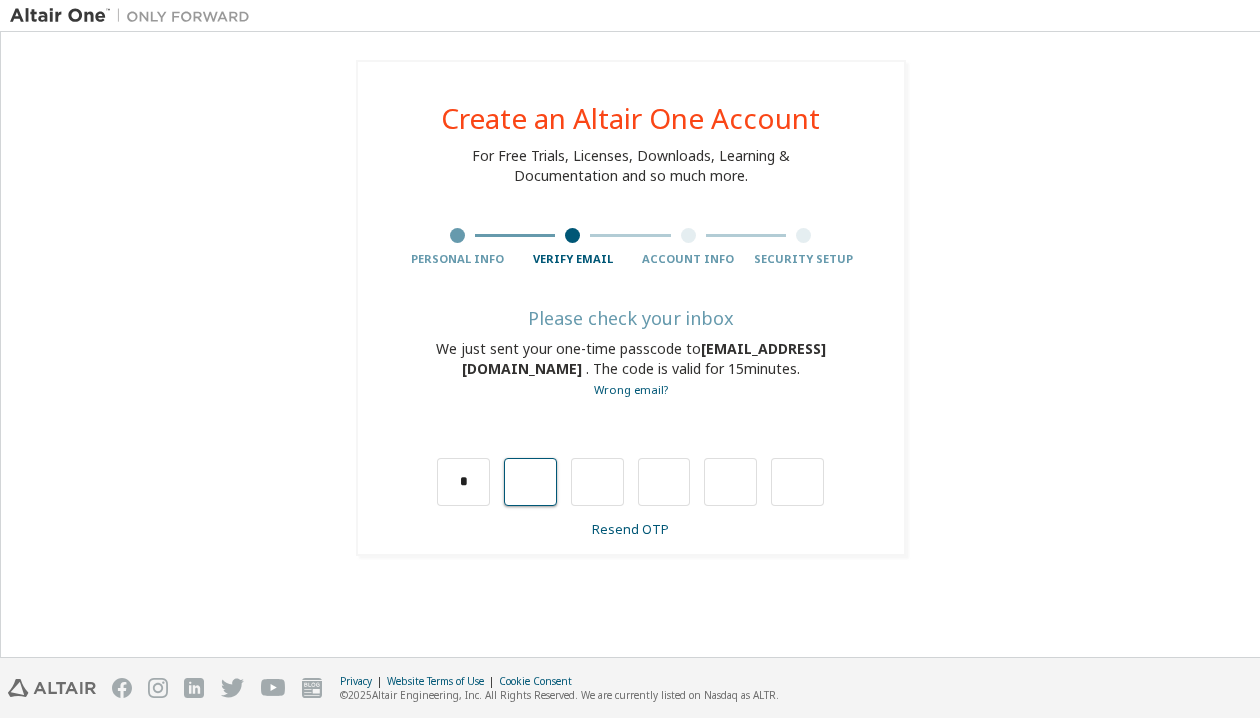 type on "*" 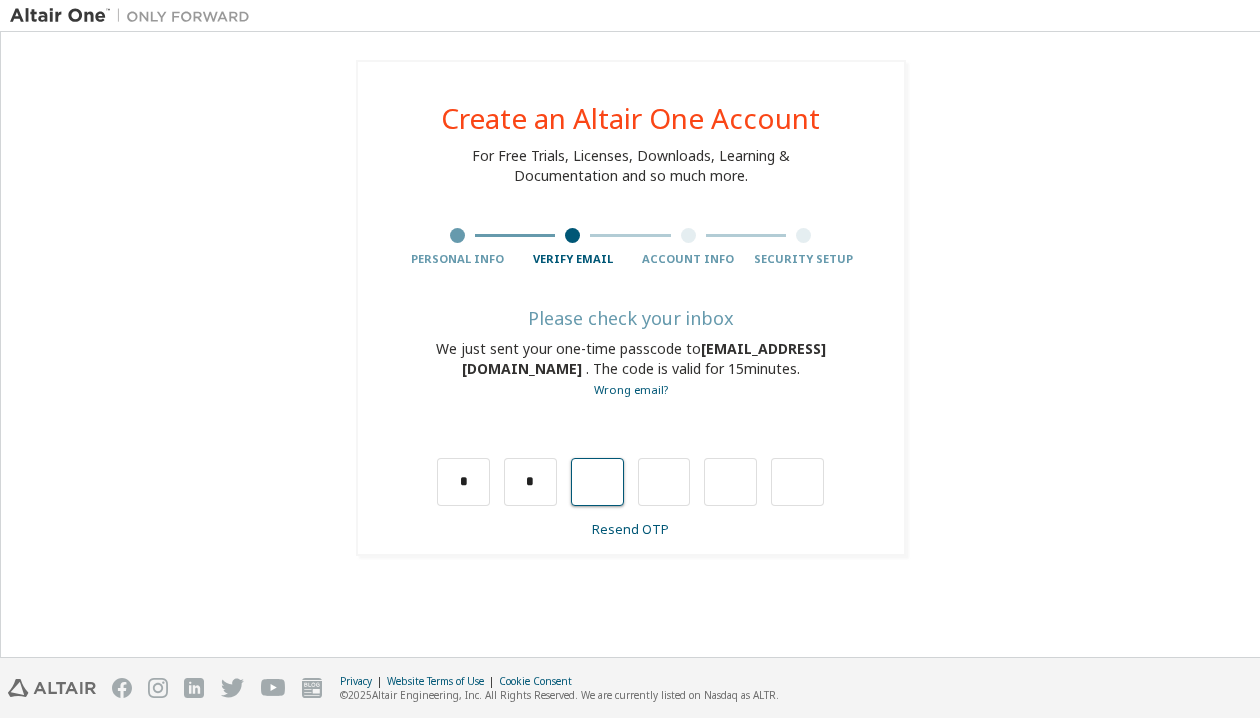 type on "*" 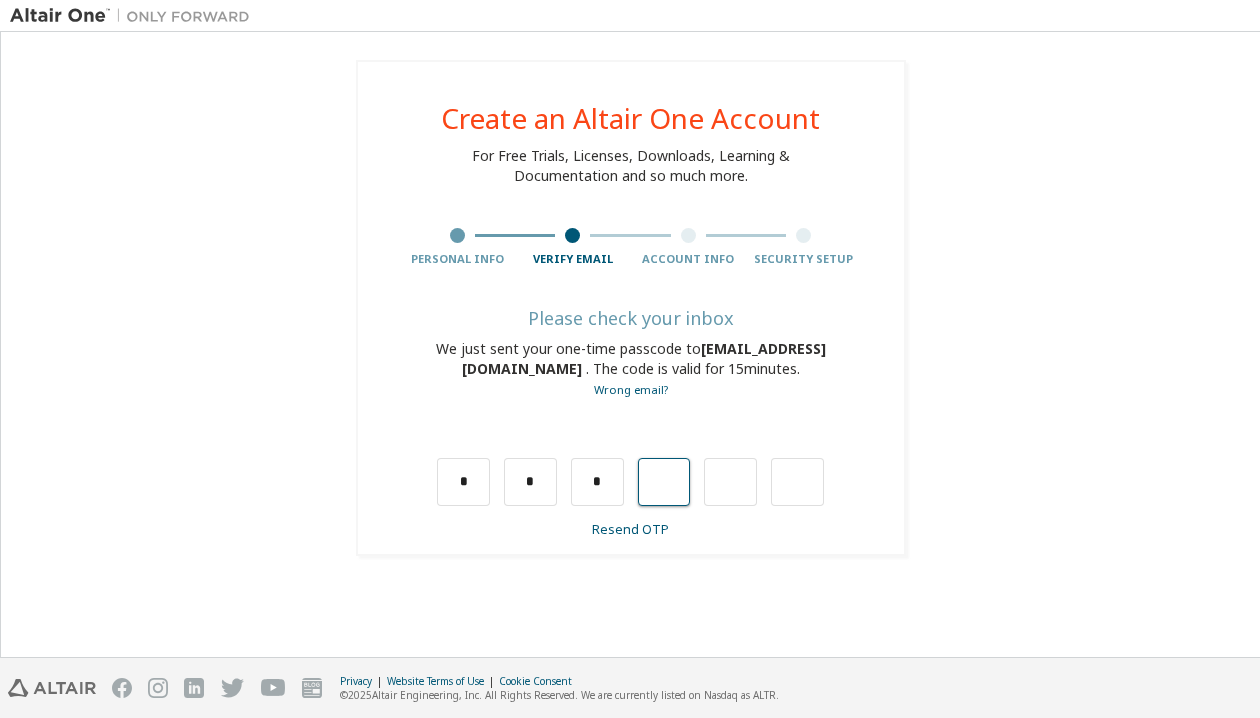 type on "*" 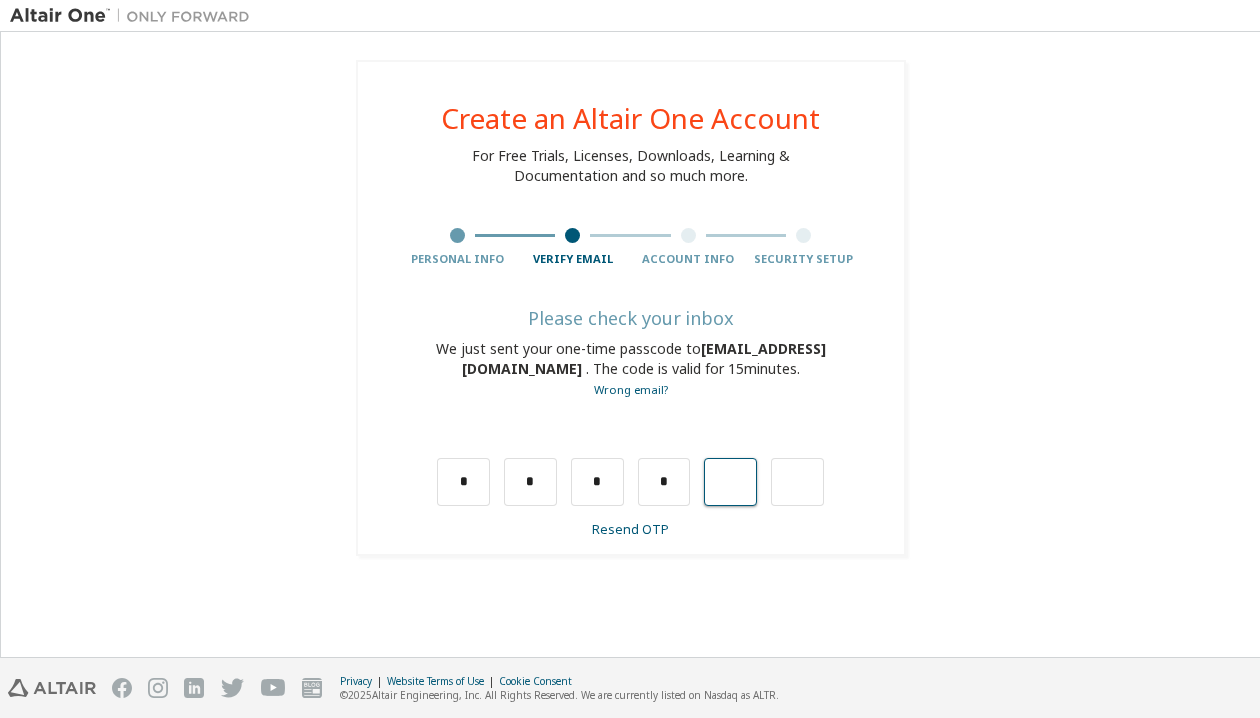 type on "*" 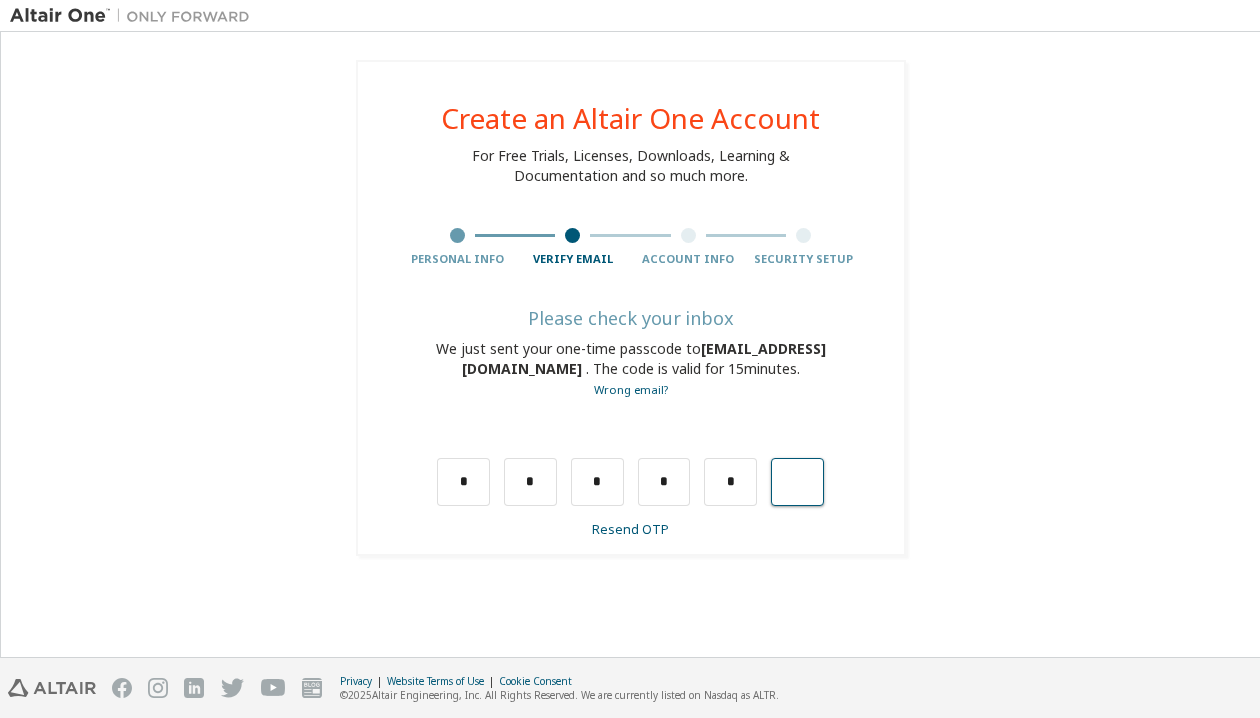 type on "*" 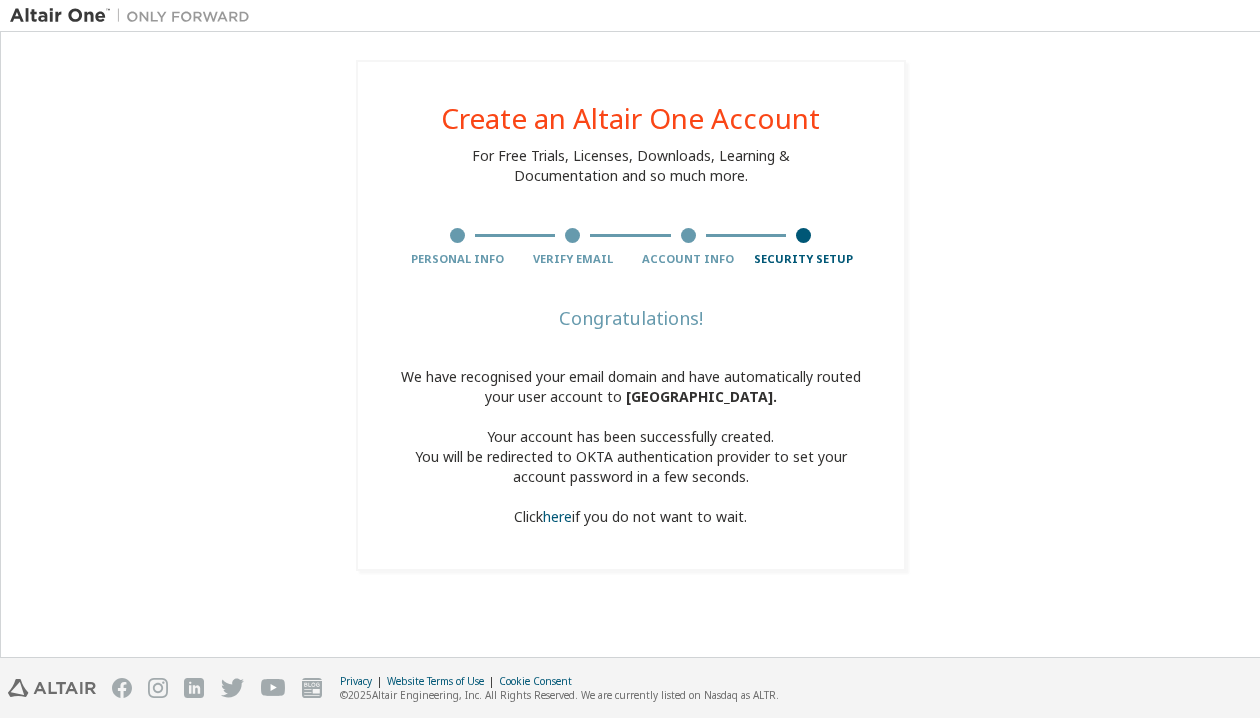 click on "Create an Altair One Account For Free Trials, Licenses, Downloads, Learning &  Documentation and so much more. Personal Info Verify Email Account Info Security Setup Congratulations! We have recognised your email domain and have automatically routed your user account to   ShanghaiTech University . Your account has been successfully created. You will be redirected to OKTA authentication provider to set your account password in a few seconds. Click  here  if you do not want to wait." at bounding box center (630, 315) 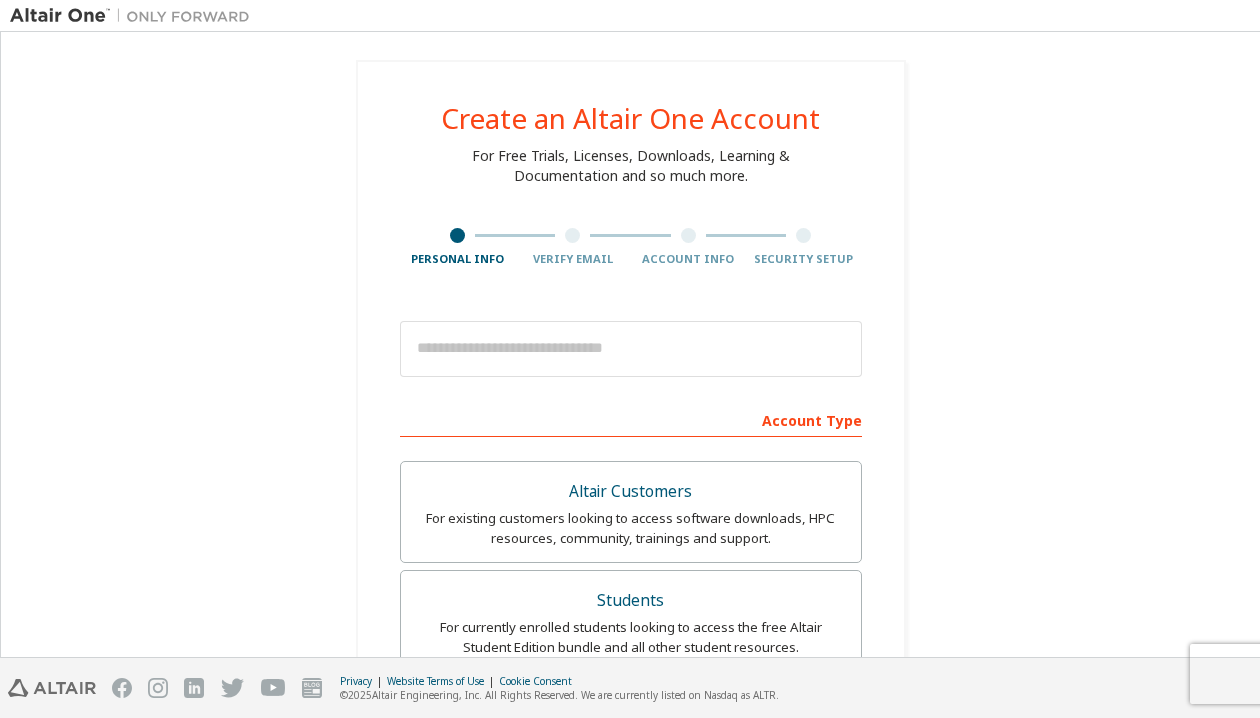 scroll, scrollTop: 0, scrollLeft: 0, axis: both 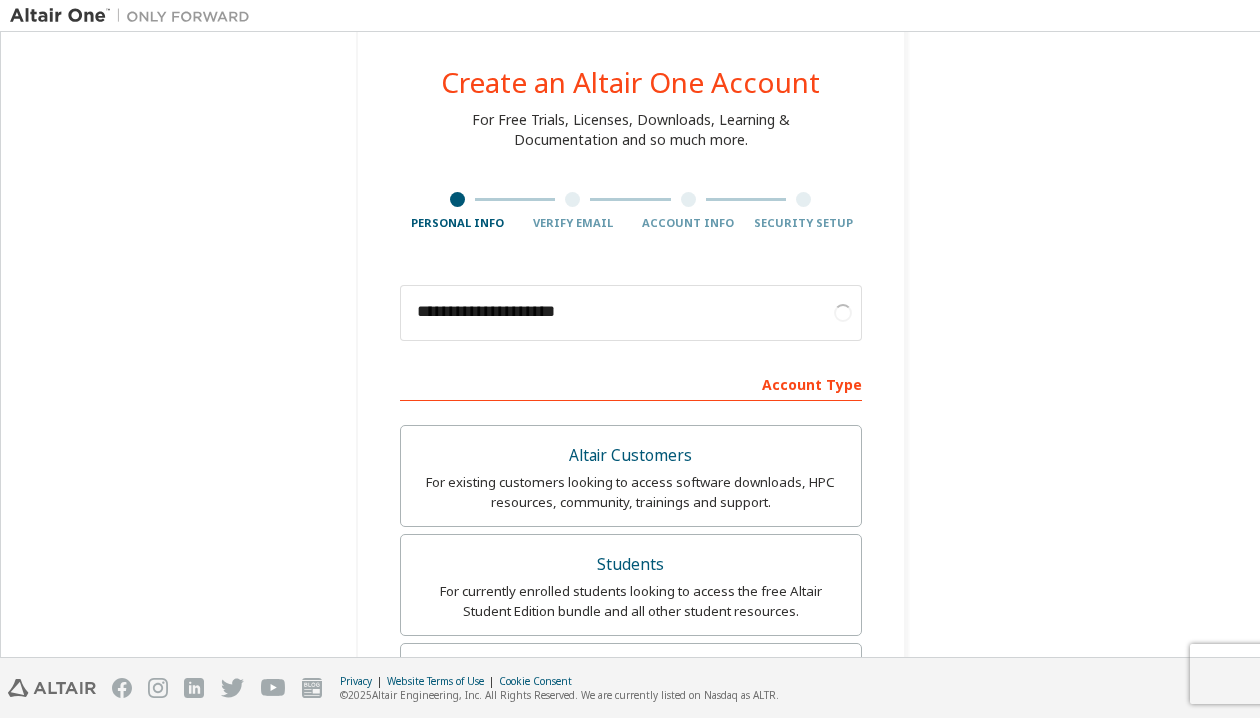 drag, startPoint x: 693, startPoint y: 320, endPoint x: 627, endPoint y: 320, distance: 66 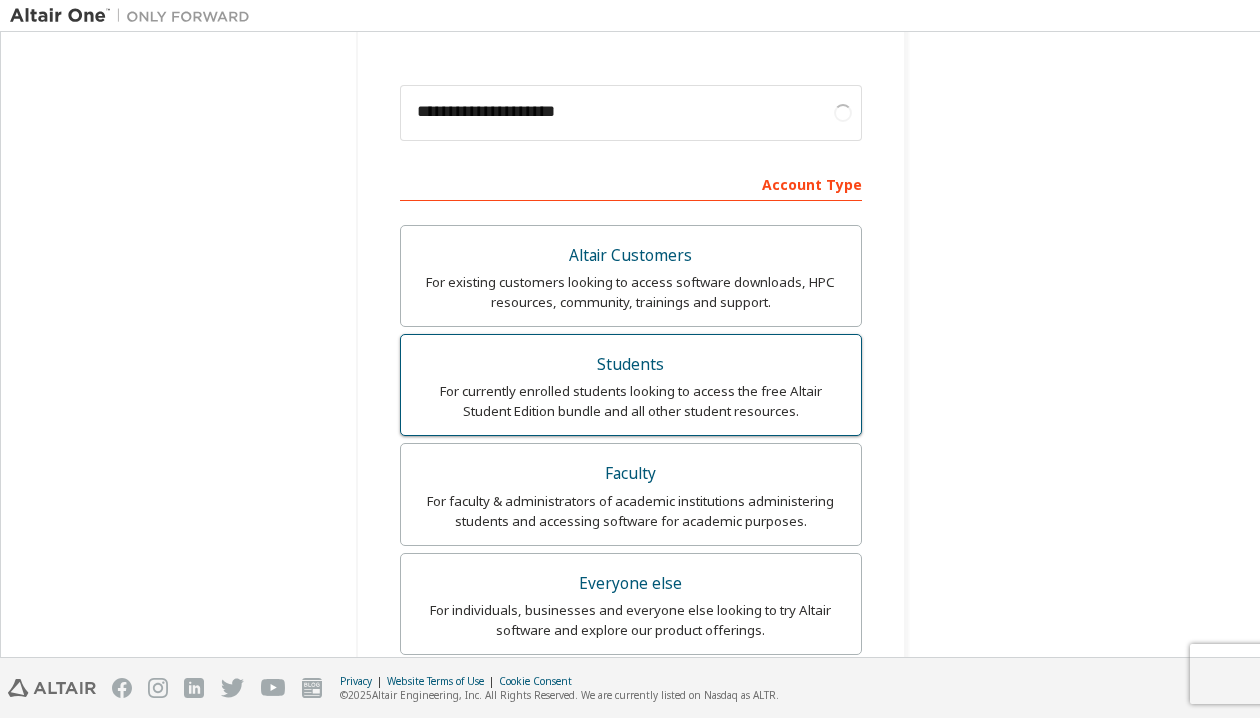 click on "Students" at bounding box center [631, 365] 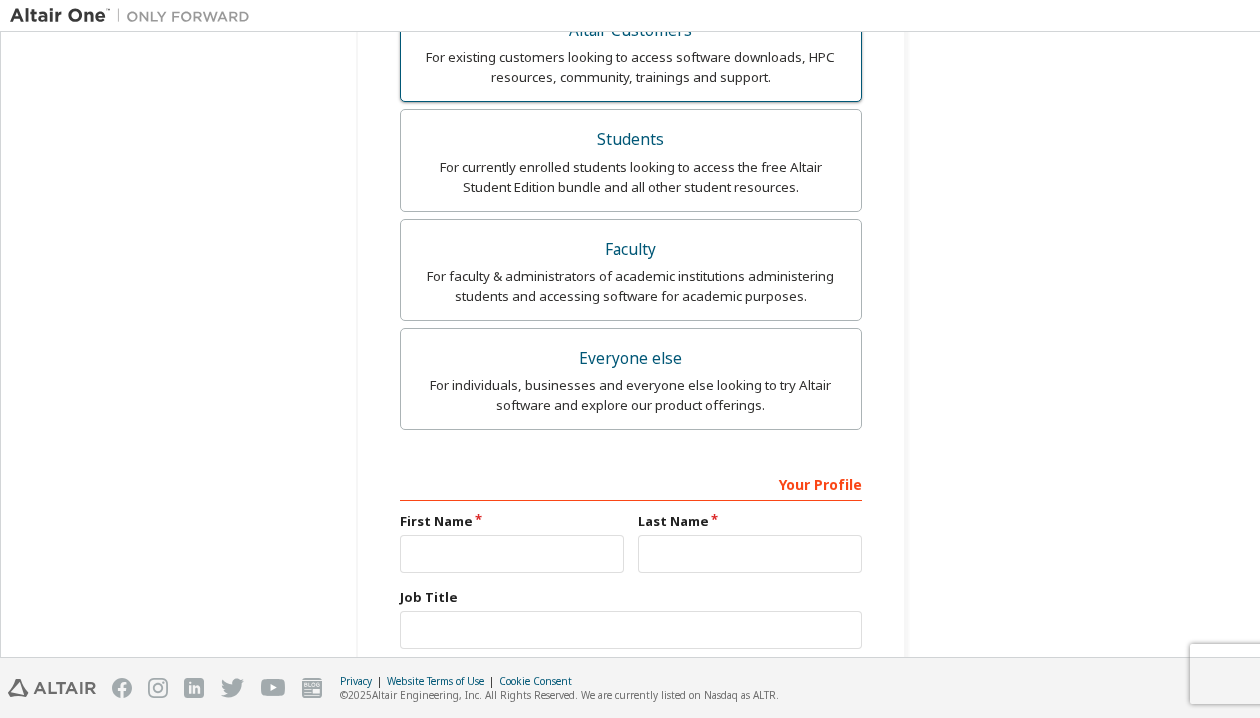 scroll, scrollTop: 685, scrollLeft: 0, axis: vertical 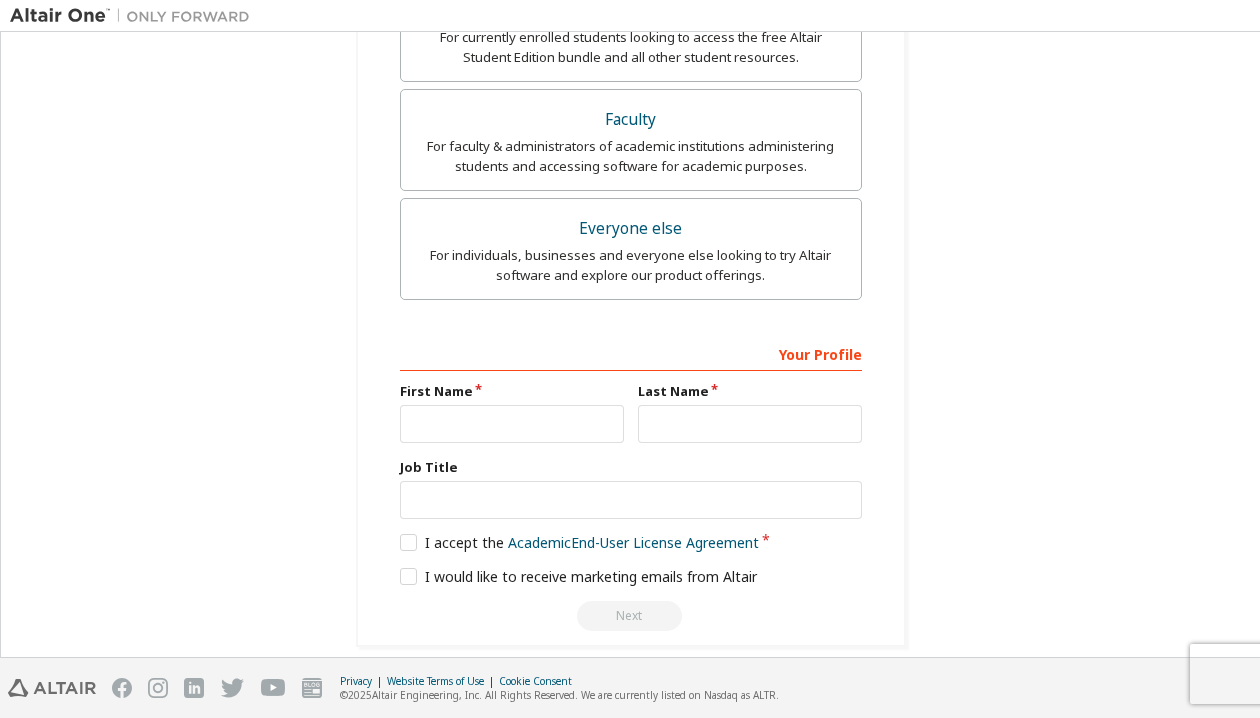 click on "First Name" at bounding box center (512, 412) 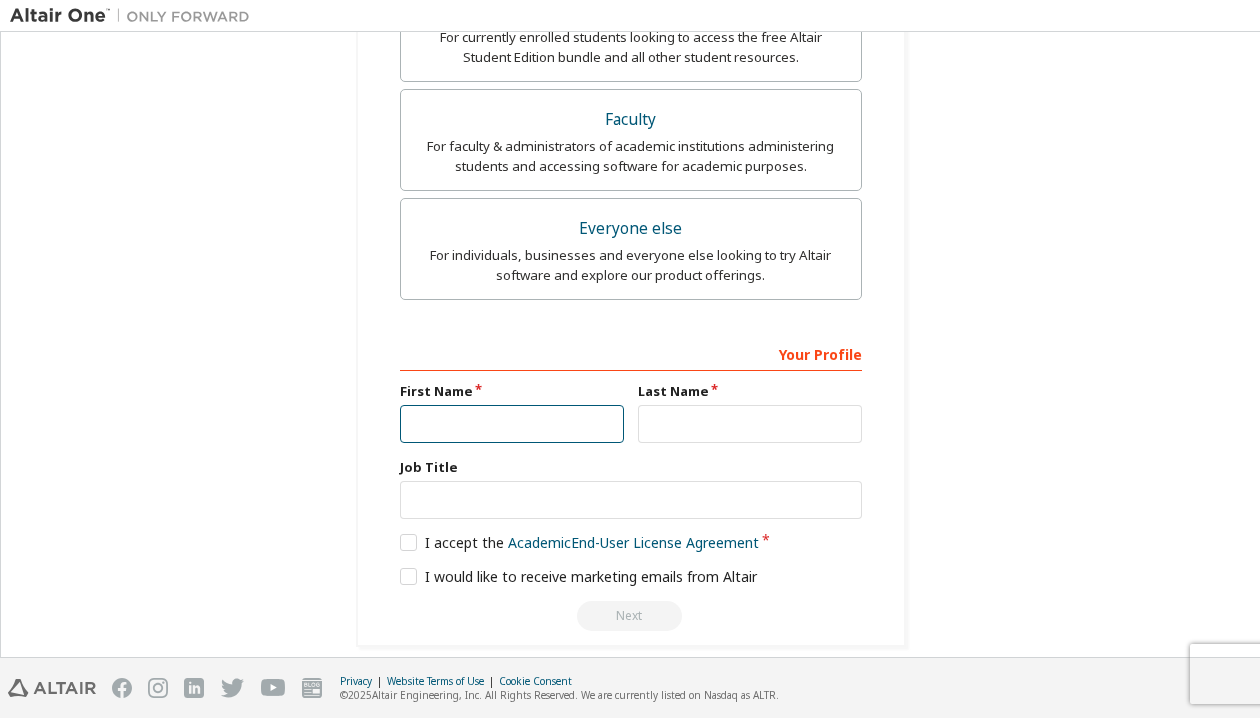 click at bounding box center [512, 424] 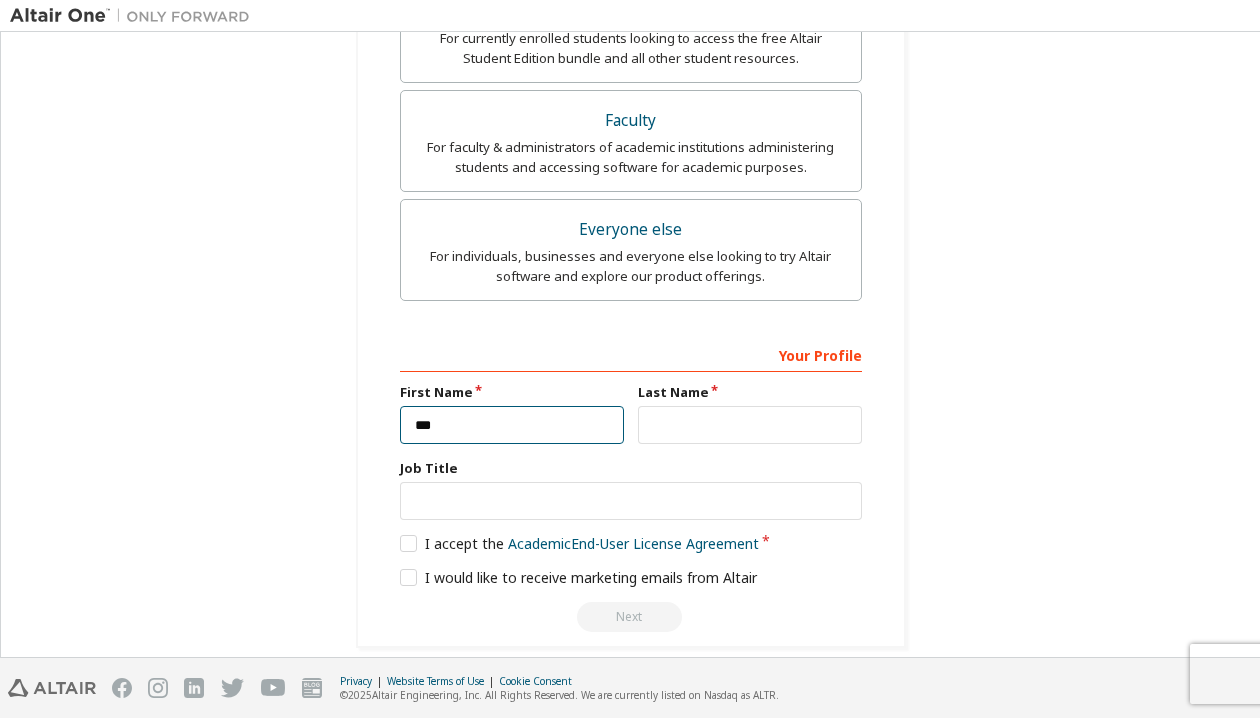 type on "***" 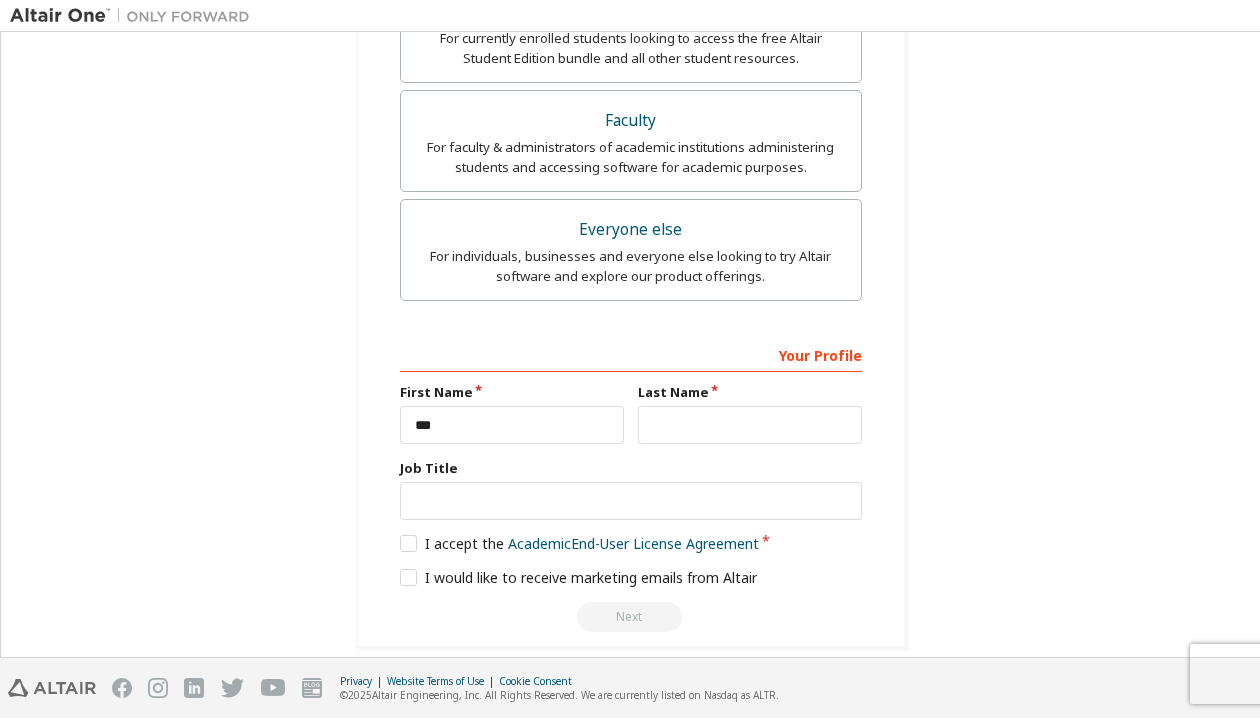 click on "Your Profile First Name *** Last Name Job Title Please provide State/Province to help us route sales and support resources to you more efficiently. I accept the   Academic   End-User License Agreement I would like to receive marketing emails from Altair ******** Next" at bounding box center [631, 484] 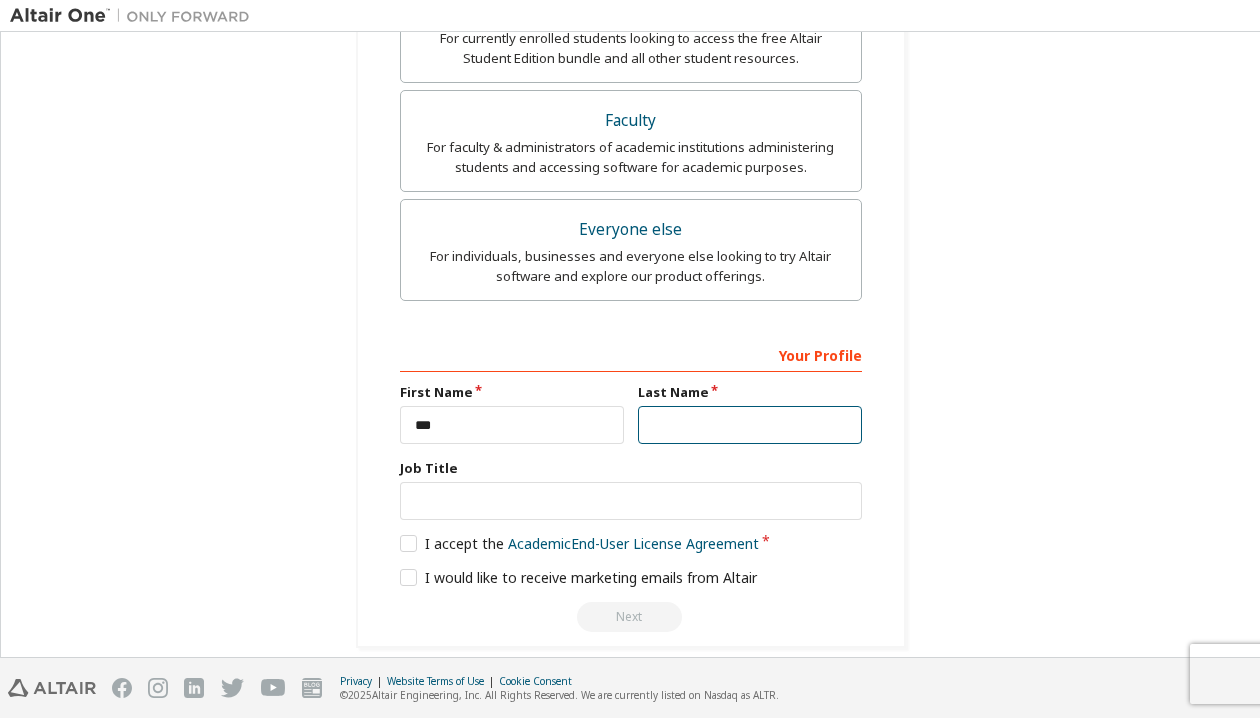 click at bounding box center (750, 425) 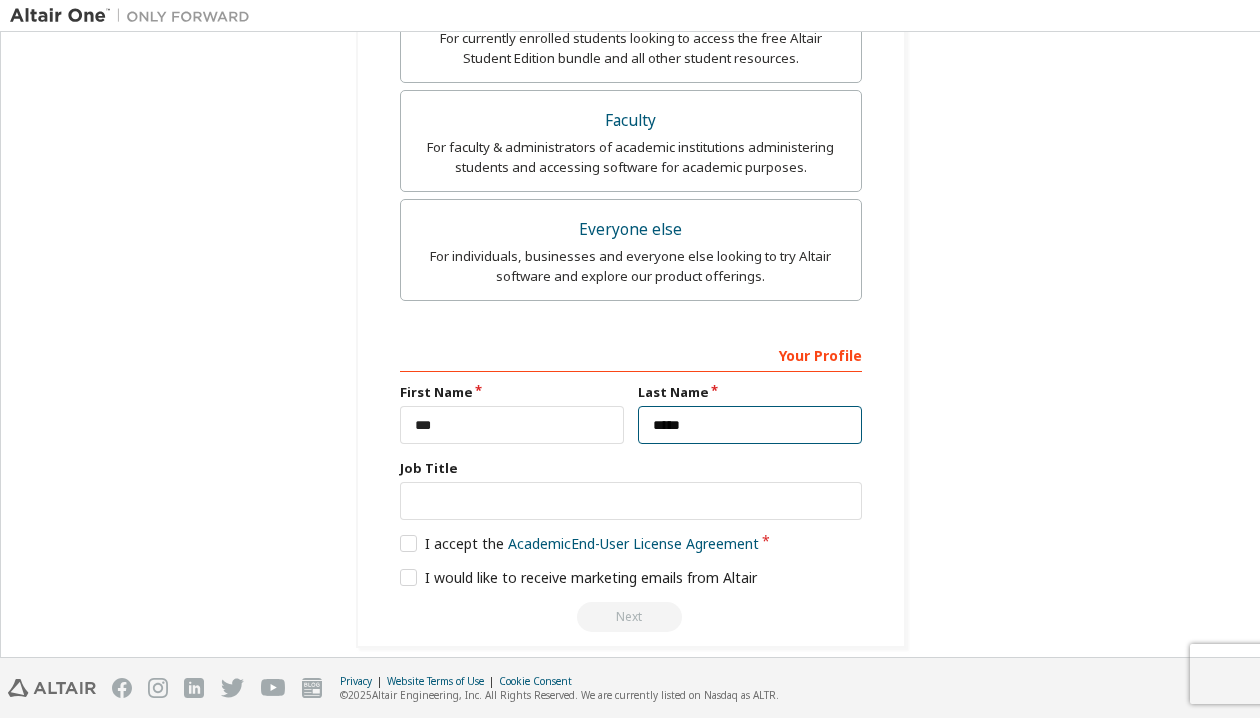 type on "*****" 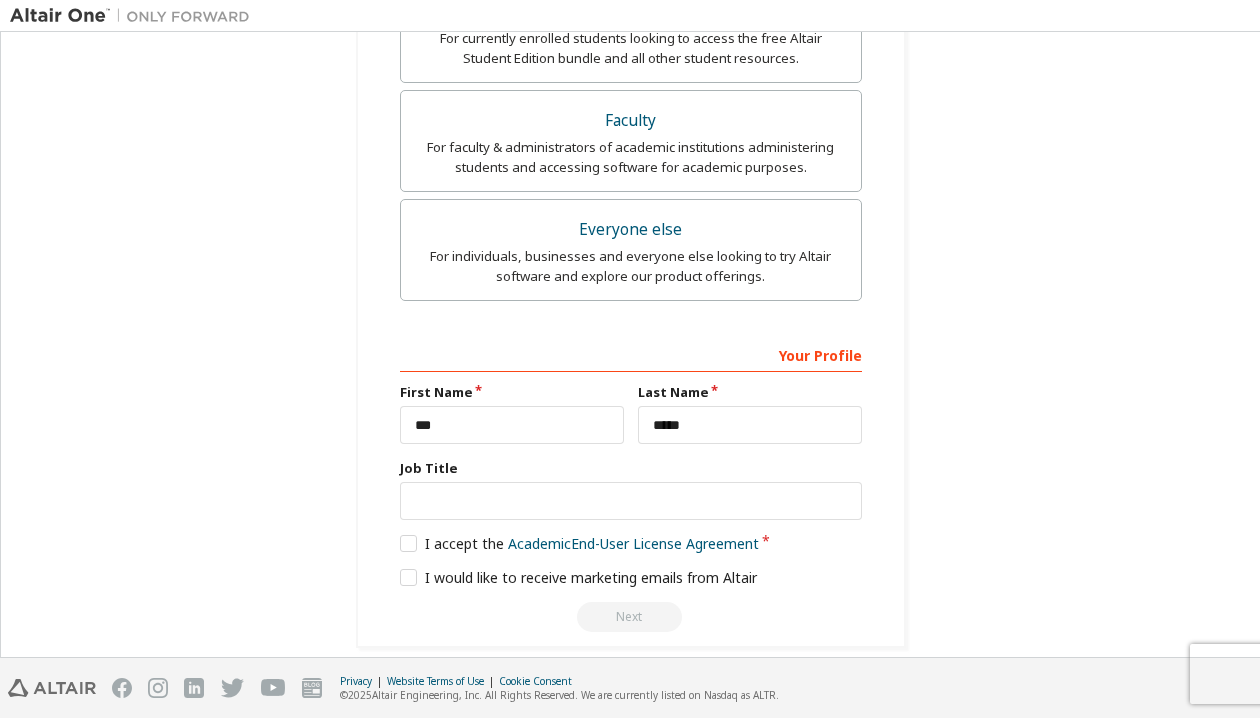 click on "Job Title" at bounding box center (631, 468) 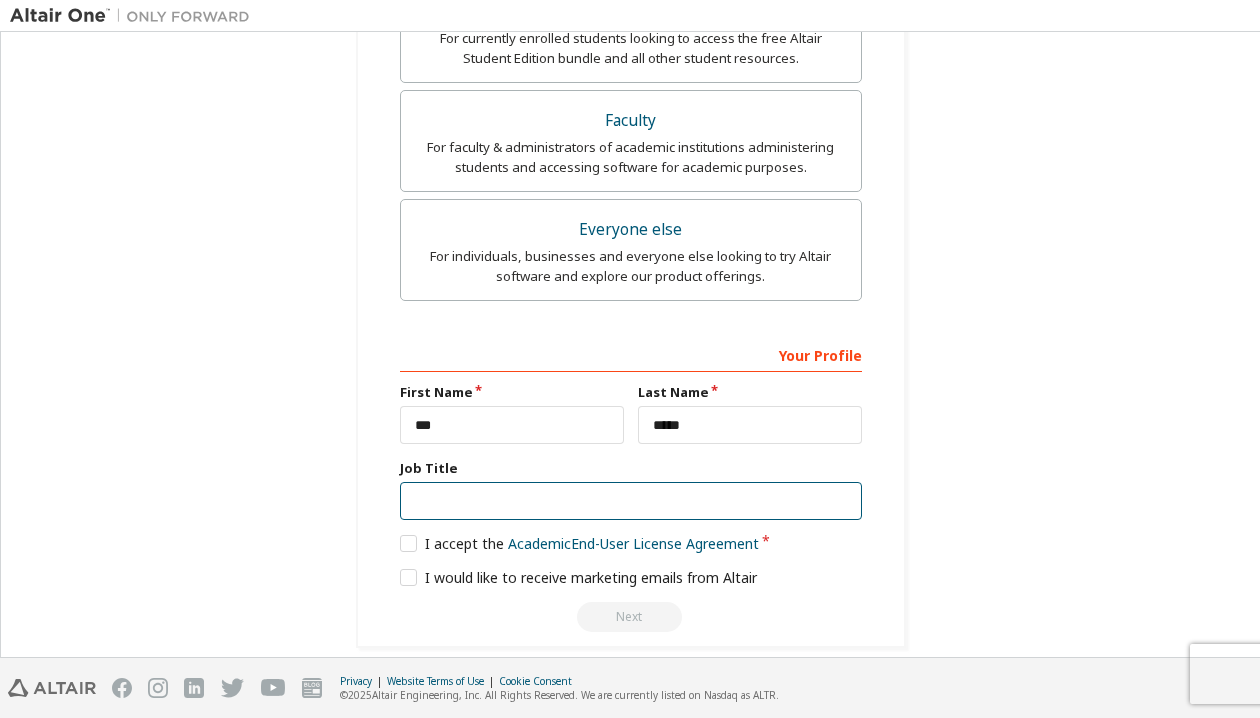 click at bounding box center [631, 501] 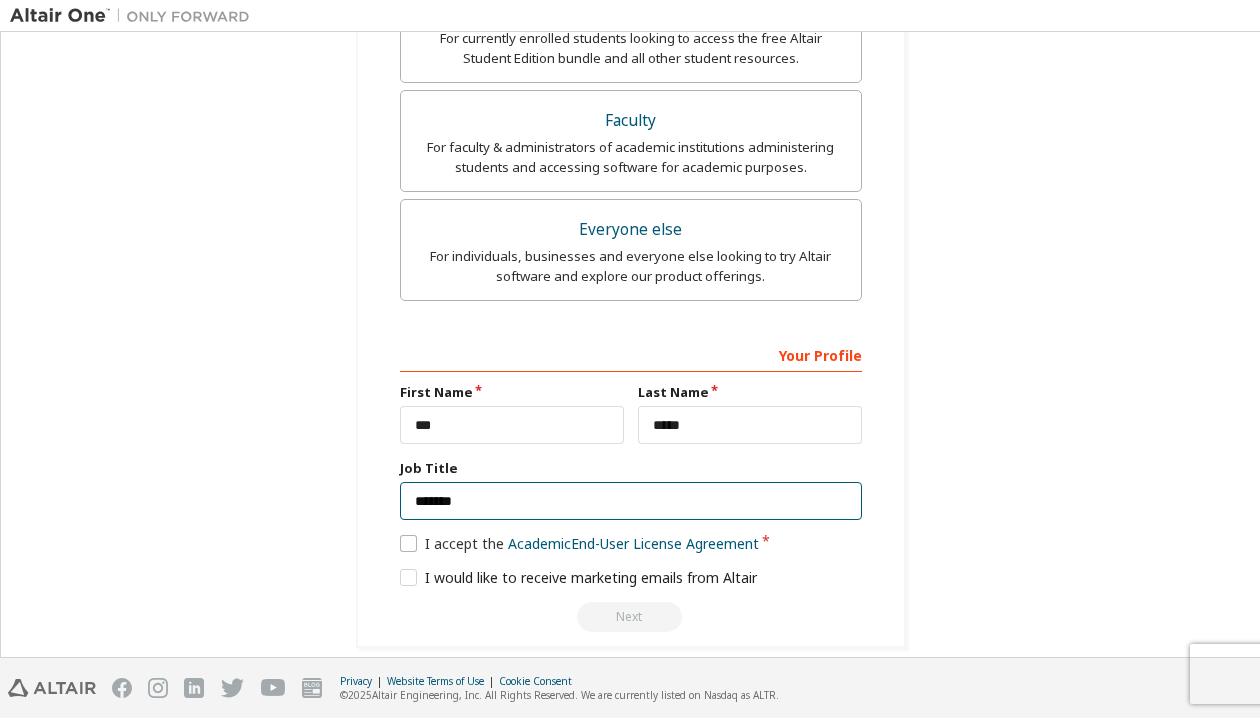 type on "*******" 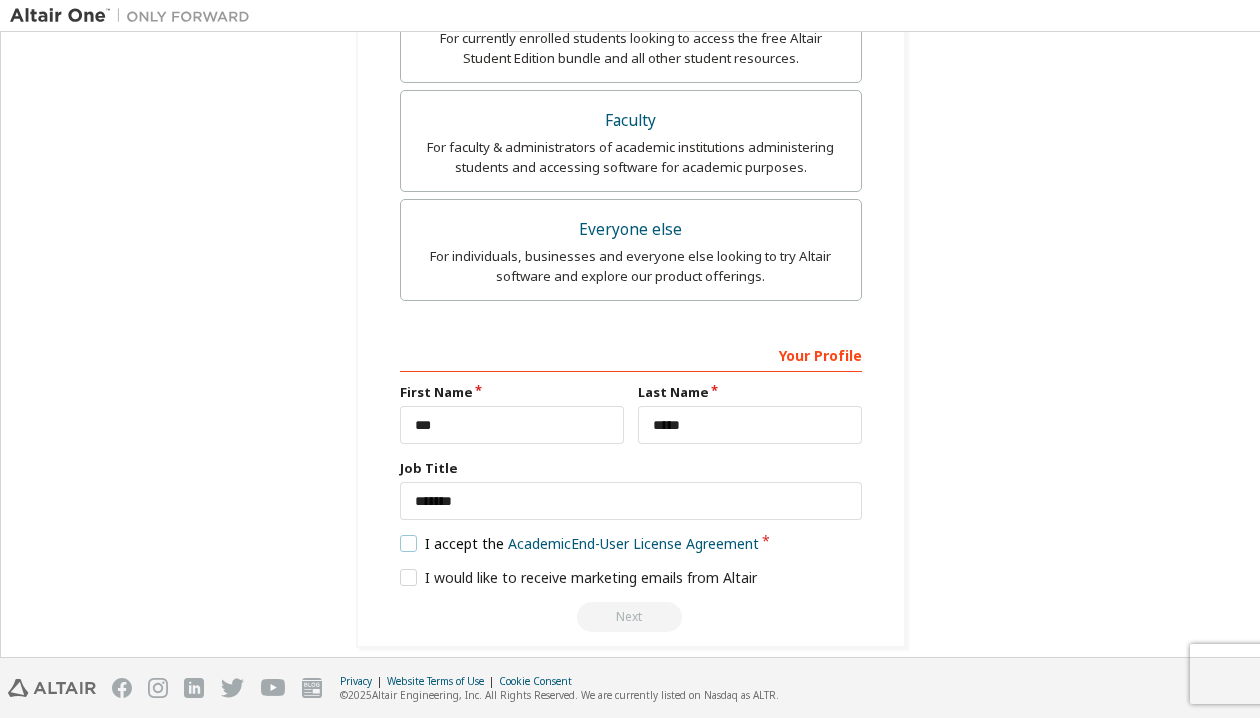 click on "I accept the   Academic   End-User License Agreement" at bounding box center (580, 543) 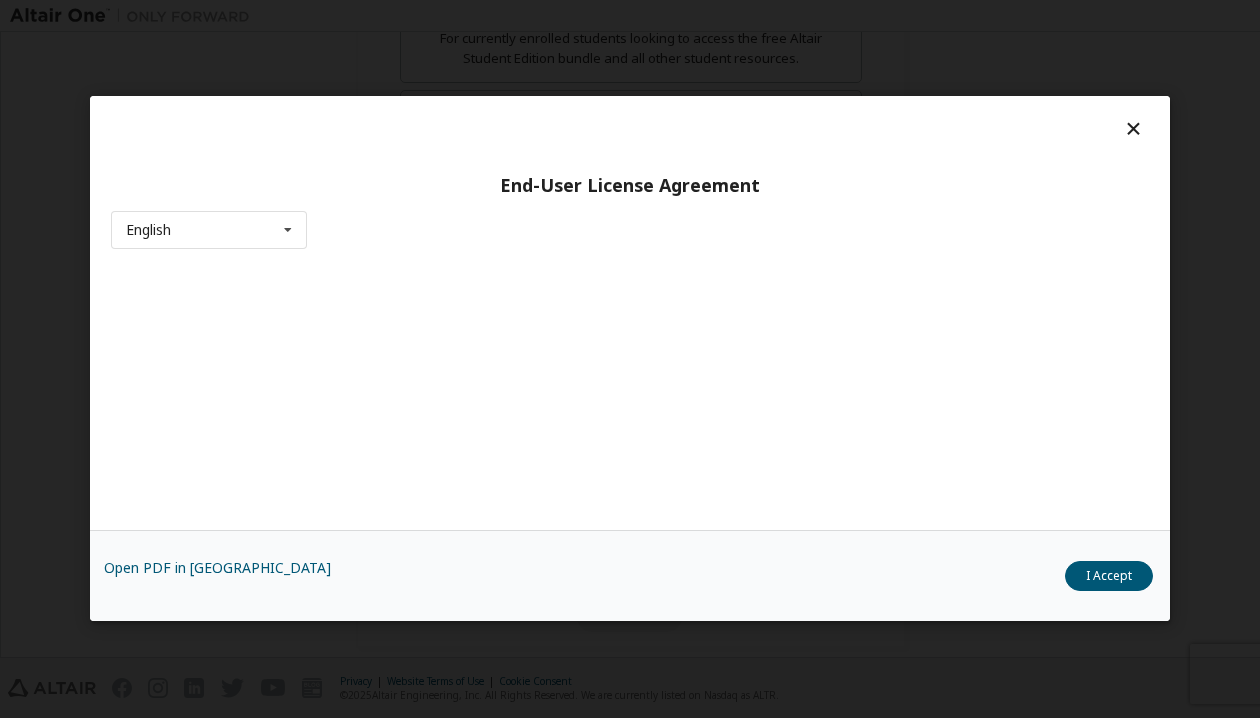 click on "Open PDF in New Tab I Accept" at bounding box center (630, 576) 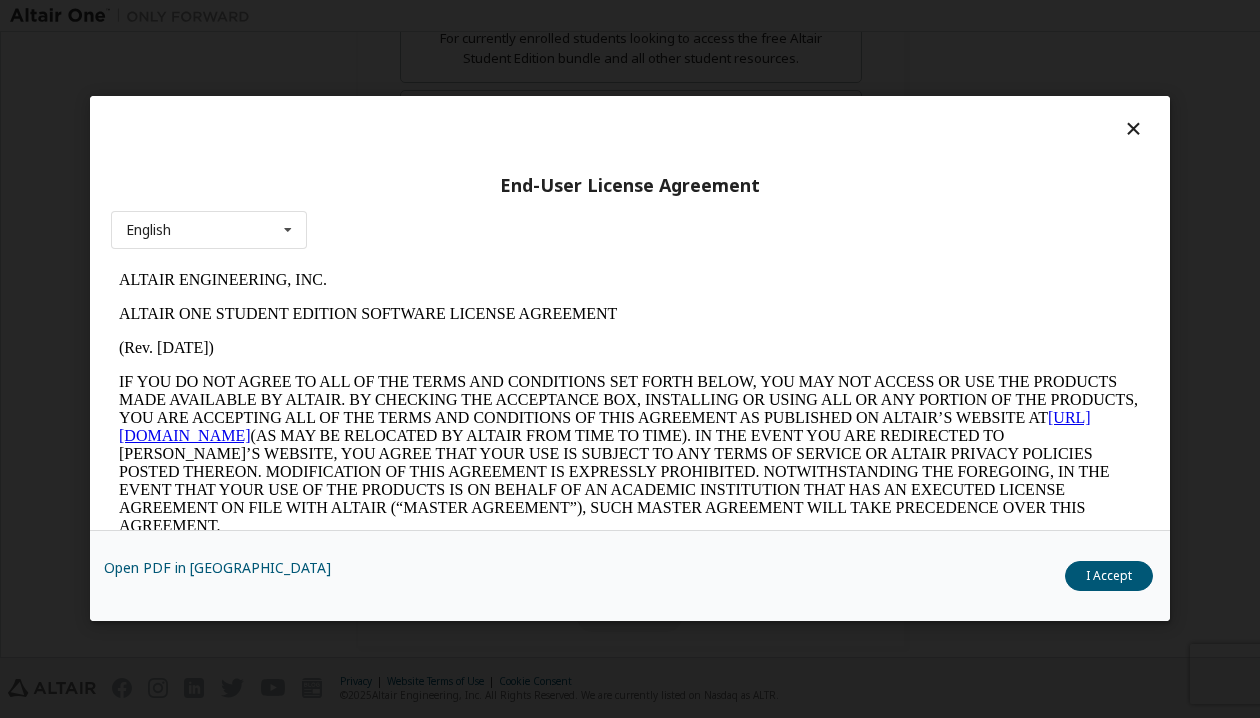 scroll, scrollTop: 0, scrollLeft: 0, axis: both 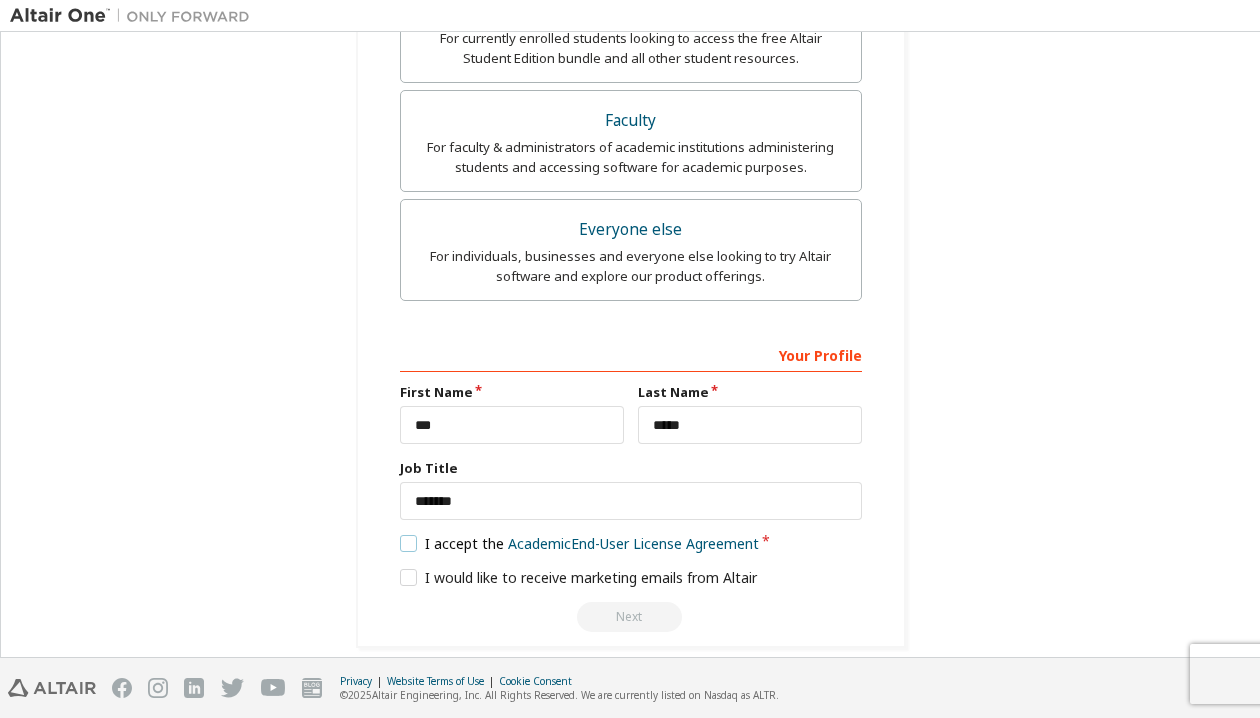 click on "I accept the   Academic   End-User License Agreement" at bounding box center (580, 543) 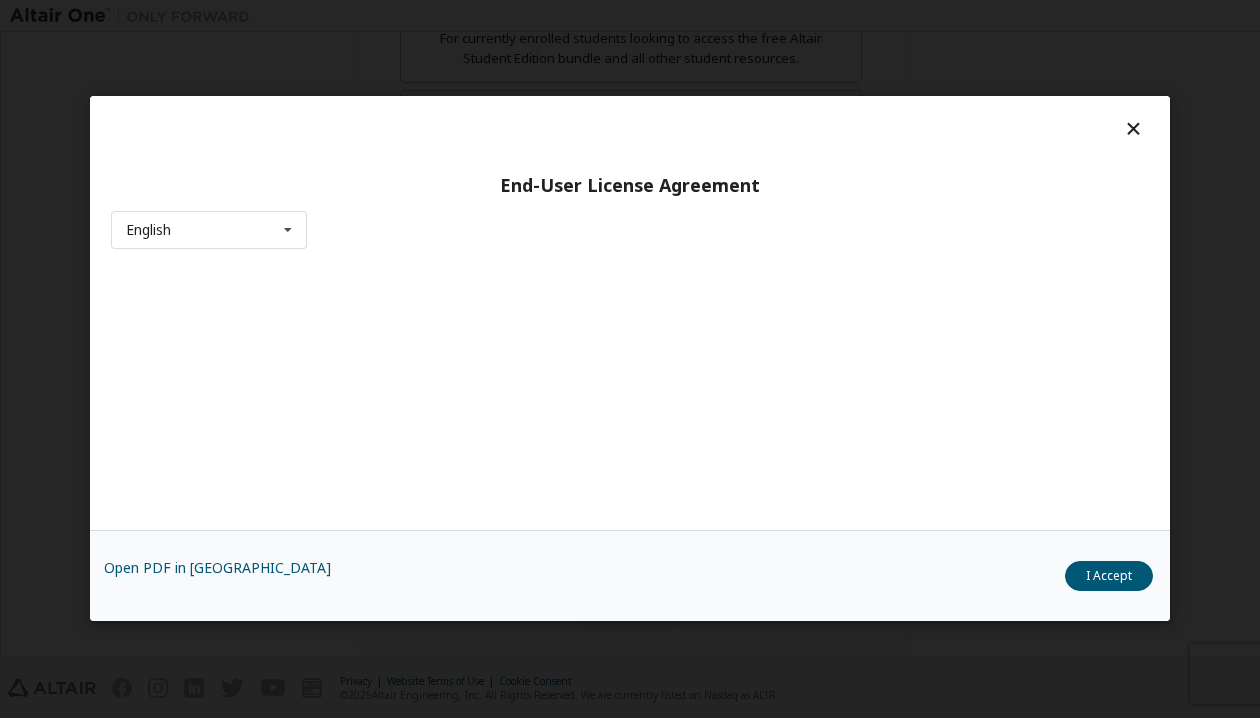 click on "Open PDF in New Tab I Accept" at bounding box center [630, 576] 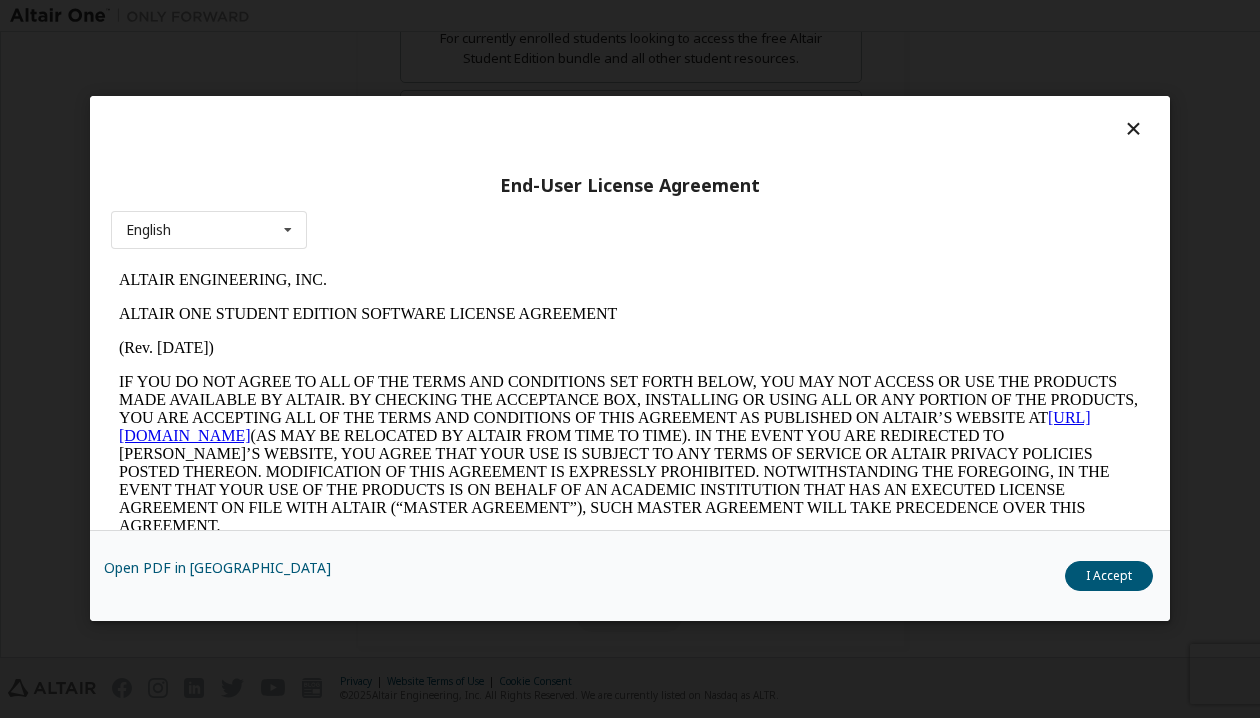 scroll, scrollTop: 0, scrollLeft: 0, axis: both 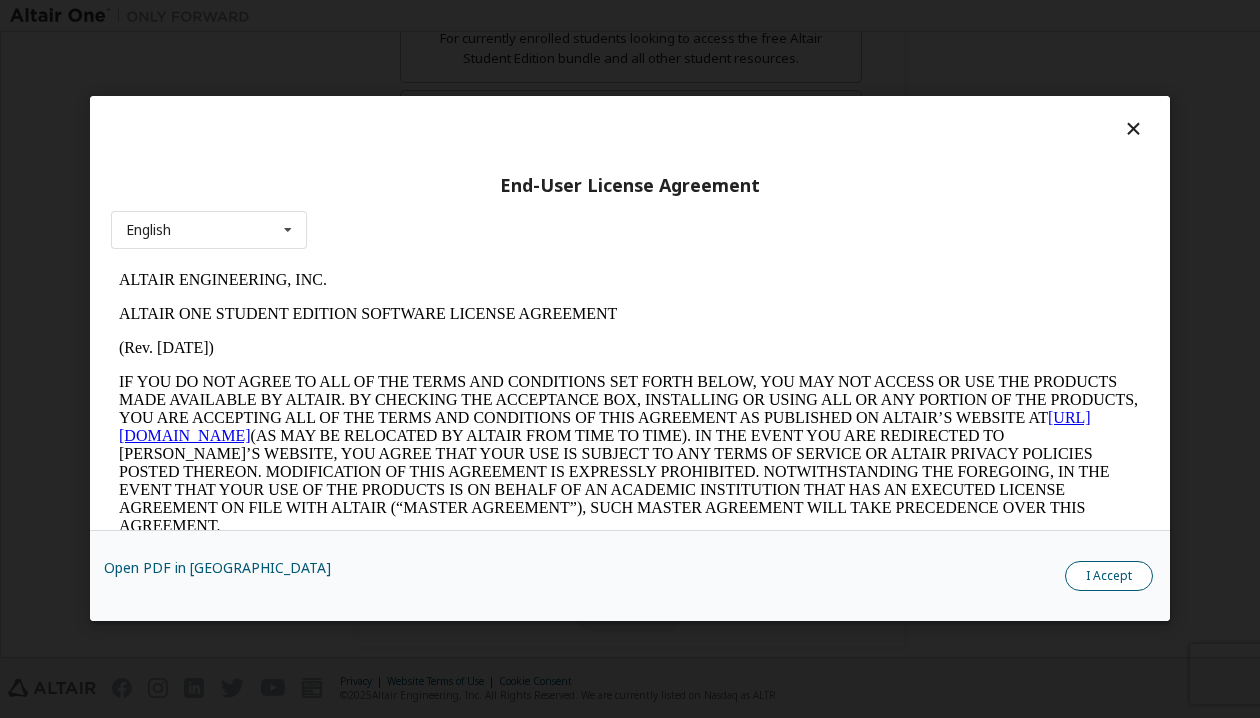 click on "I Accept" at bounding box center (1109, 577) 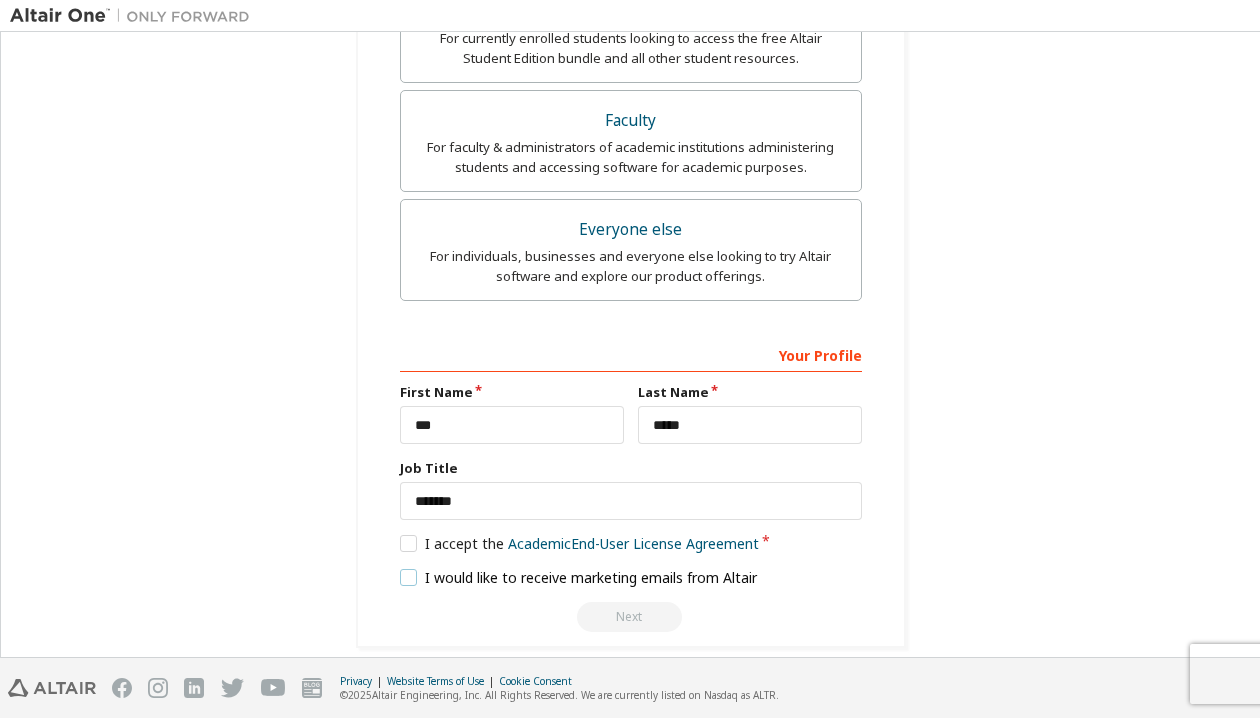 click on "I would like to receive marketing emails from Altair" at bounding box center (579, 577) 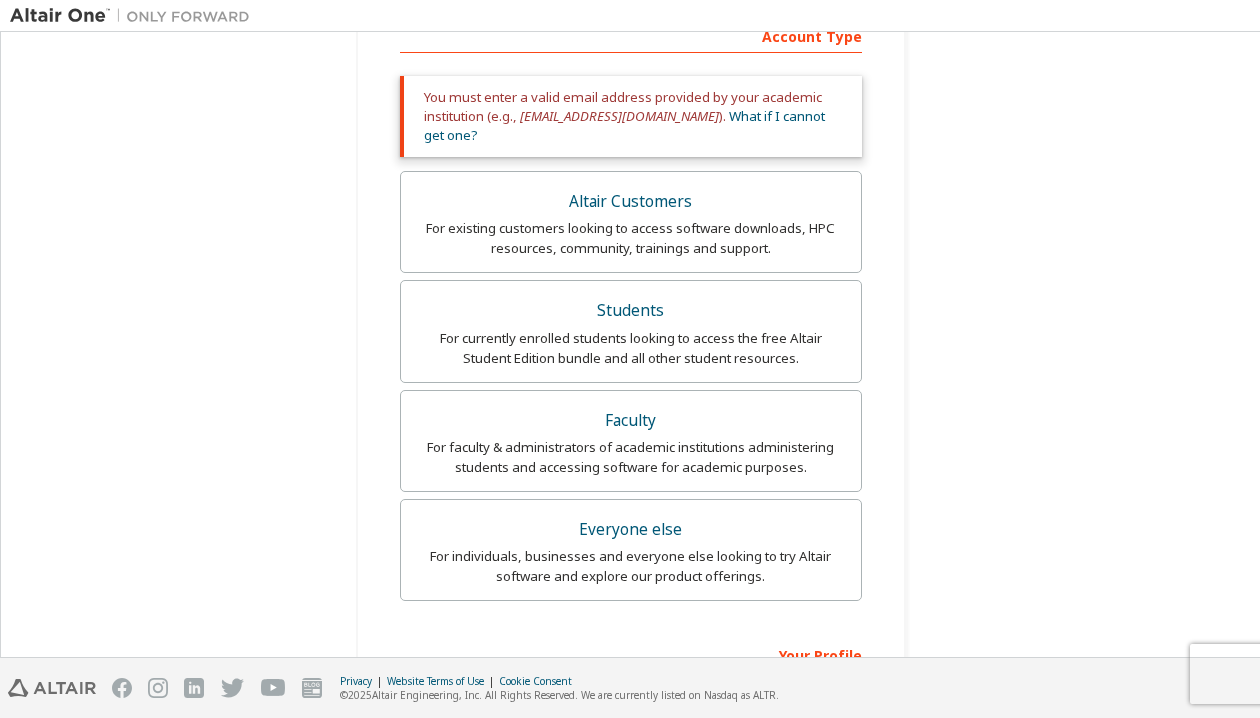 scroll, scrollTop: 0, scrollLeft: 0, axis: both 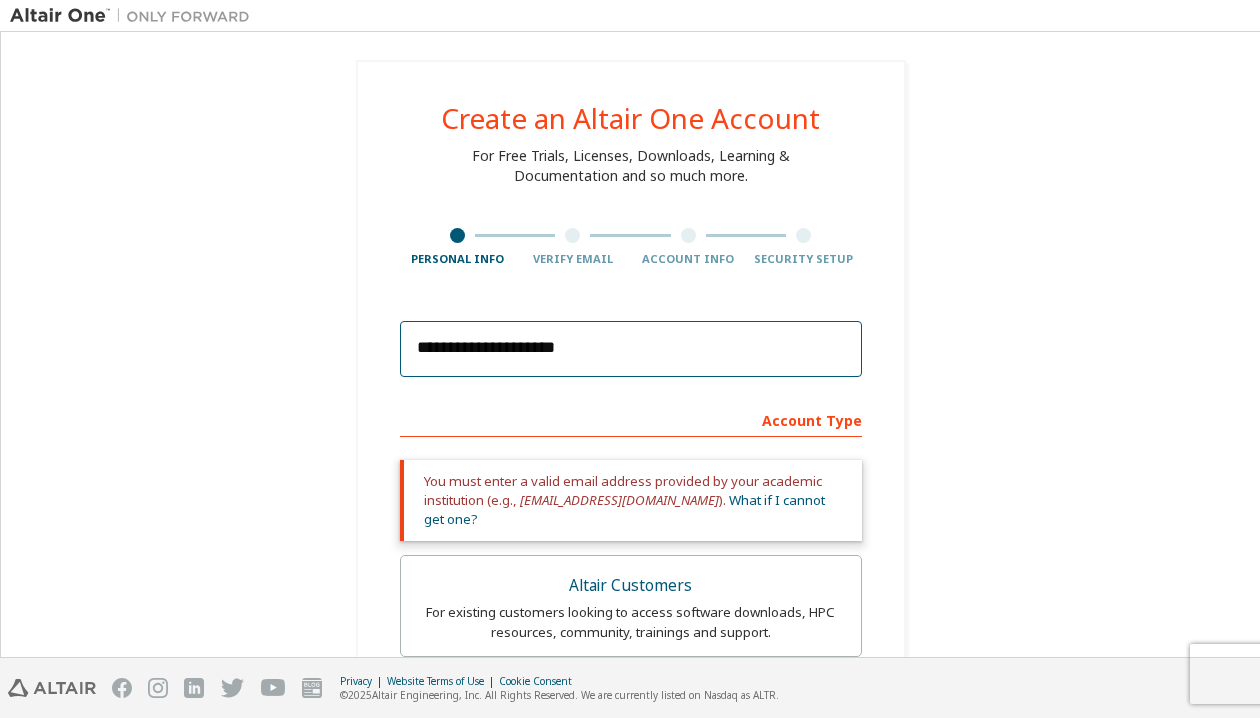 drag, startPoint x: 689, startPoint y: 331, endPoint x: 576, endPoint y: 335, distance: 113.07078 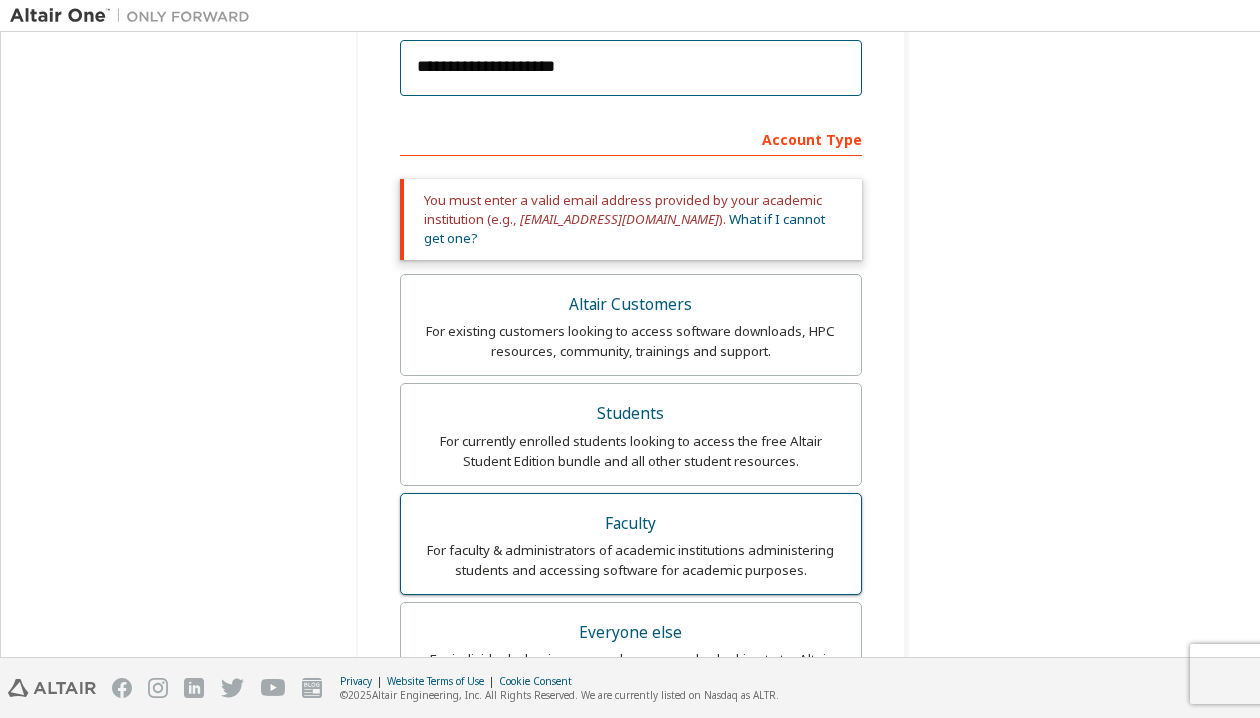 scroll, scrollTop: 184, scrollLeft: 0, axis: vertical 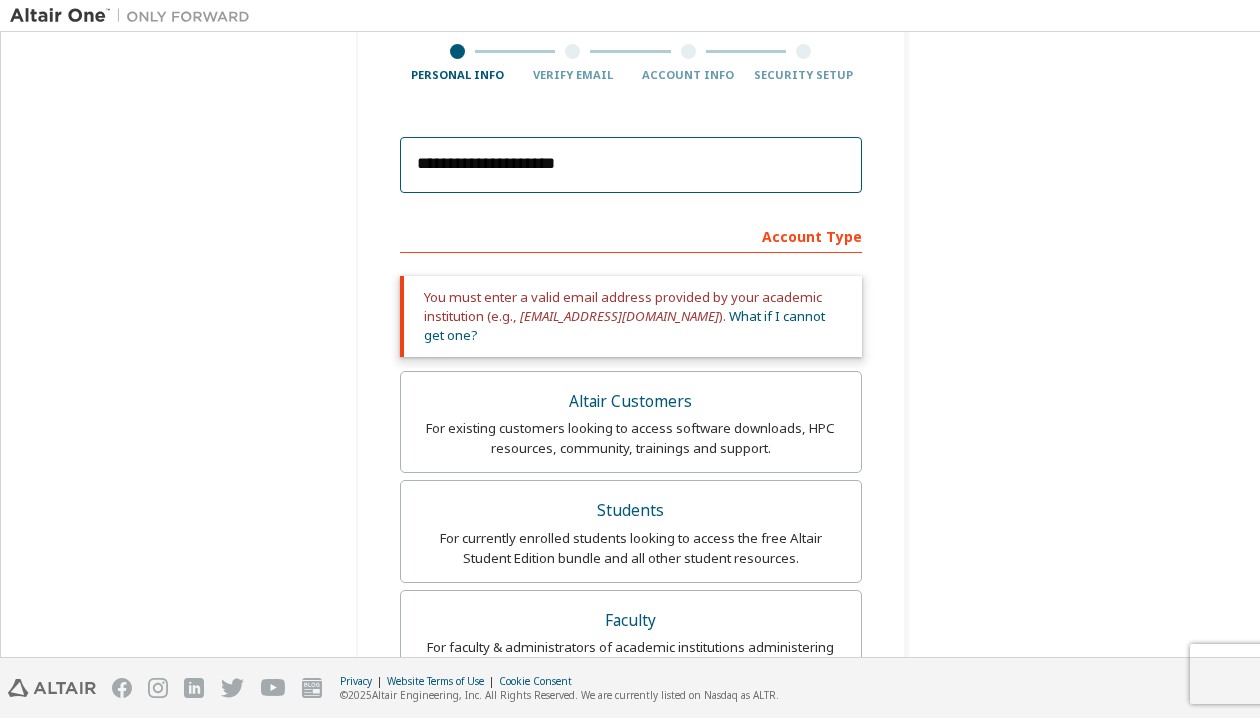 click on "**********" at bounding box center (631, 165) 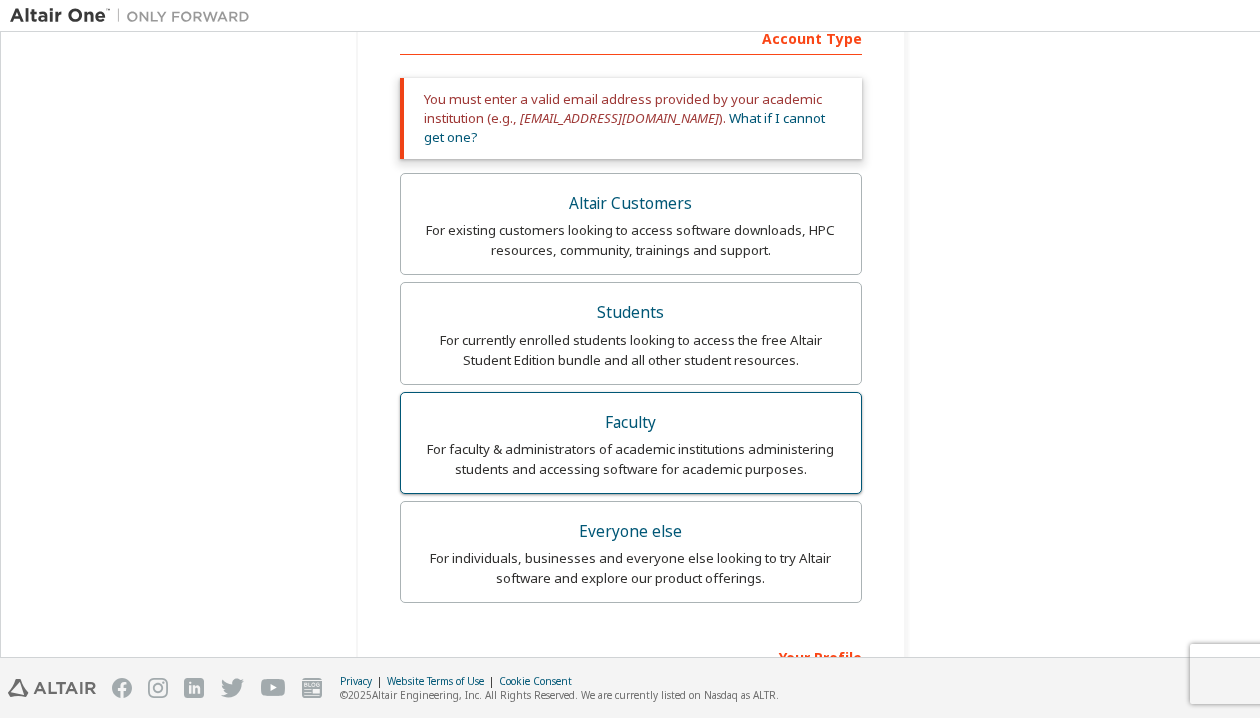 scroll, scrollTop: 383, scrollLeft: 0, axis: vertical 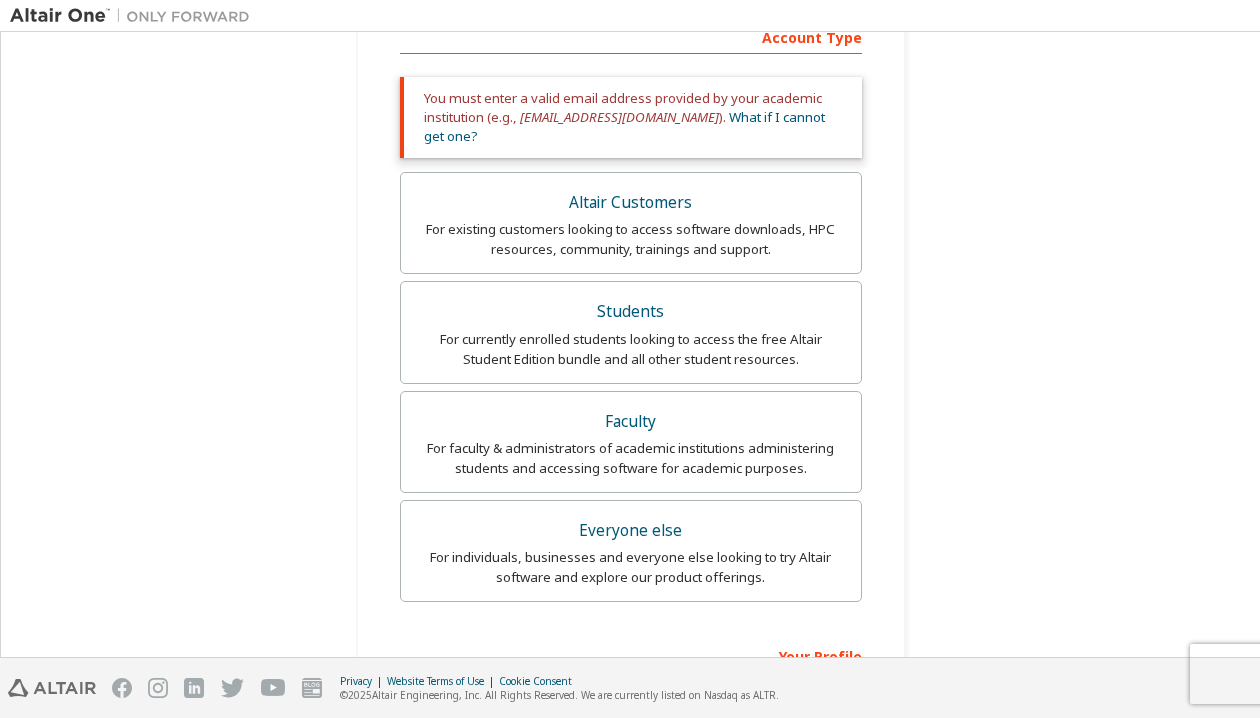 click on "For individuals, businesses and everyone else looking to try Altair software and explore our product offerings." at bounding box center [631, 567] 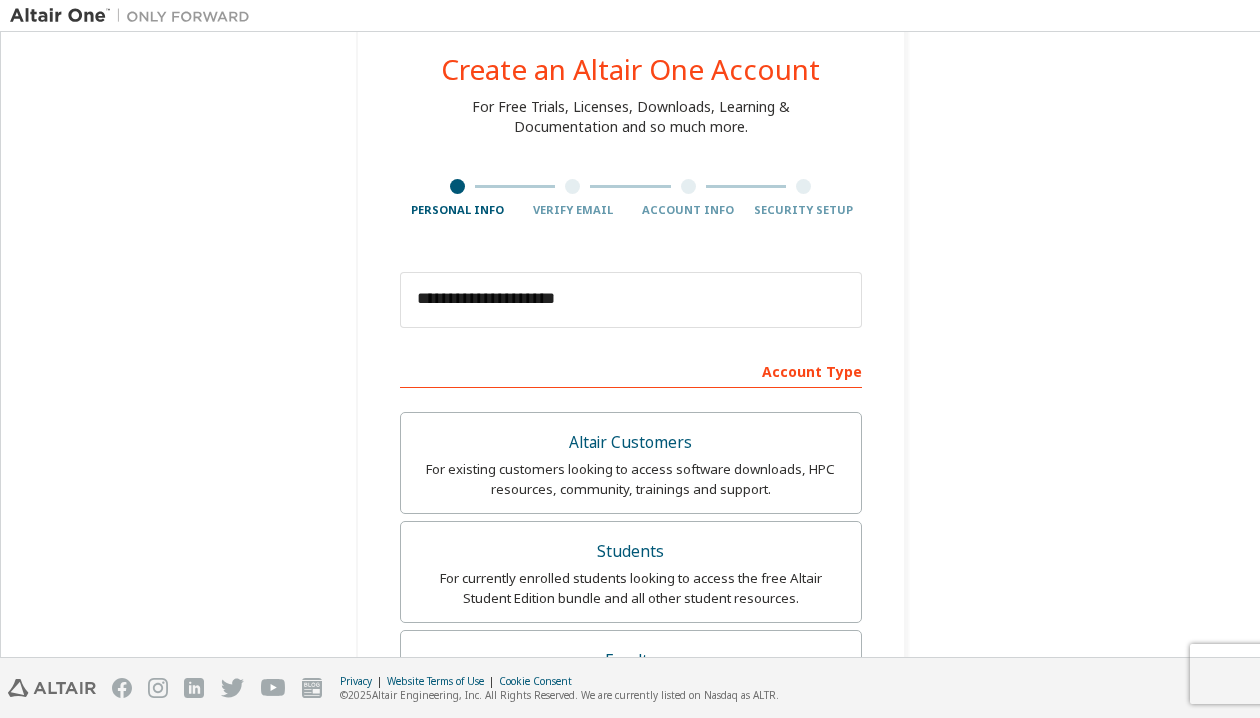 scroll, scrollTop: 45, scrollLeft: 0, axis: vertical 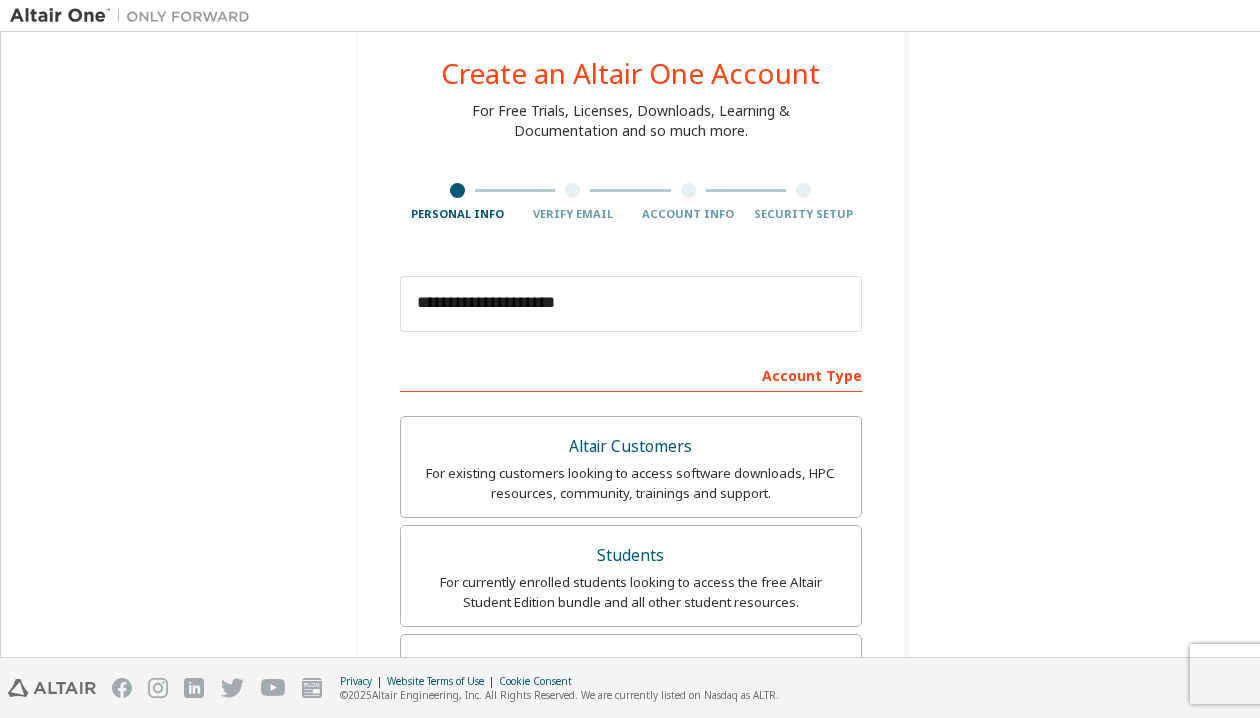 click on "**********" at bounding box center [631, 304] 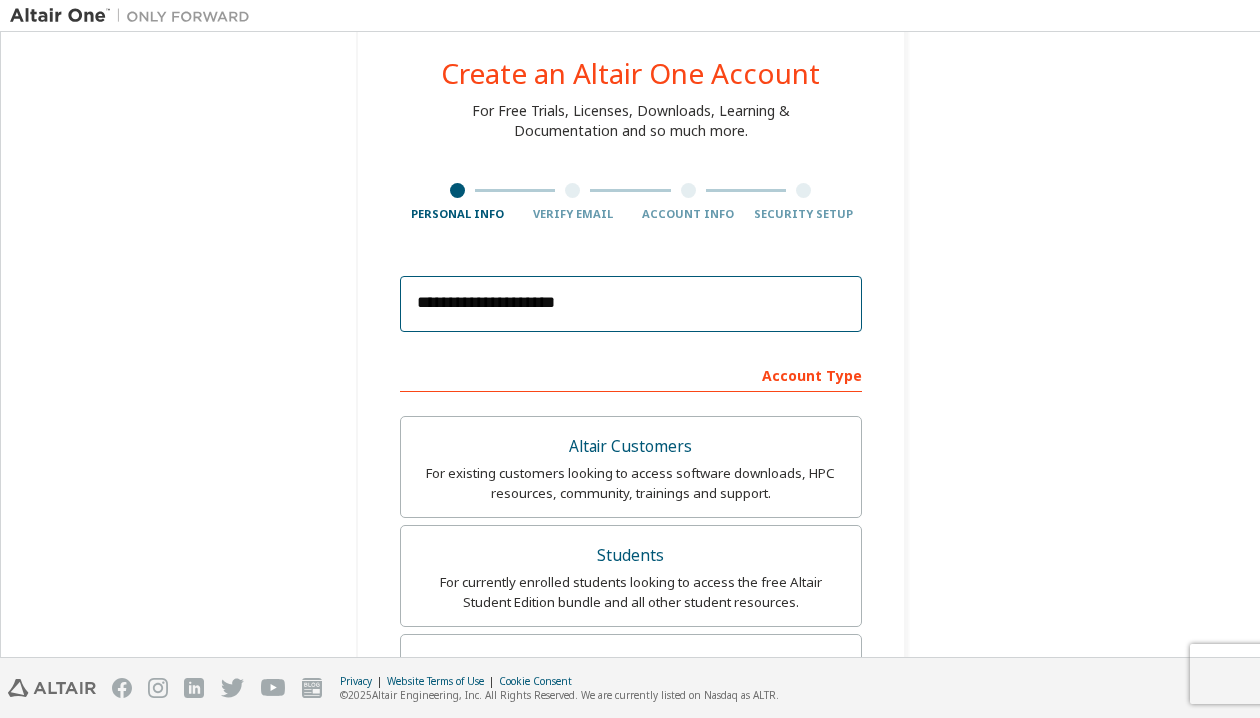 click on "**********" at bounding box center (631, 304) 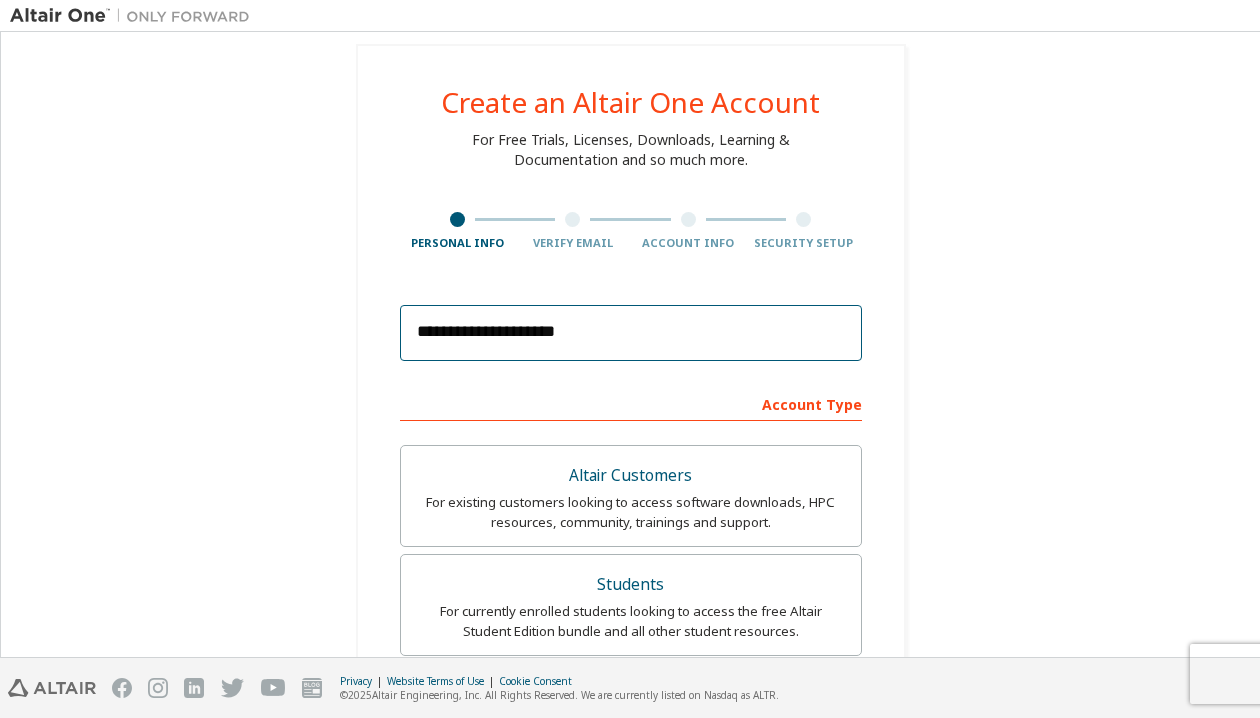 scroll, scrollTop: 0, scrollLeft: 0, axis: both 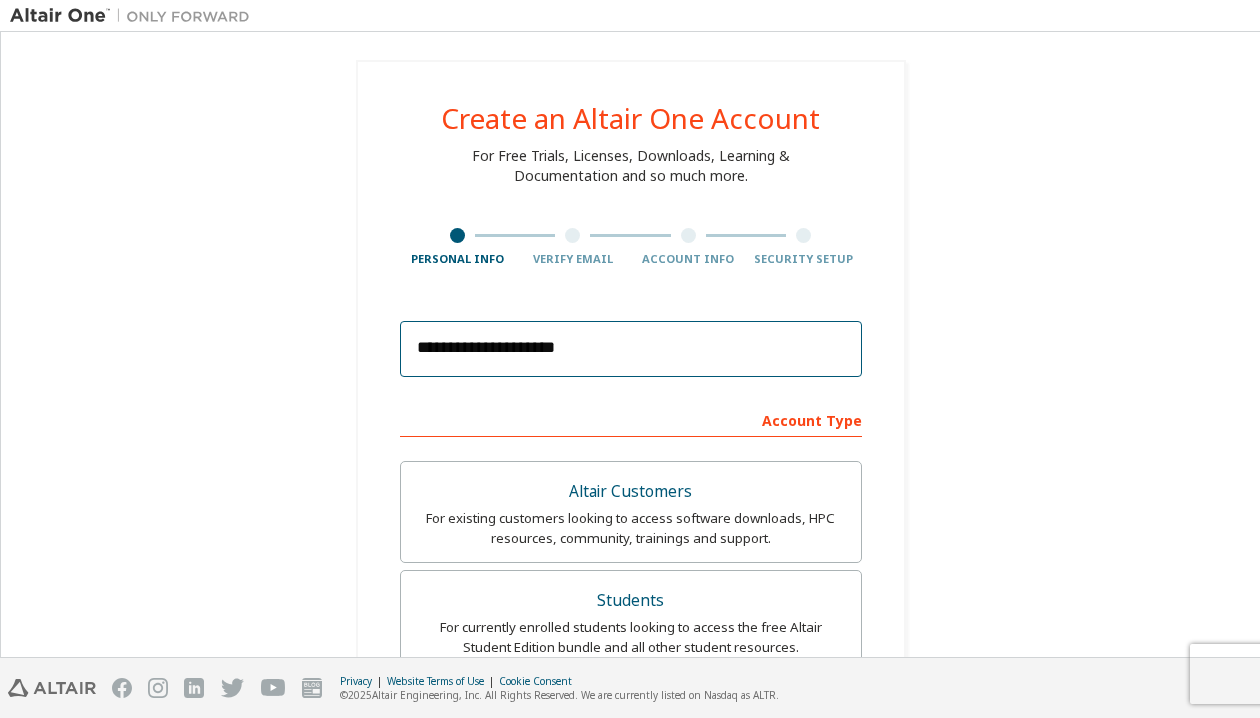 drag, startPoint x: 461, startPoint y: 329, endPoint x: 427, endPoint y: 316, distance: 36.40055 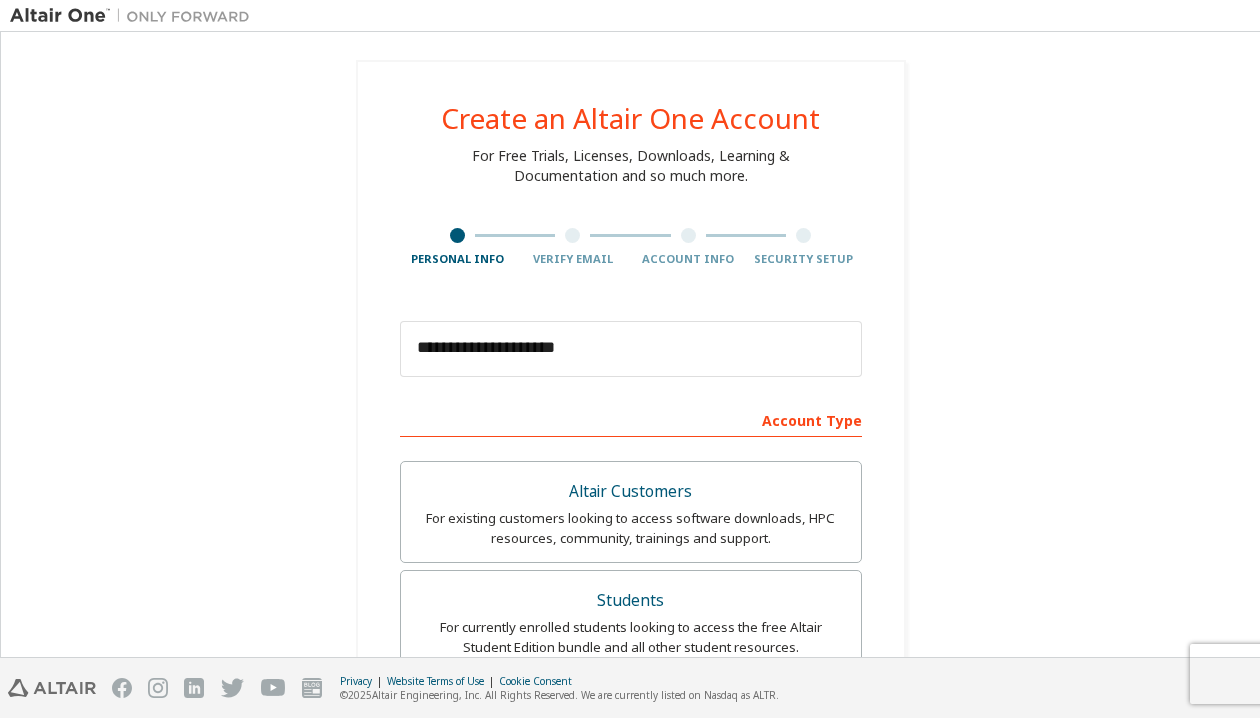 click on "**********" at bounding box center (631, 349) 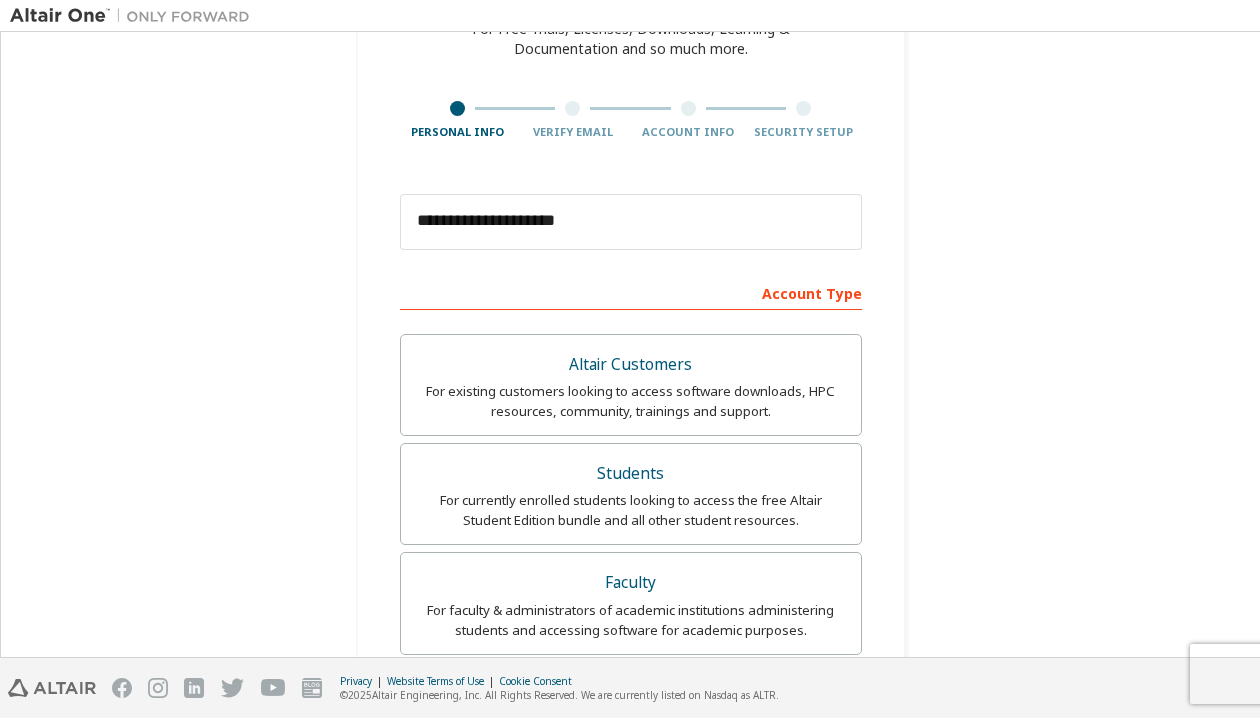 scroll, scrollTop: 609, scrollLeft: 0, axis: vertical 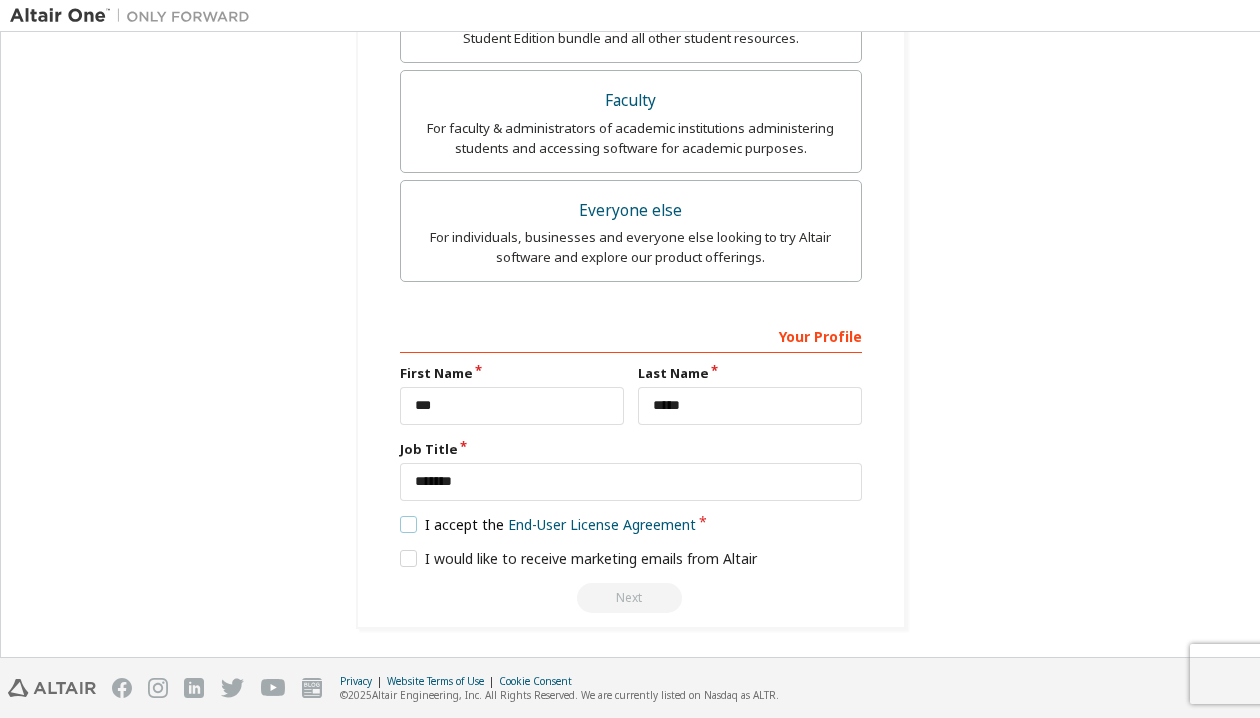 click on "I accept the    End-User License Agreement" at bounding box center (548, 524) 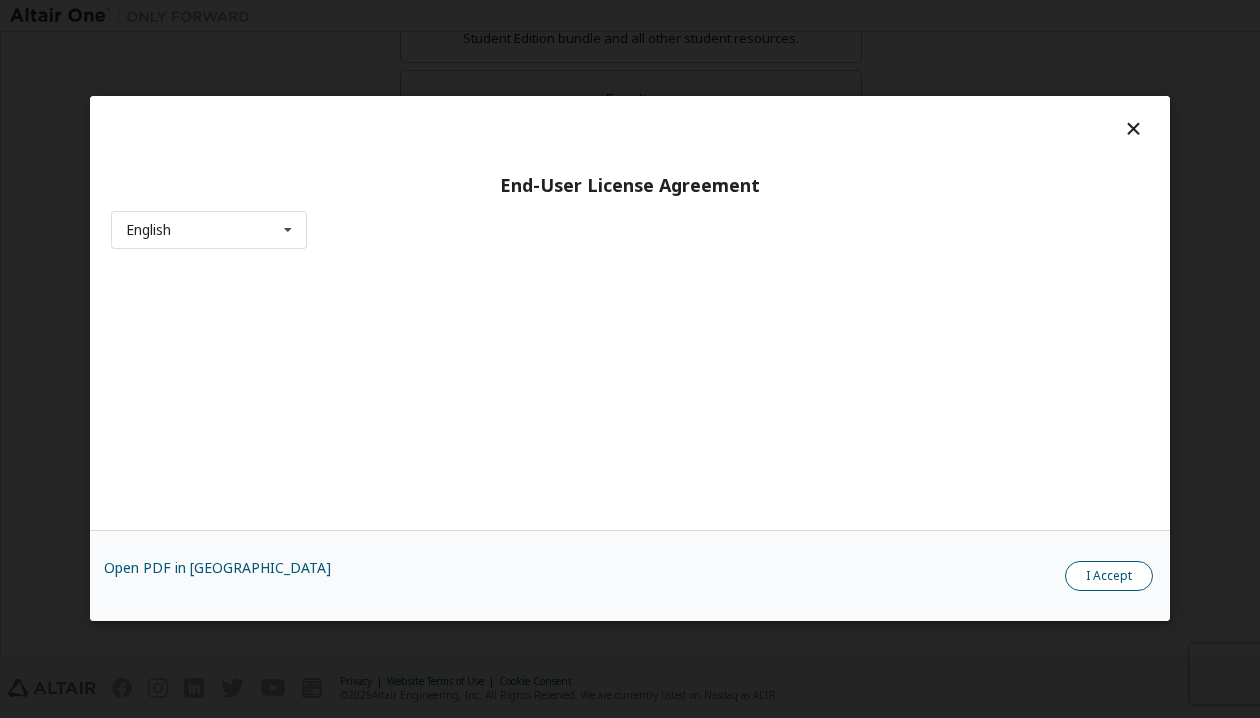 click on "I Accept" at bounding box center (1109, 577) 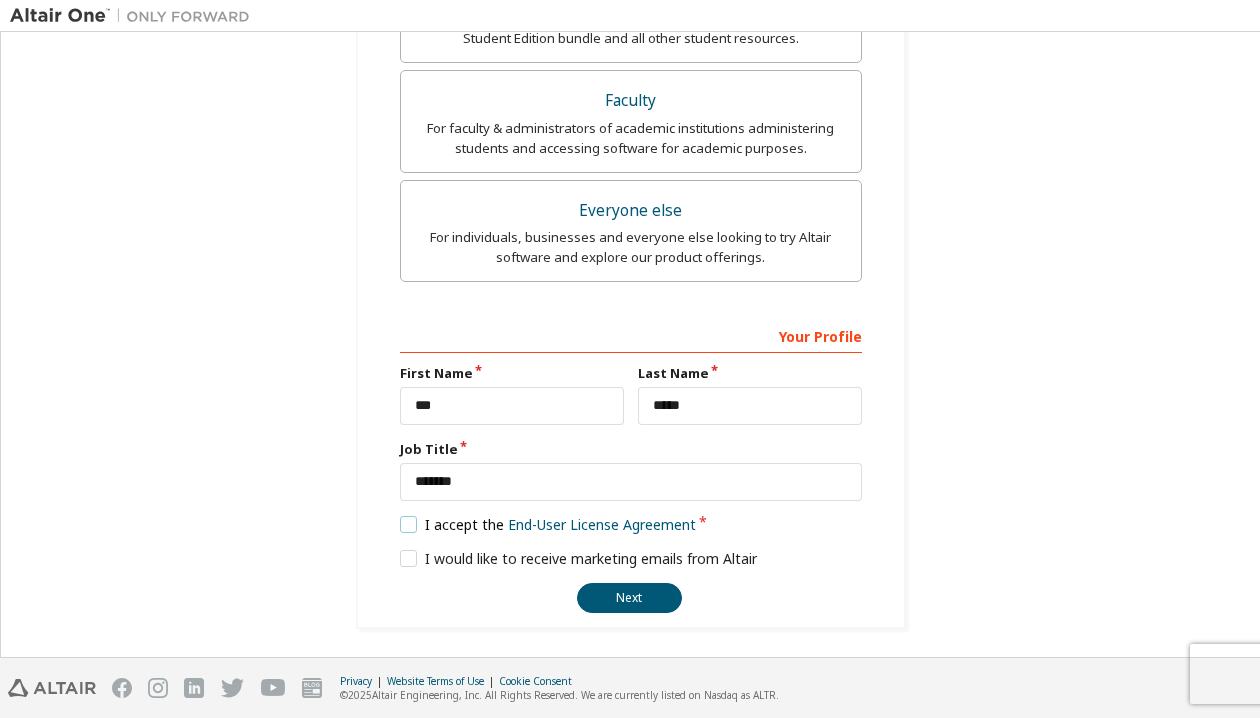 click on "I accept the    End-User License Agreement" at bounding box center [548, 524] 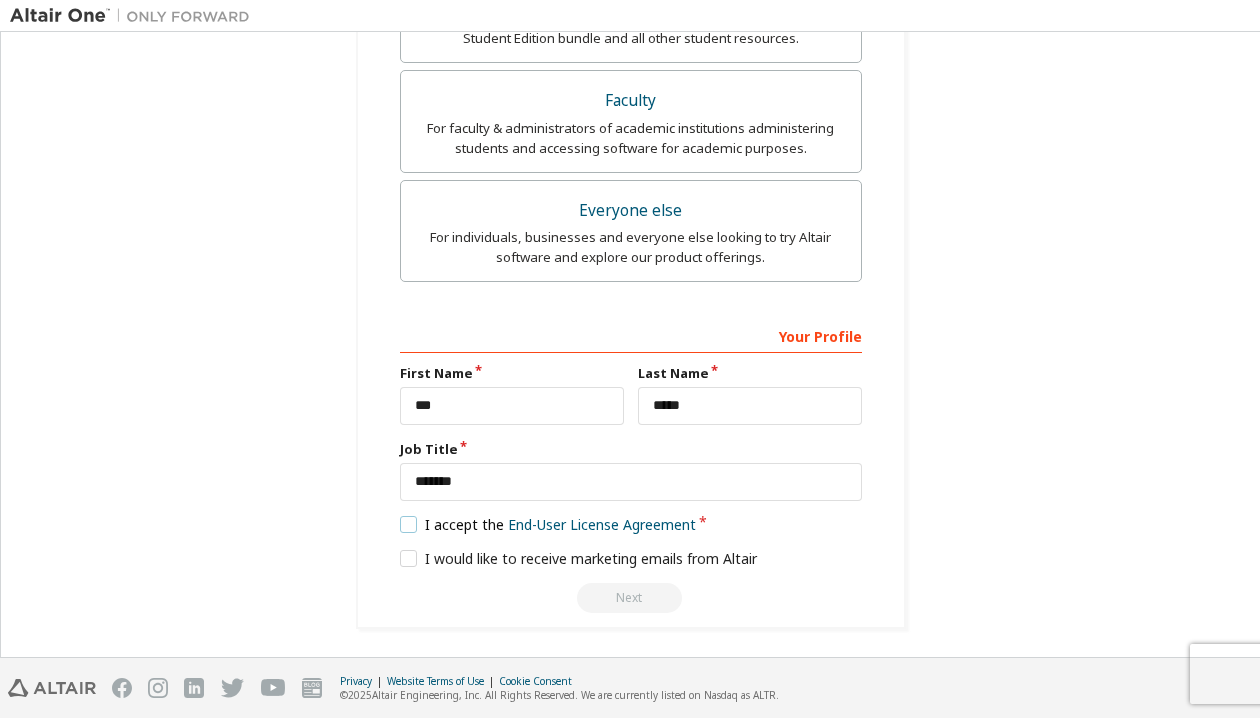 click on "I accept the    End-User License Agreement" at bounding box center (548, 524) 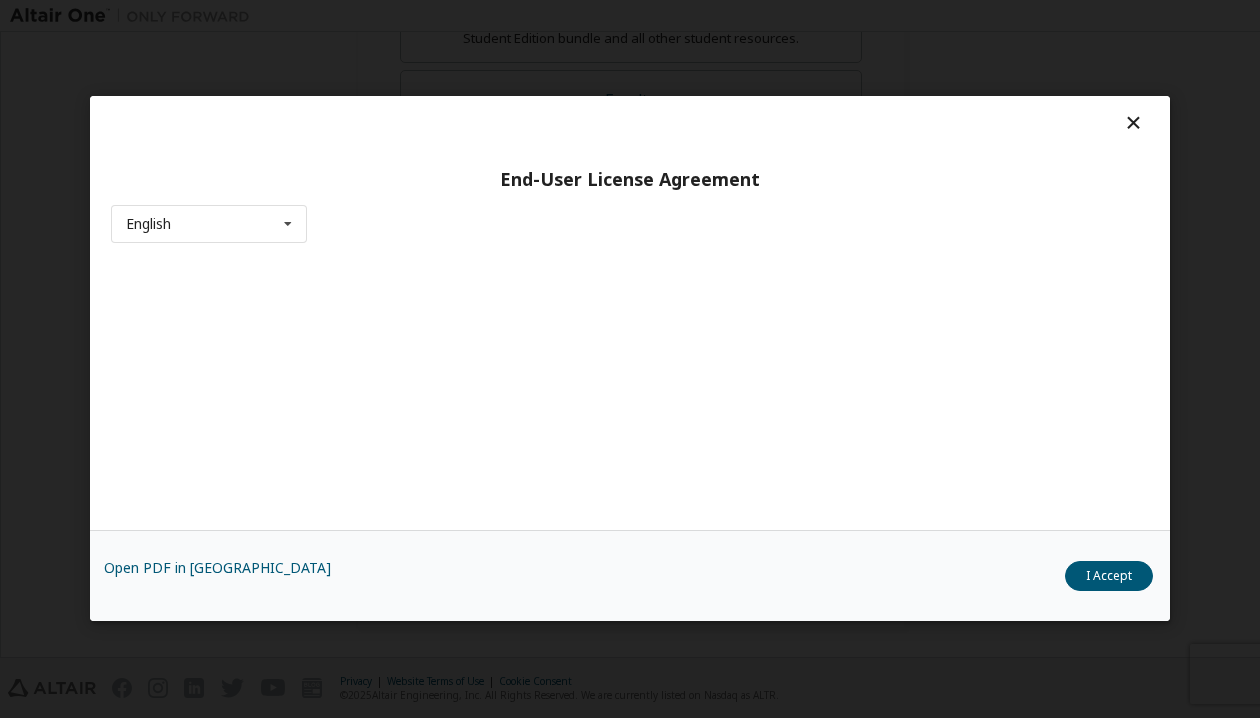 scroll, scrollTop: 0, scrollLeft: 0, axis: both 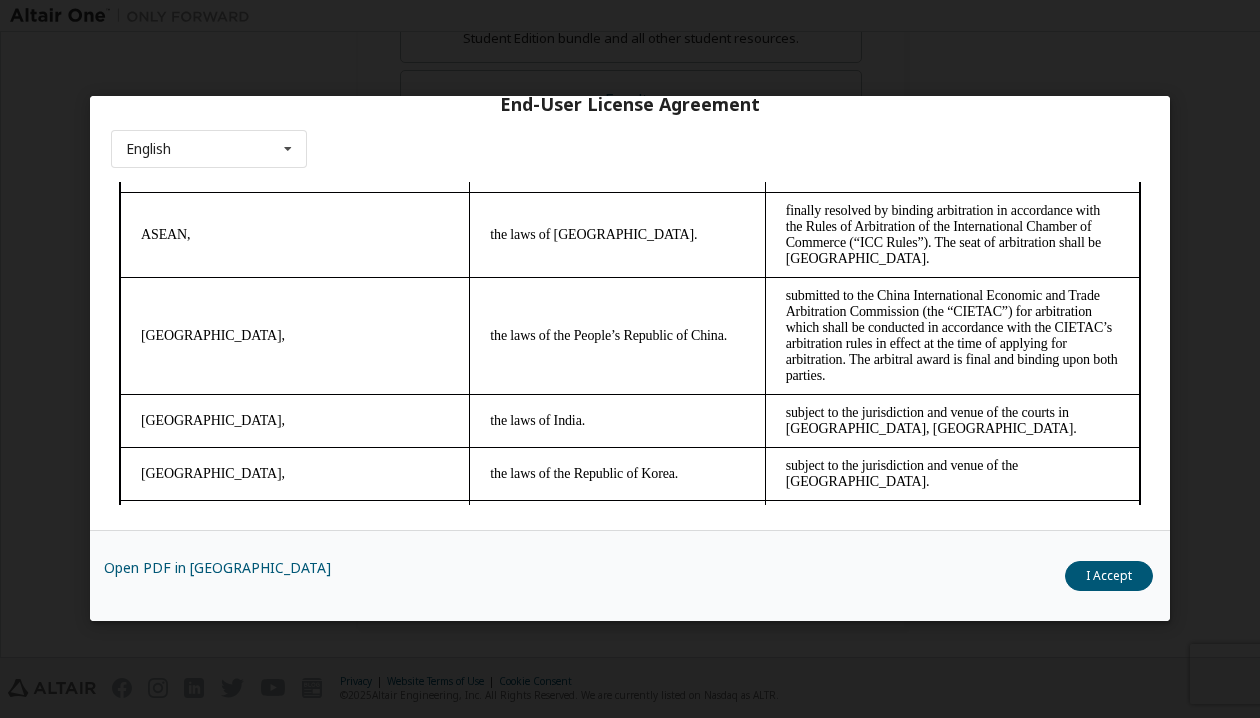 drag, startPoint x: 1124, startPoint y: 213, endPoint x: 1201, endPoint y: 722, distance: 514.7912 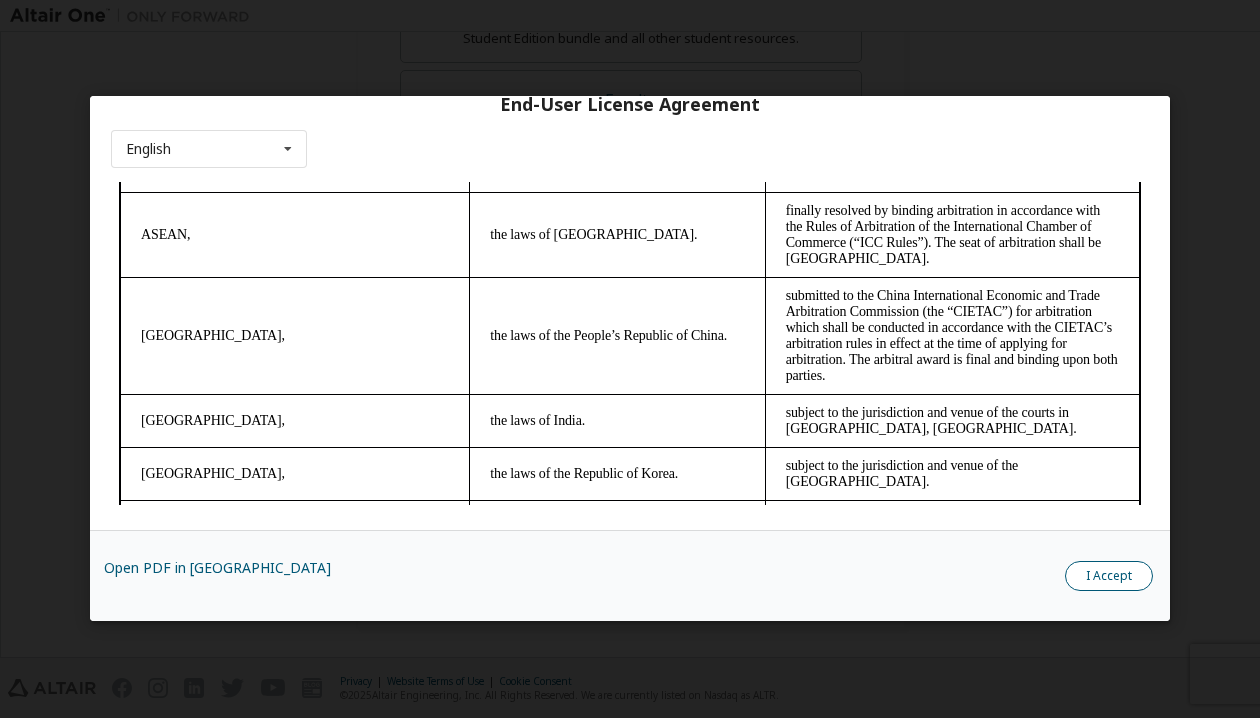 click on "I Accept" at bounding box center [1109, 577] 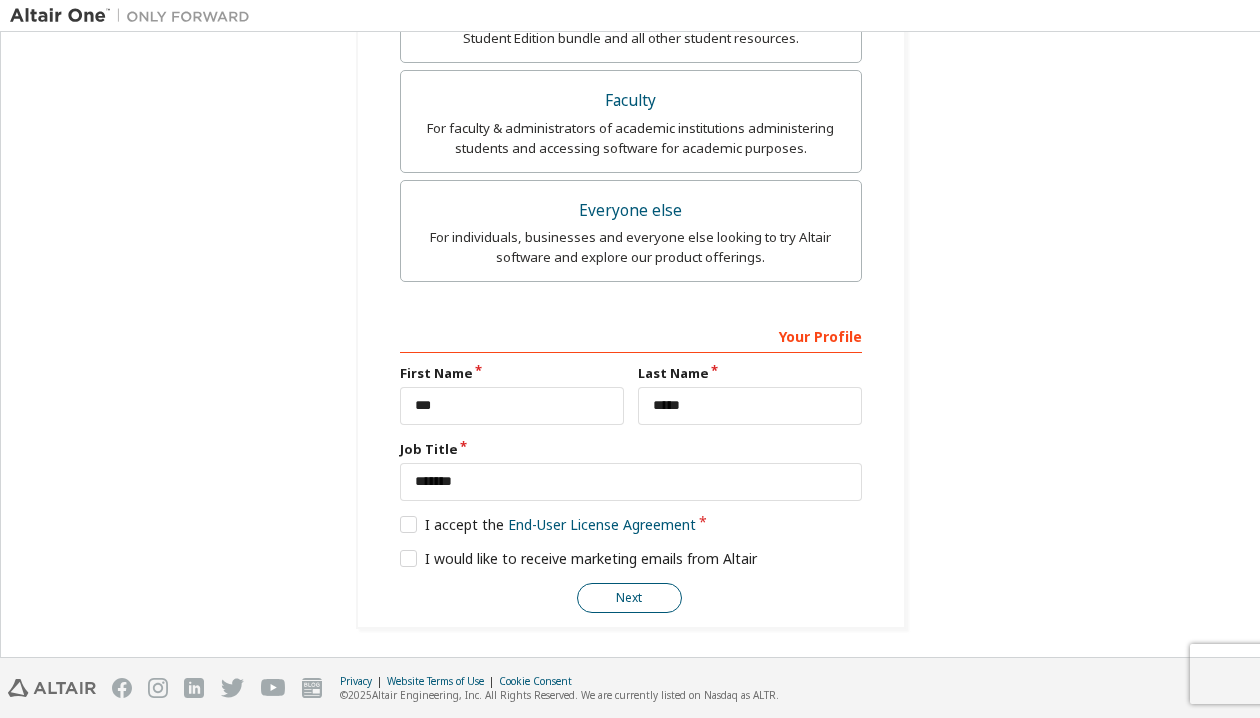 click on "Next" at bounding box center [629, 598] 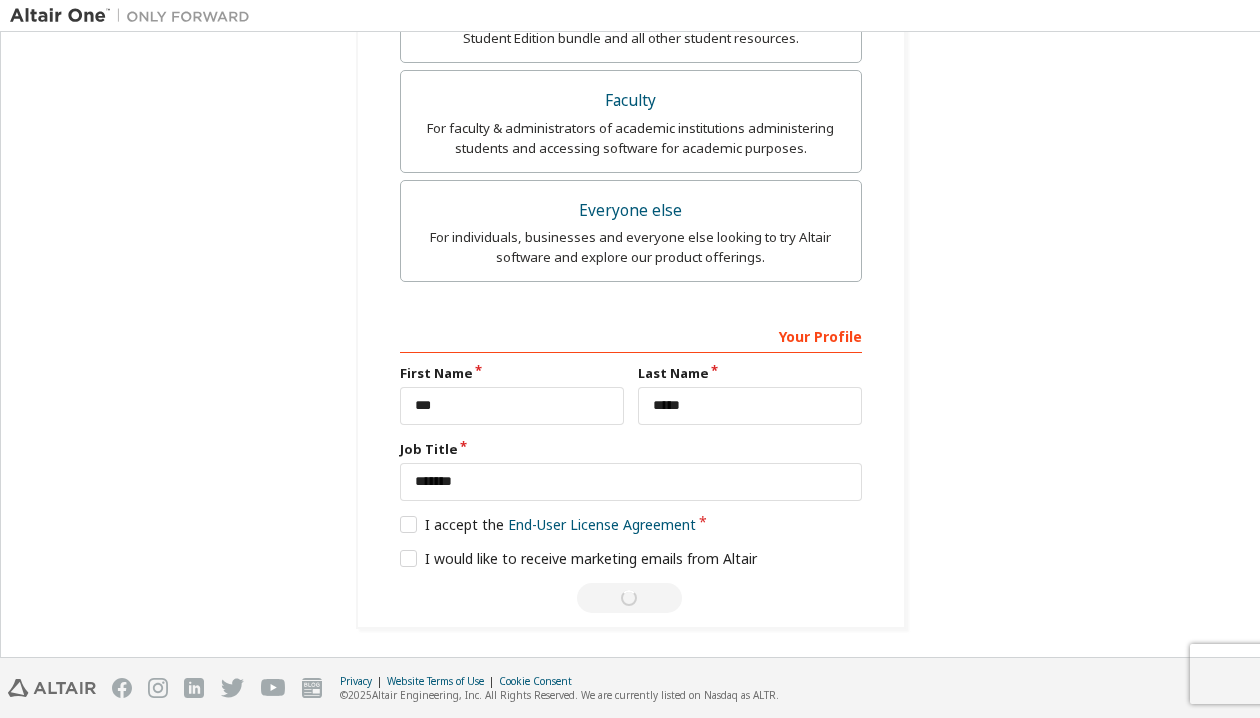 scroll, scrollTop: 0, scrollLeft: 0, axis: both 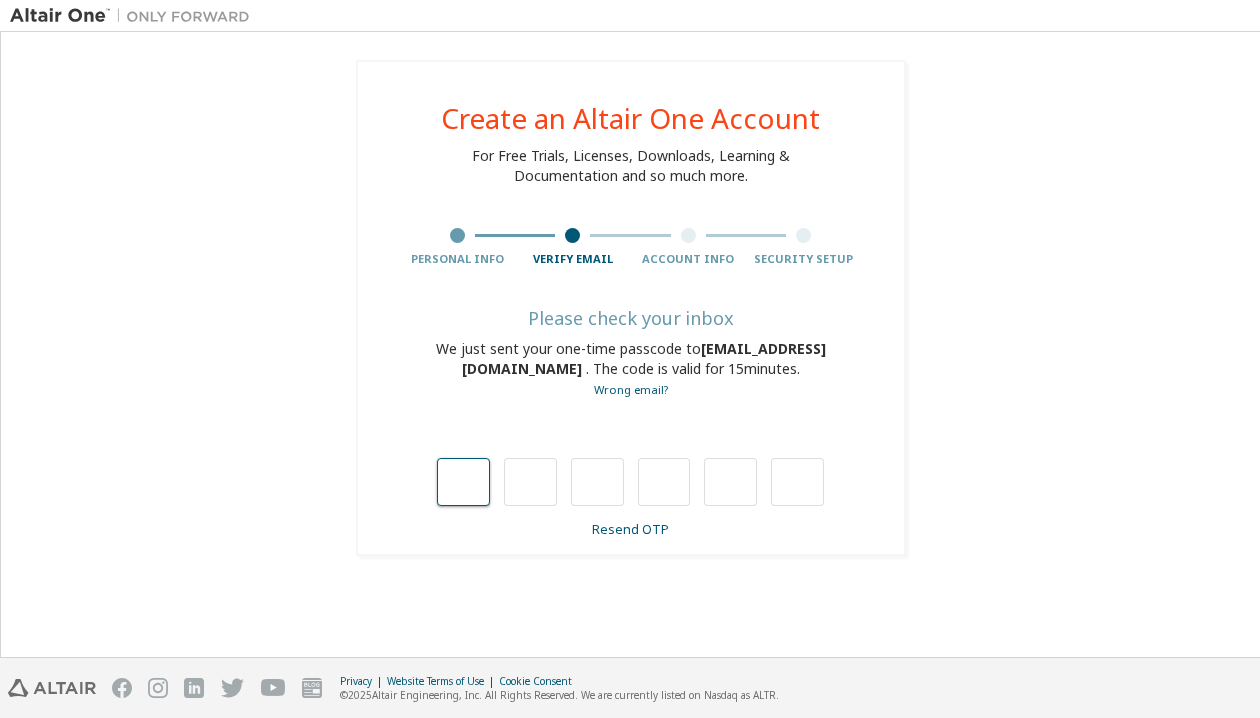 type on "*" 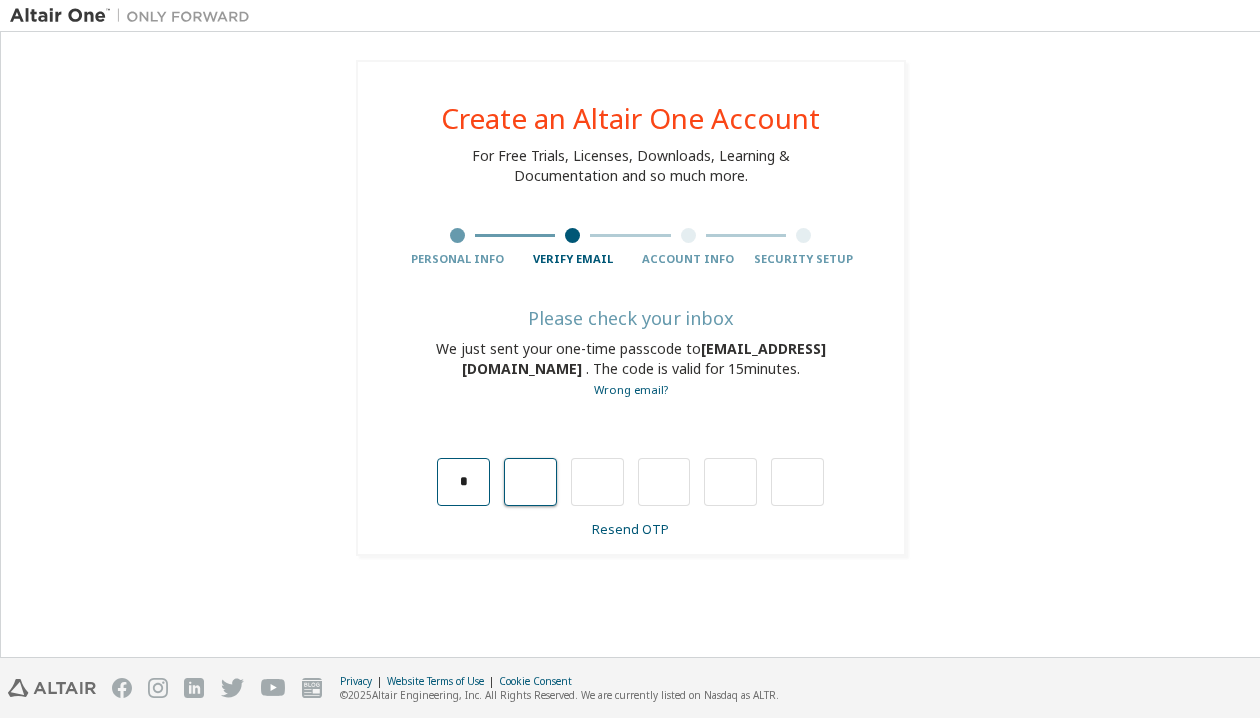type on "*" 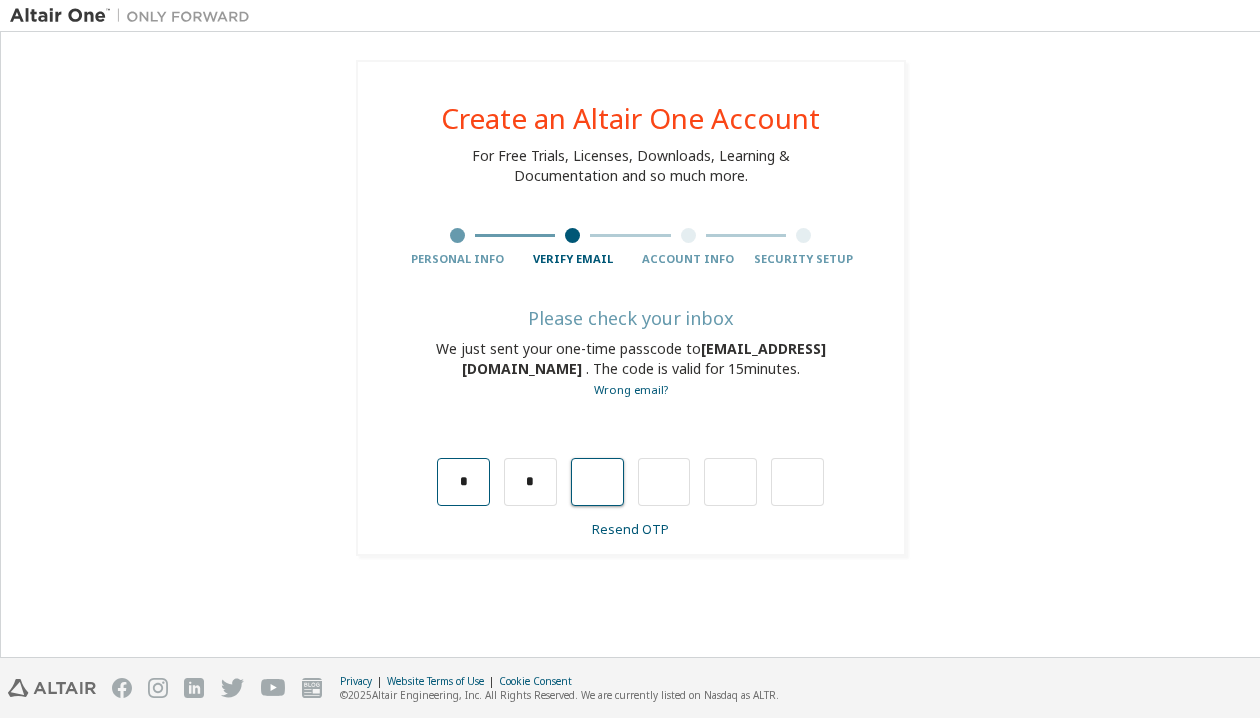type on "*" 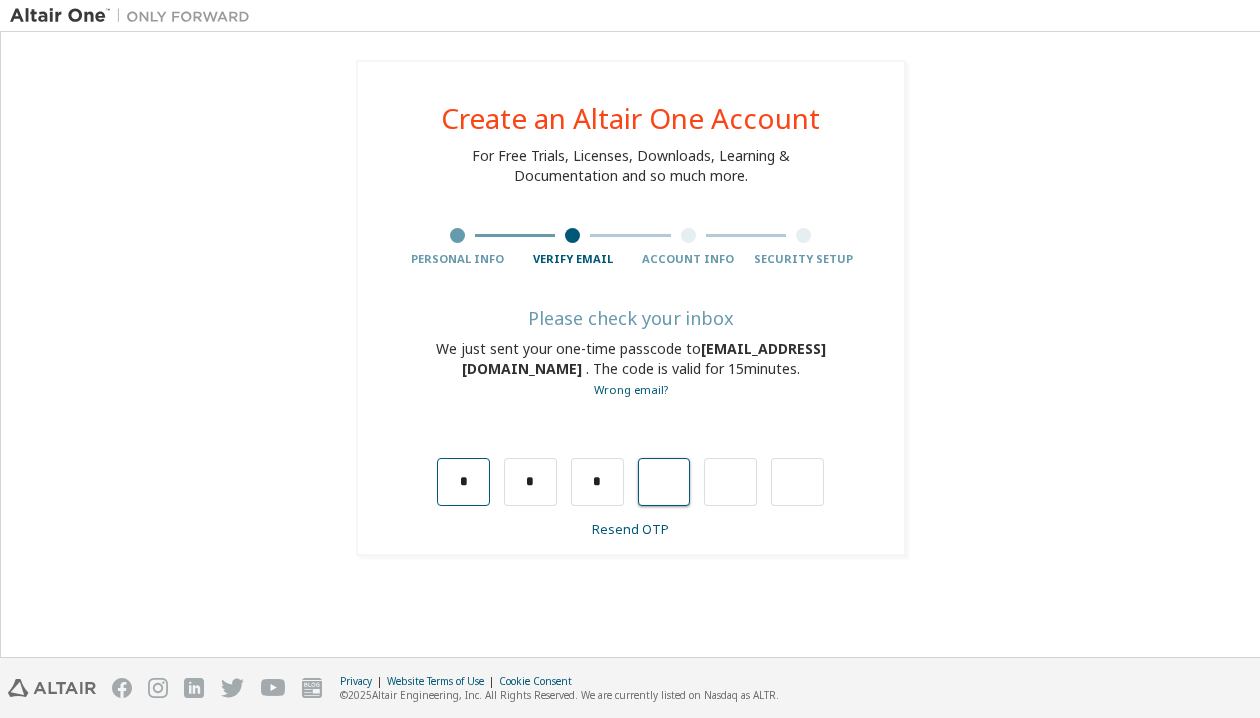 type on "*" 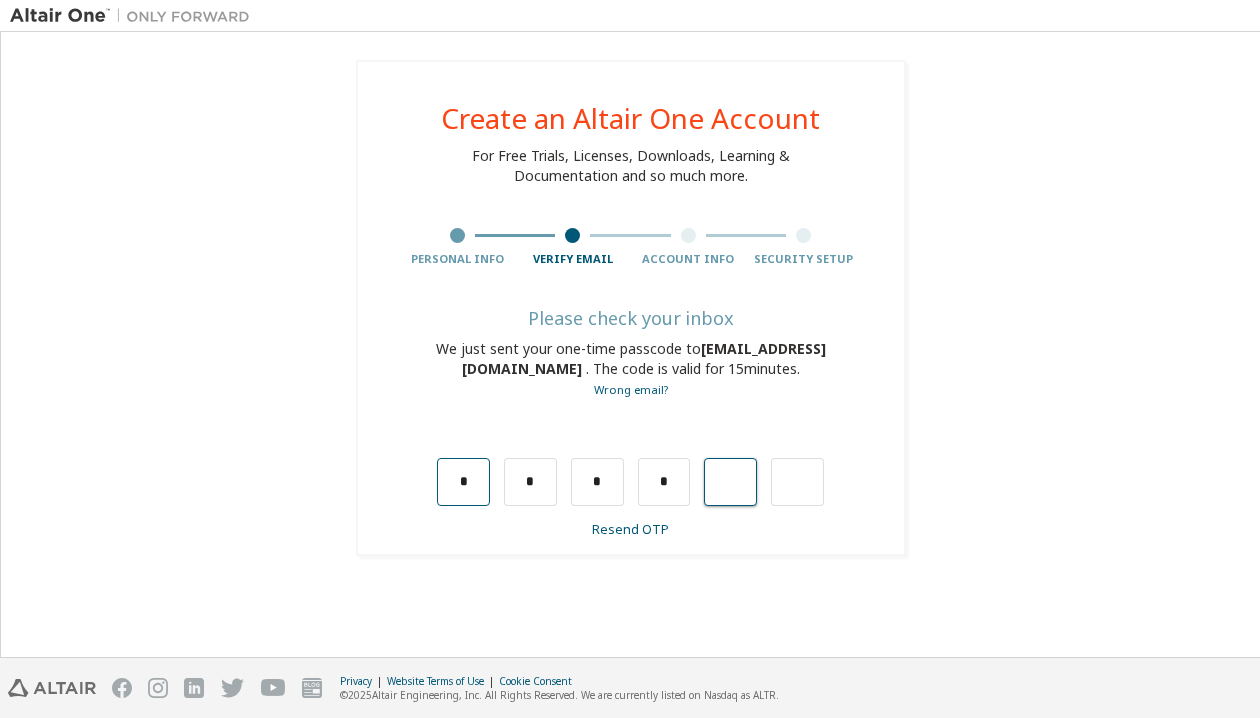 type on "*" 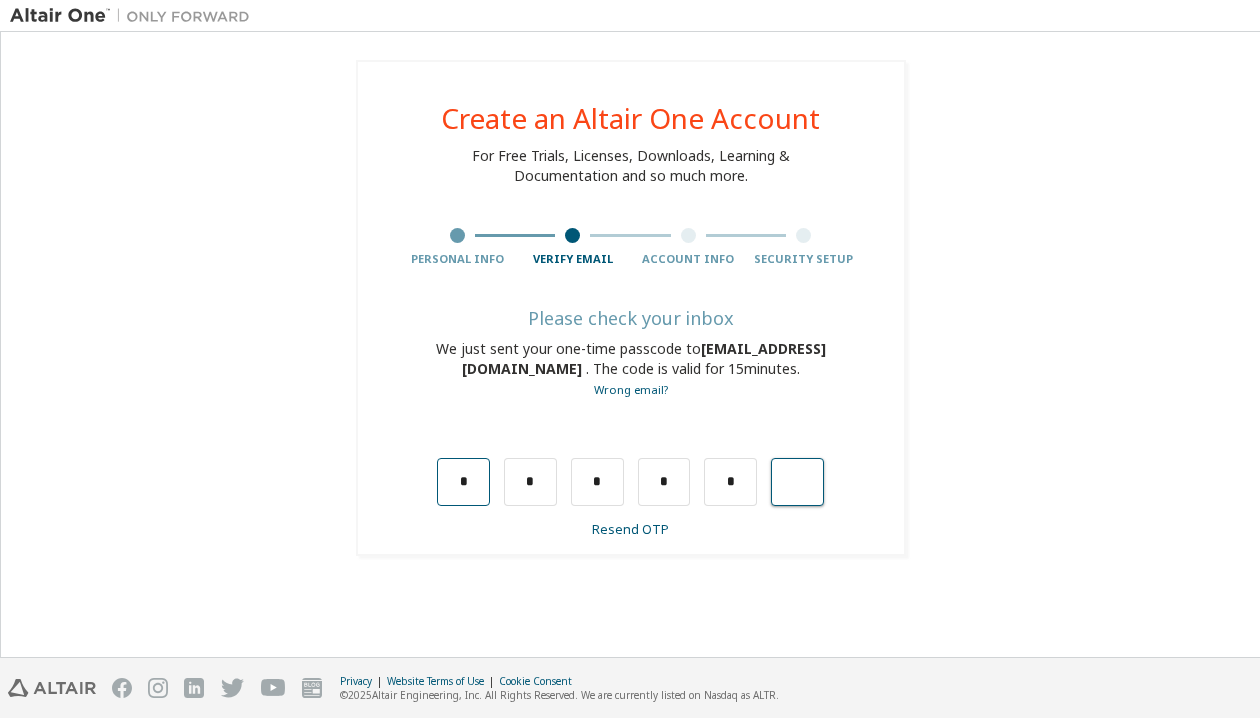 type on "*" 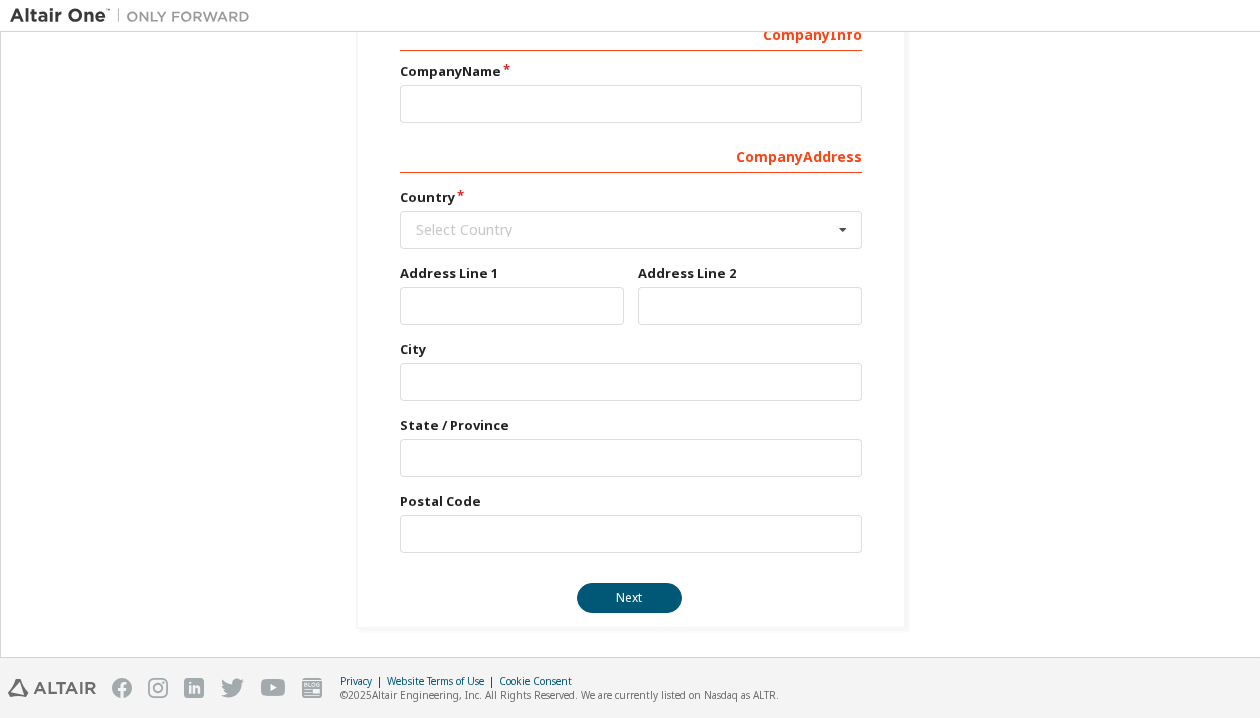 scroll, scrollTop: 0, scrollLeft: 0, axis: both 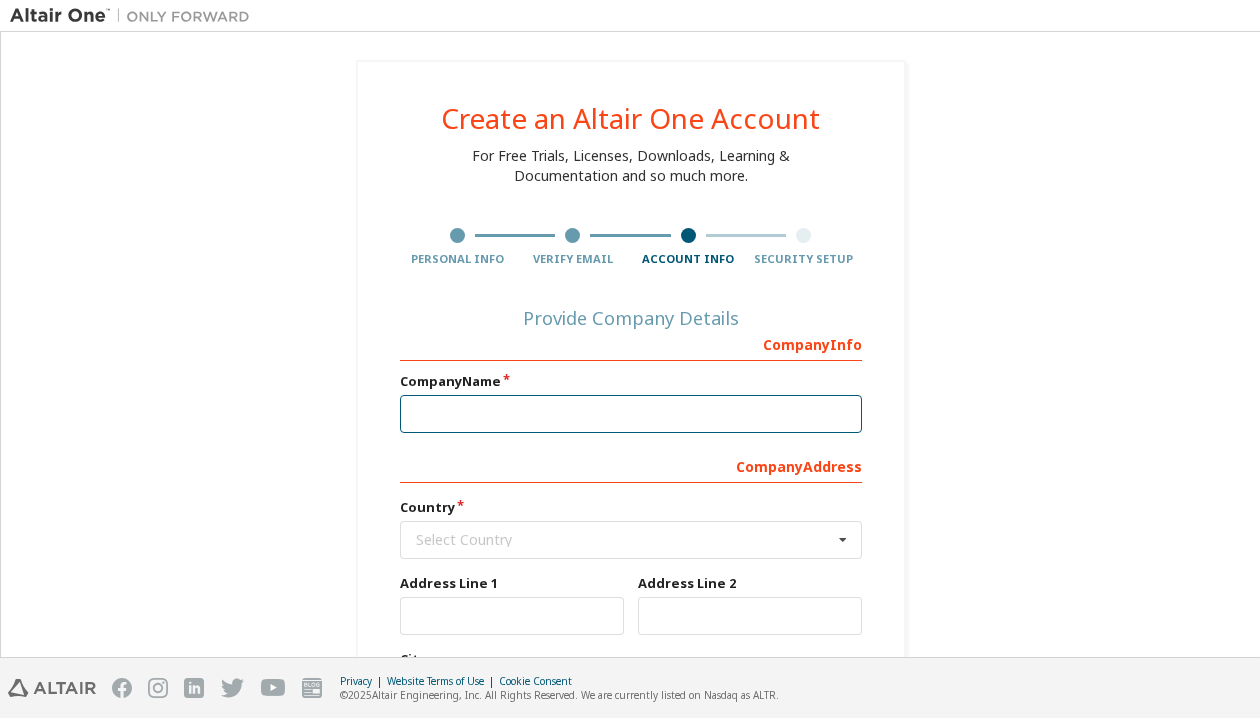 click at bounding box center (631, 414) 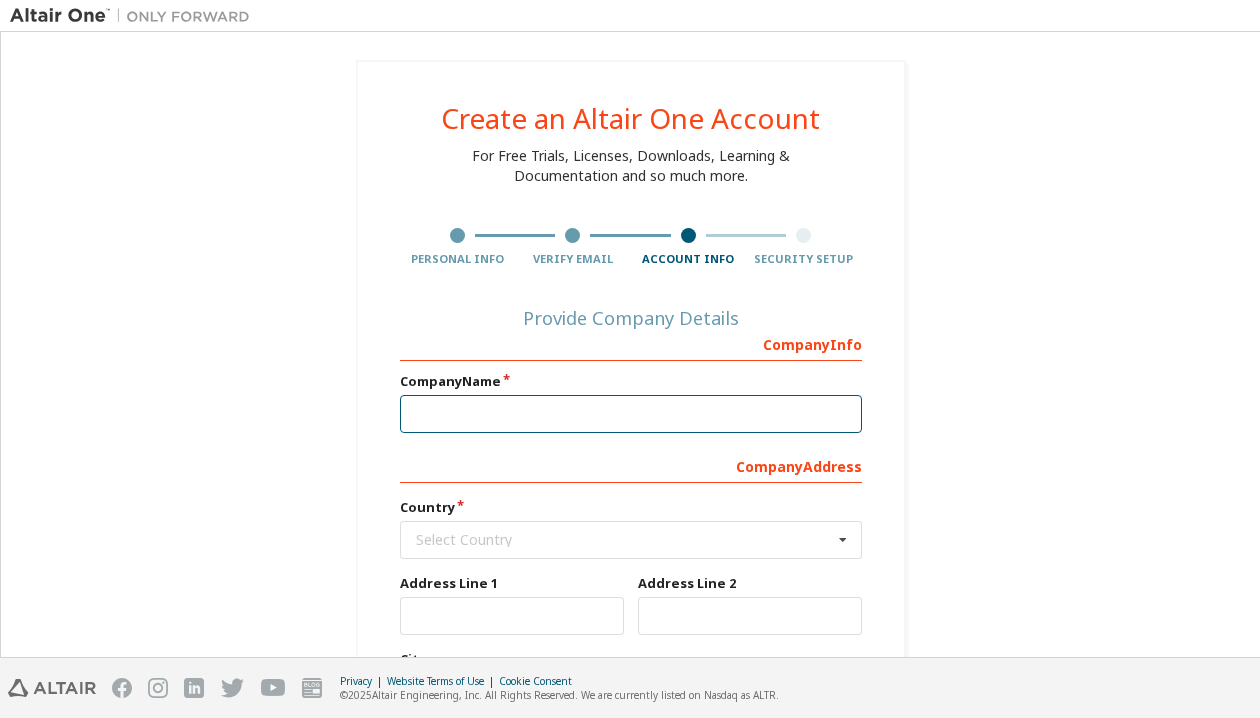 scroll, scrollTop: 300, scrollLeft: 0, axis: vertical 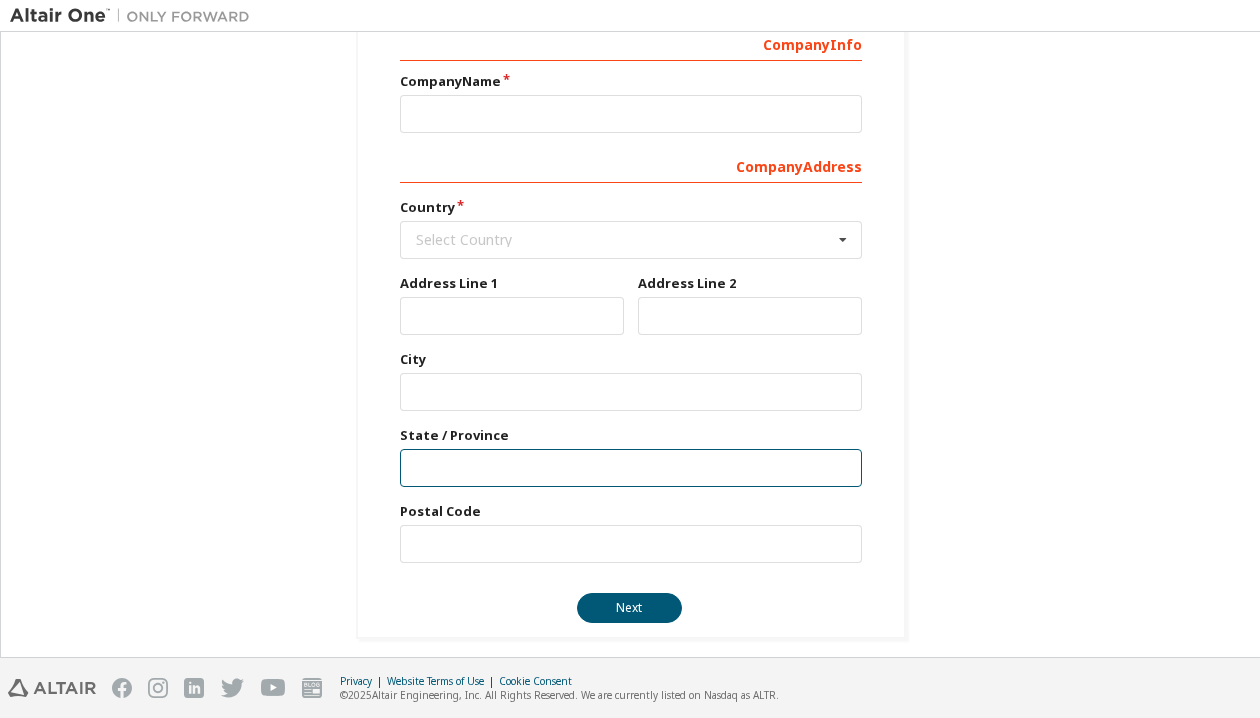 click at bounding box center [631, 468] 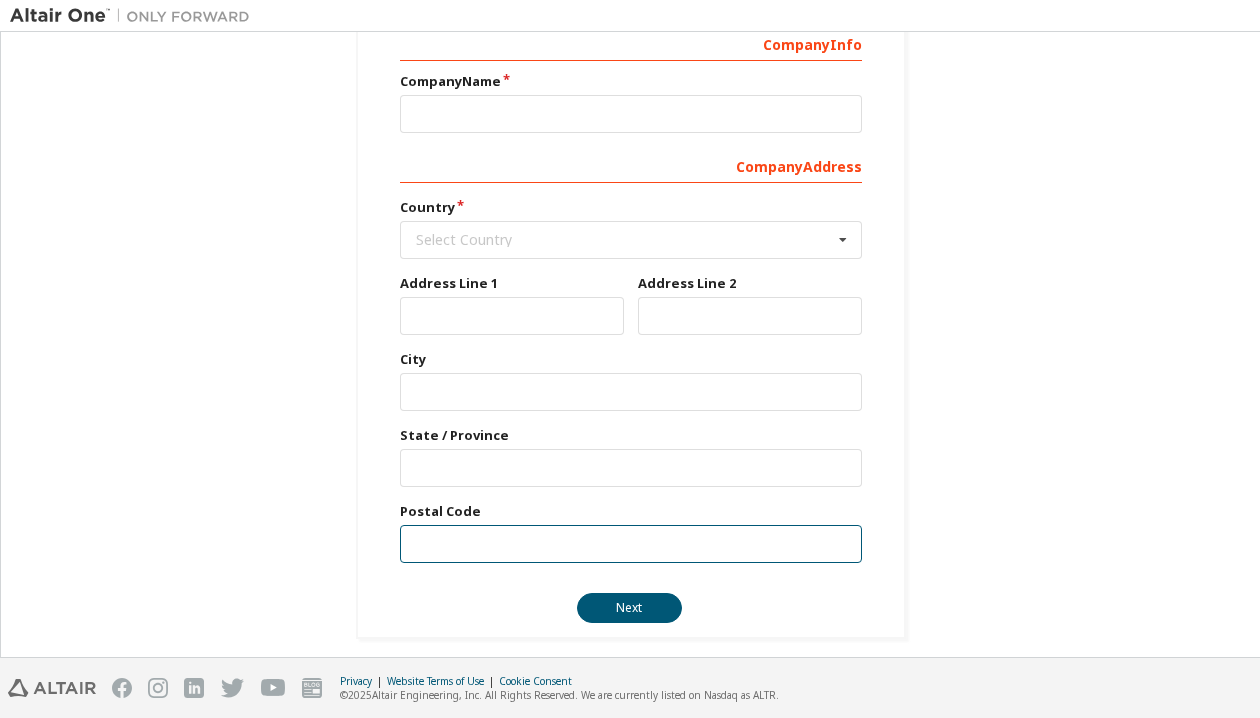click at bounding box center (631, 544) 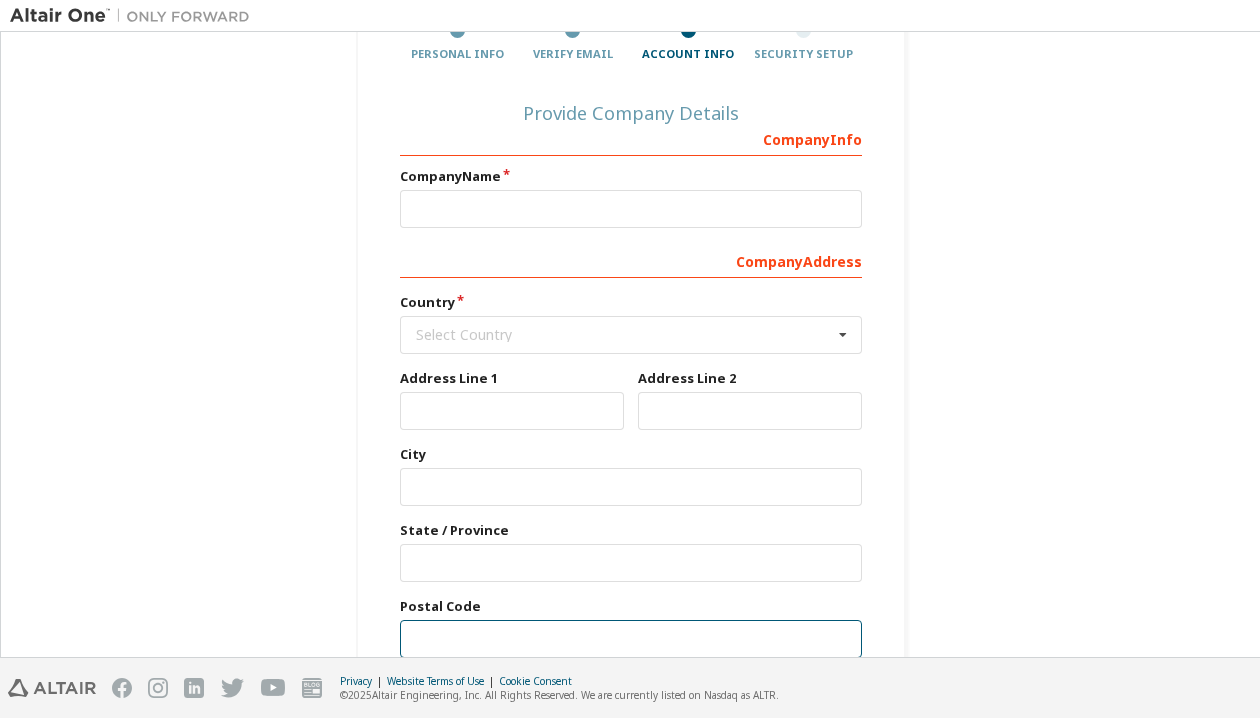 scroll, scrollTop: 100, scrollLeft: 0, axis: vertical 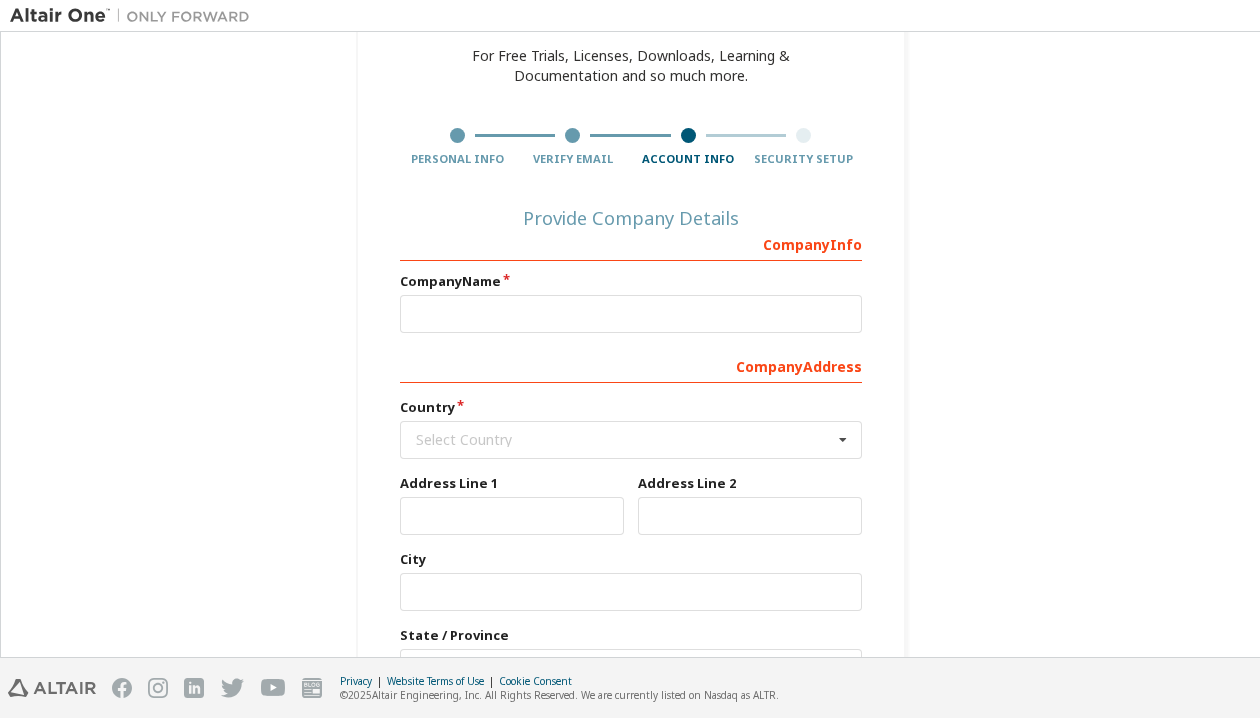 click on "Company  Address" at bounding box center (631, 365) 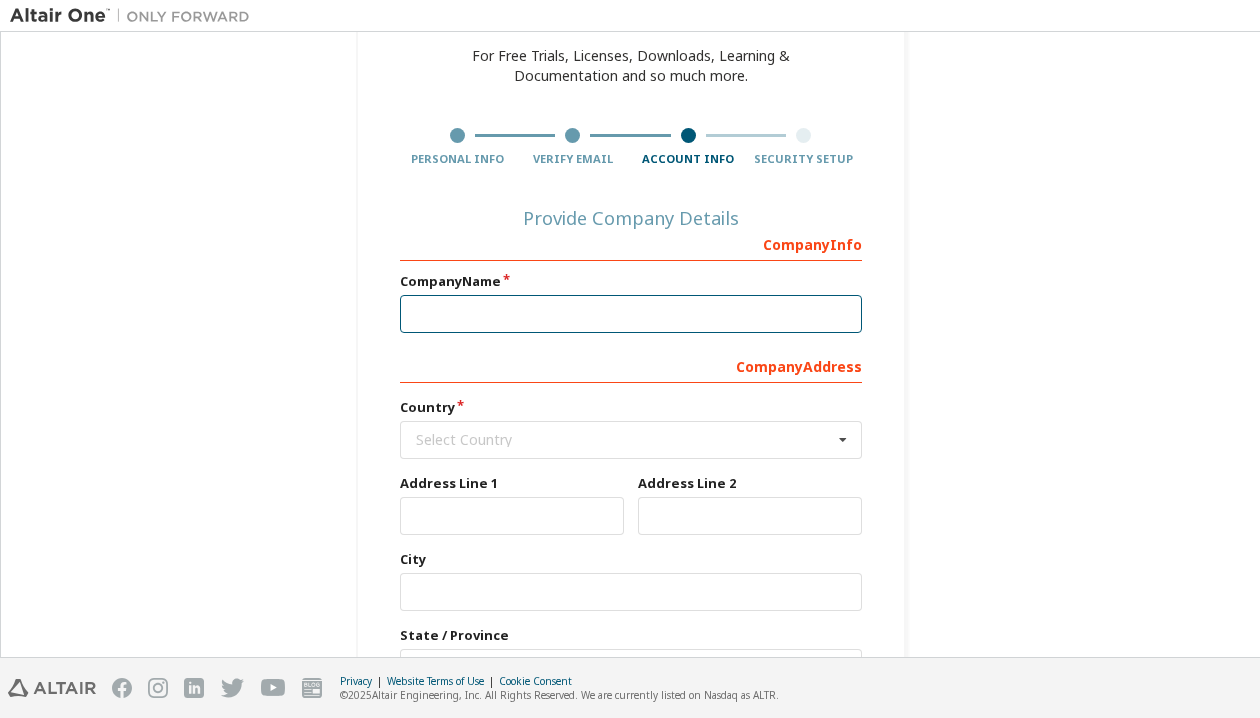 click at bounding box center [631, 314] 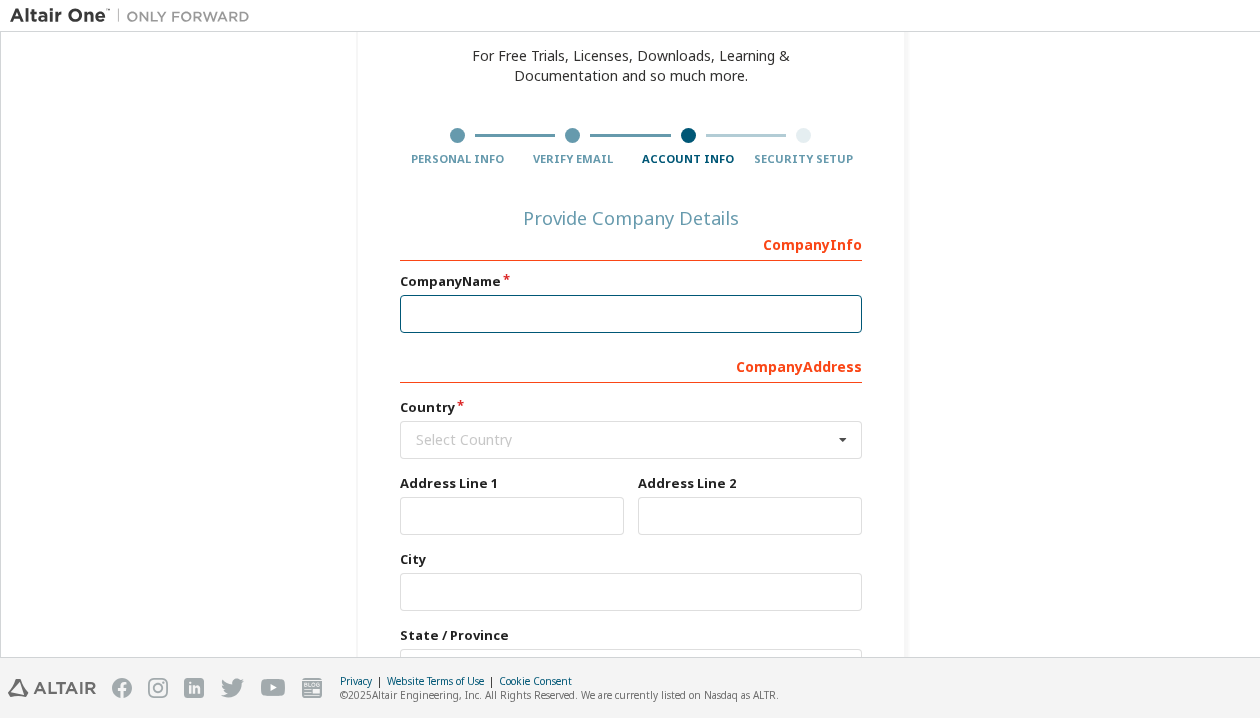 scroll, scrollTop: 300, scrollLeft: 0, axis: vertical 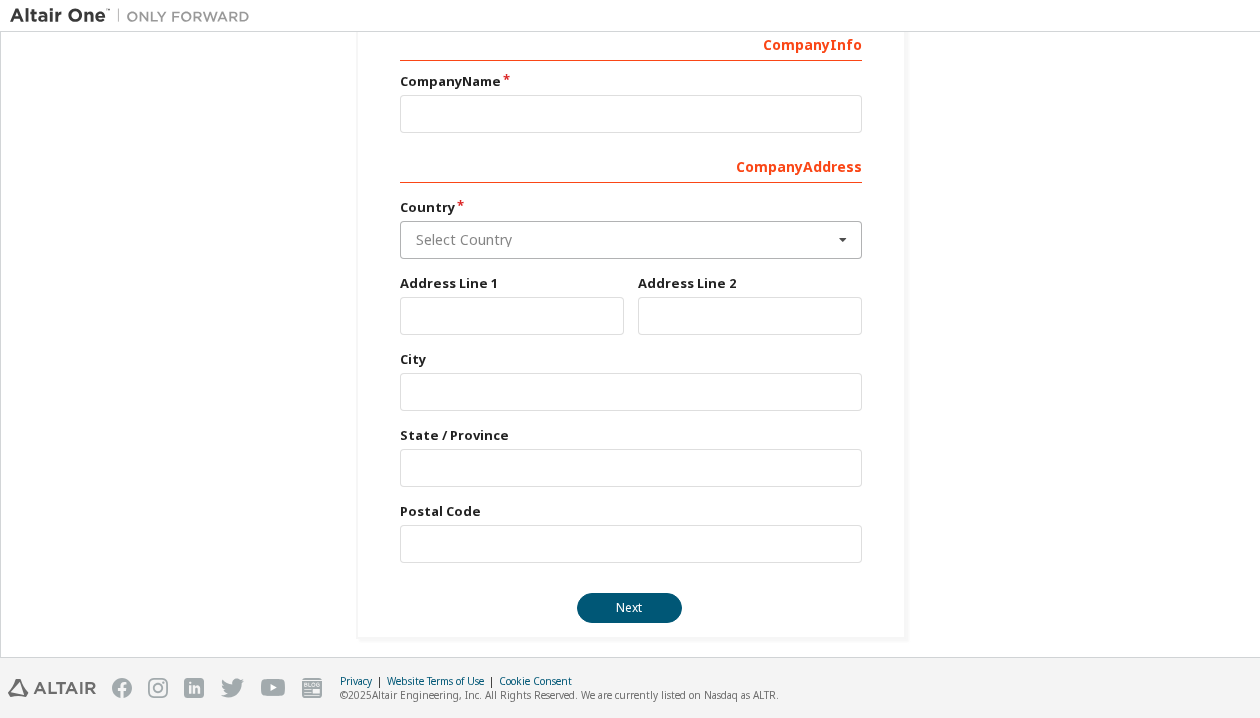click at bounding box center (632, 240) 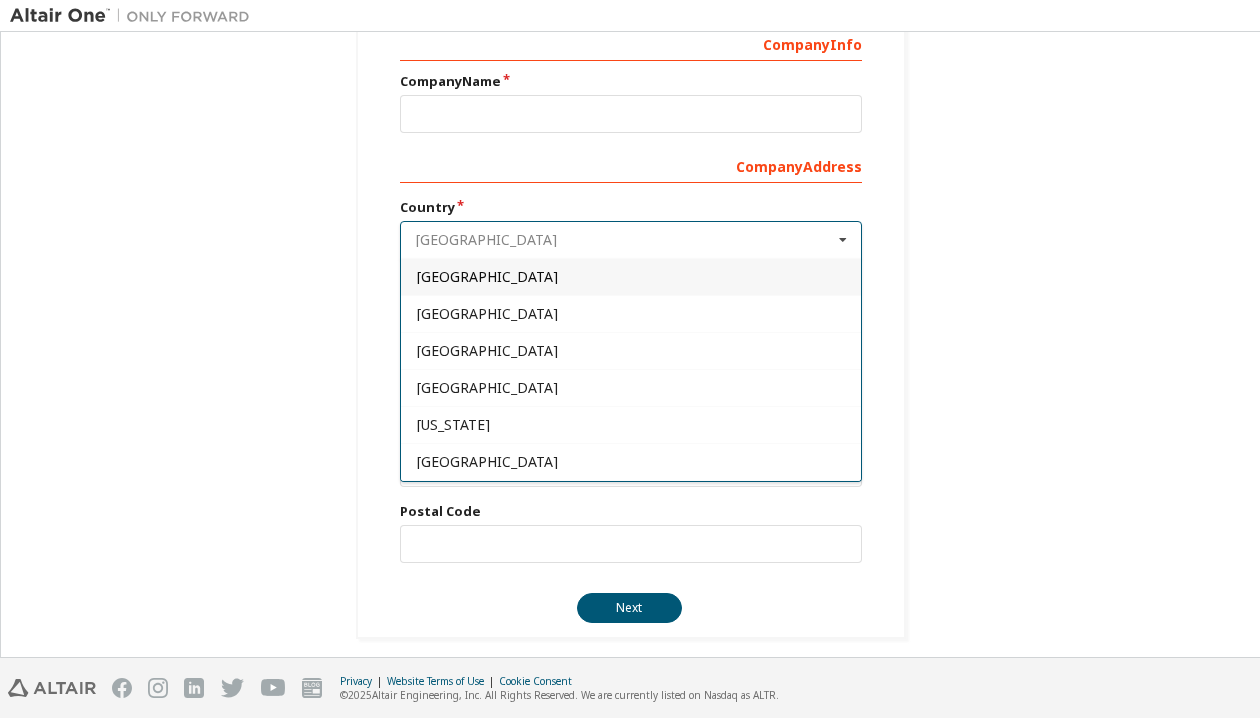 click at bounding box center (632, 240) 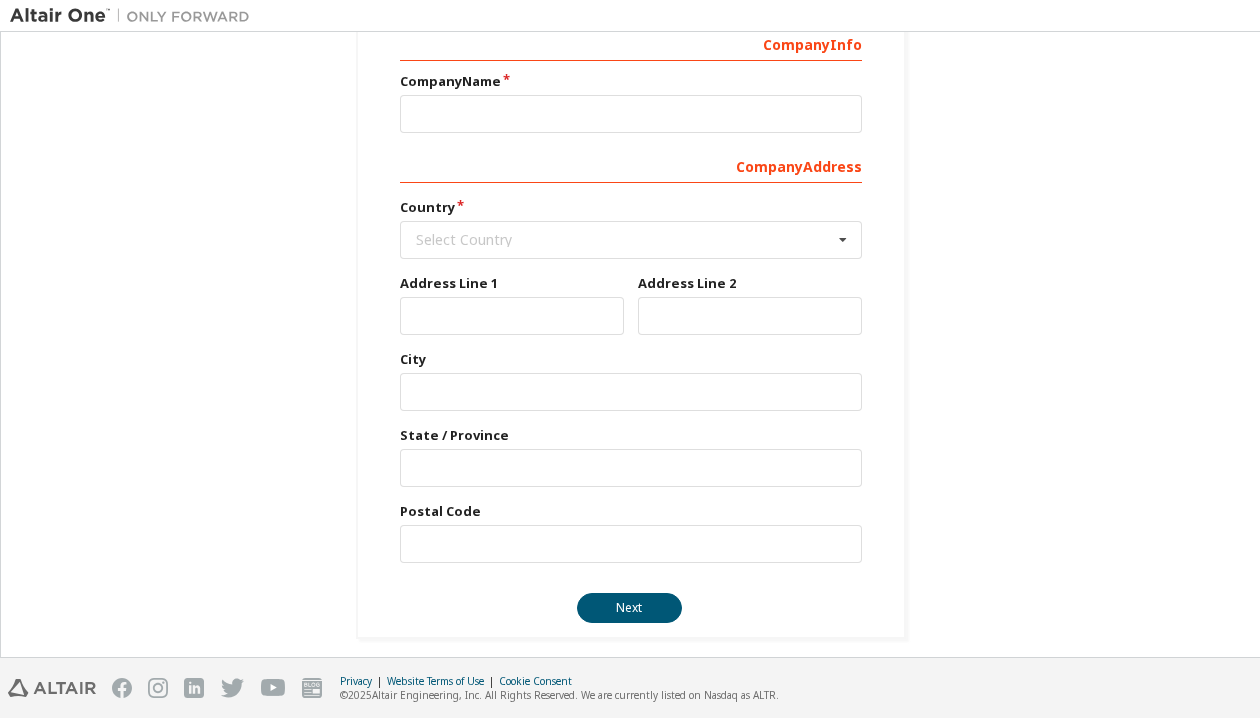 click on "Create an Altair One Account For Free Trials, Licenses, Downloads, Learning &  Documentation and so much more. Personal Info Verify Email Account Info Security Setup Provide Company Details Company  Info Company  Name Company  Address Country Select Country Afghanistan Åland Islands Albania Algeria American Samoa Andorra Angola Anguilla Antarctica Antigua and Barbuda Argentina Armenia Aruba Australia Austria Azerbaijan Bahamas Bahrain Bangladesh Barbados Belgium Belize Benin Bermuda Bhutan Bolivia (Plurinational State of) Bonaire, Sint Eustatius and Saba Bosnia and Herzegovina Botswana Bouvet Island Brazil British Indian Ocean Territory Brunei Darussalam Bulgaria Burkina Faso Burundi Cabo Verde Cambodia Cameroon Canada Cayman Islands Central African Republic Chad Chile China Christmas Island Cocos (Keeling) Islands Colombia Comoros Congo Congo (Democratic Republic of the) Cook Islands Costa Rica Côte d'Ivoire Croatia Curaçao Cyprus Czech Republic Denmark Djibouti Dominica Dominican Republic Ecuador Egypt" at bounding box center [630, 199] 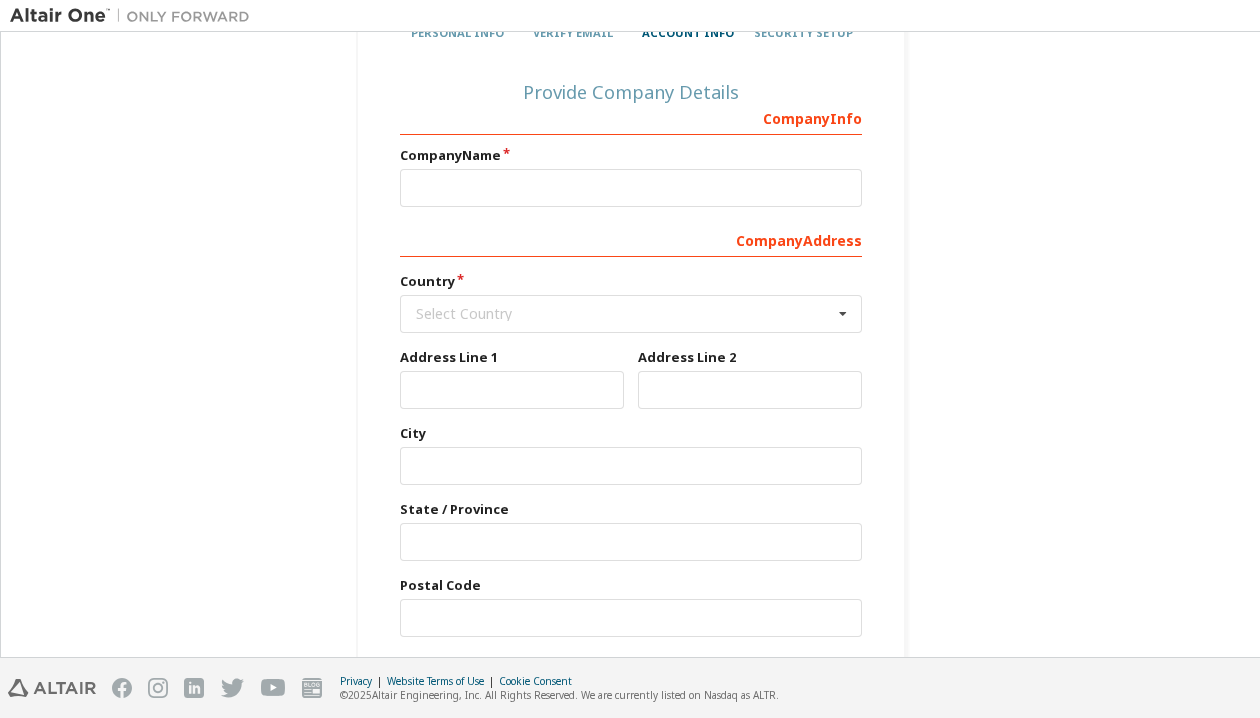 scroll, scrollTop: 310, scrollLeft: 0, axis: vertical 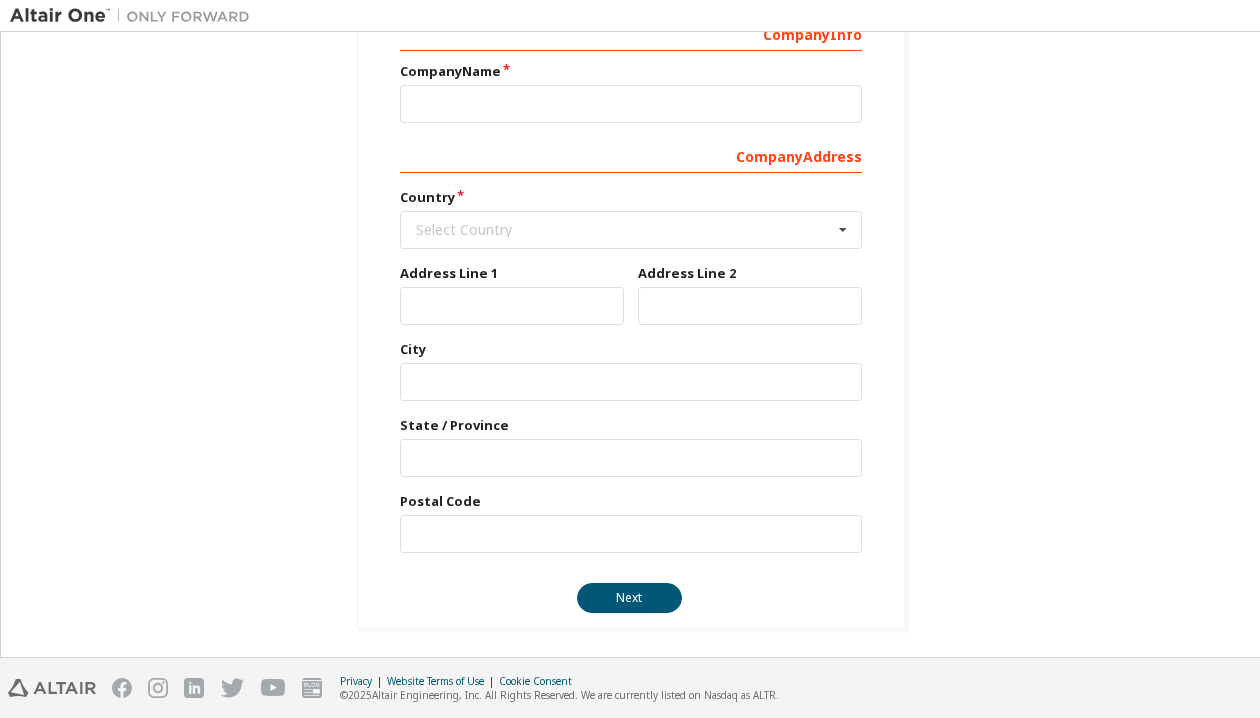 click on "Address Line 2" at bounding box center (750, 294) 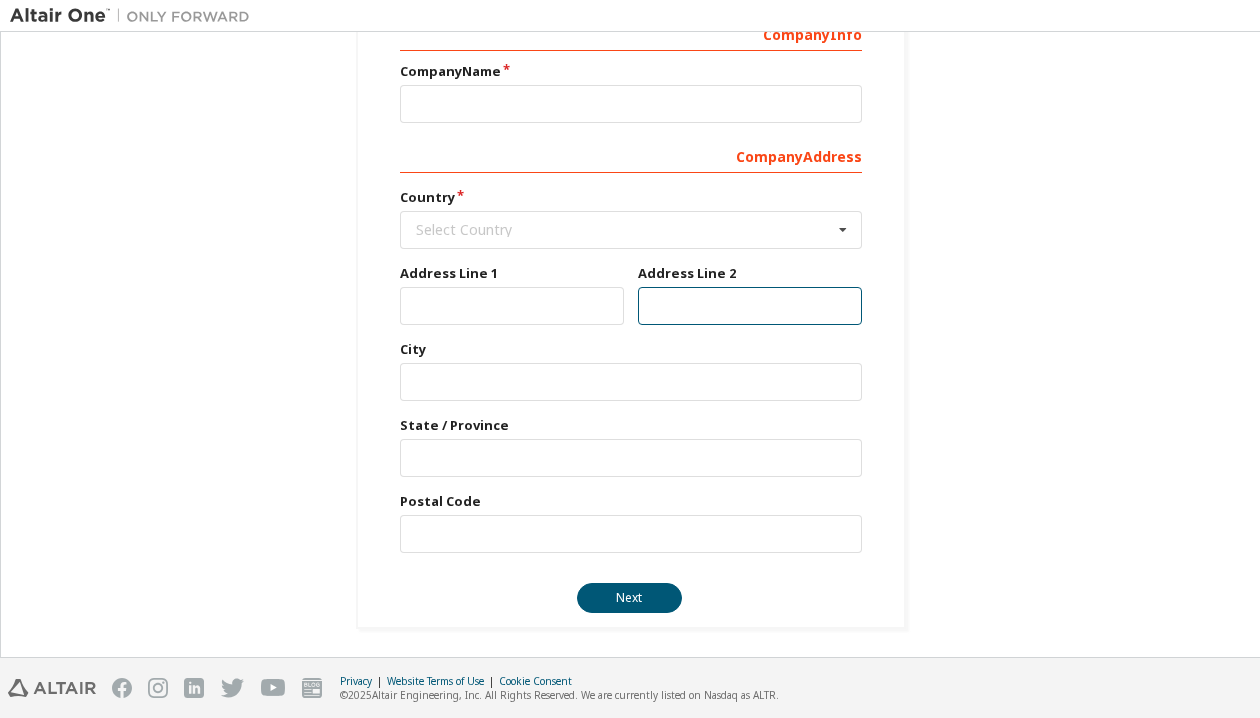 click at bounding box center [750, 306] 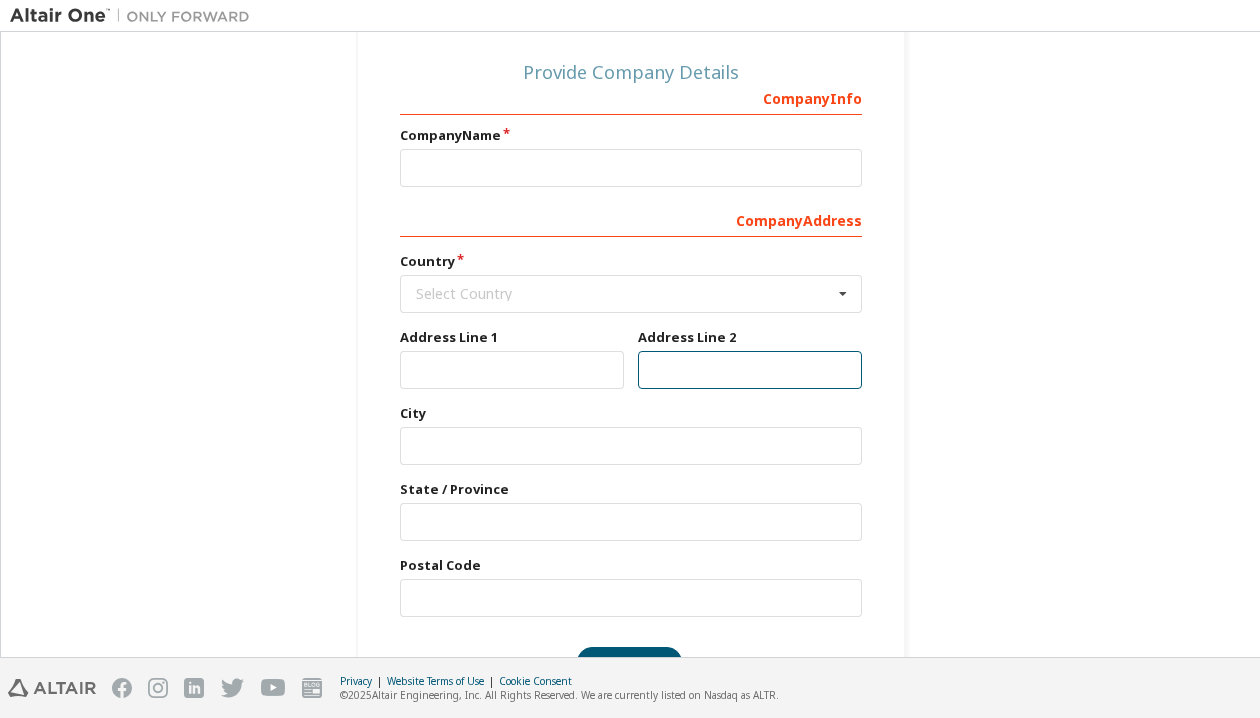 scroll, scrollTop: 210, scrollLeft: 0, axis: vertical 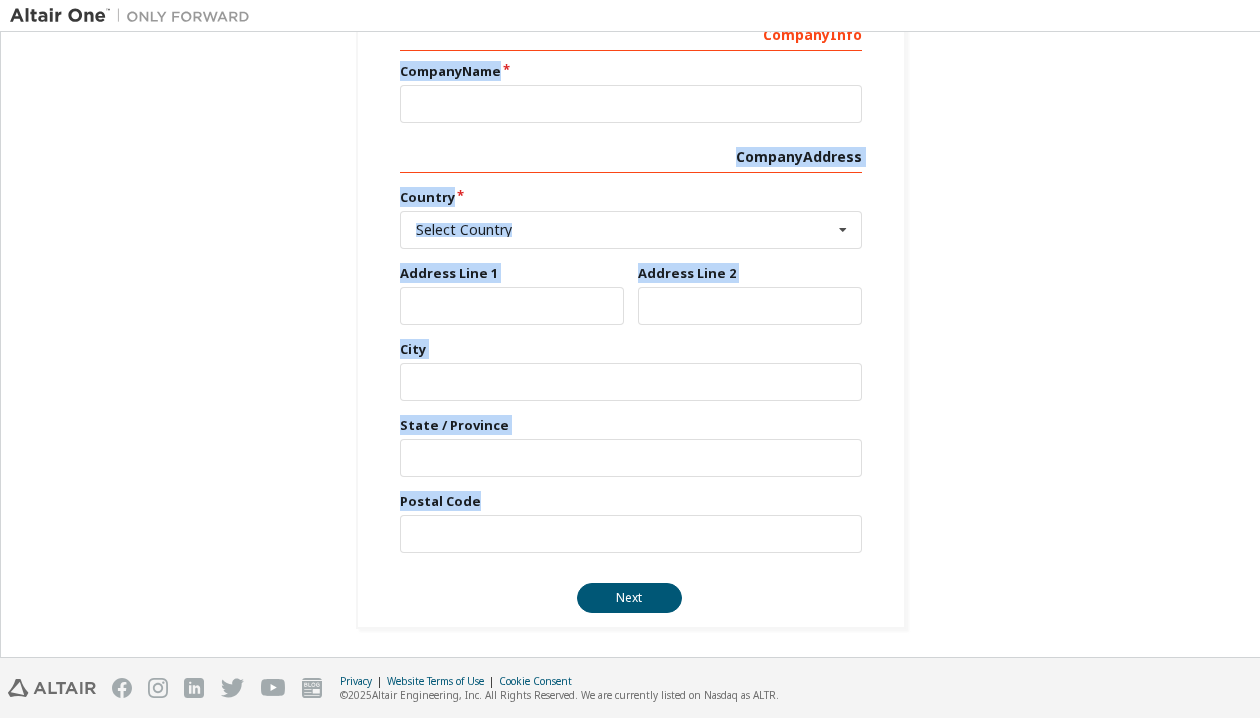 drag, startPoint x: 380, startPoint y: 178, endPoint x: 496, endPoint y: 493, distance: 335.6799 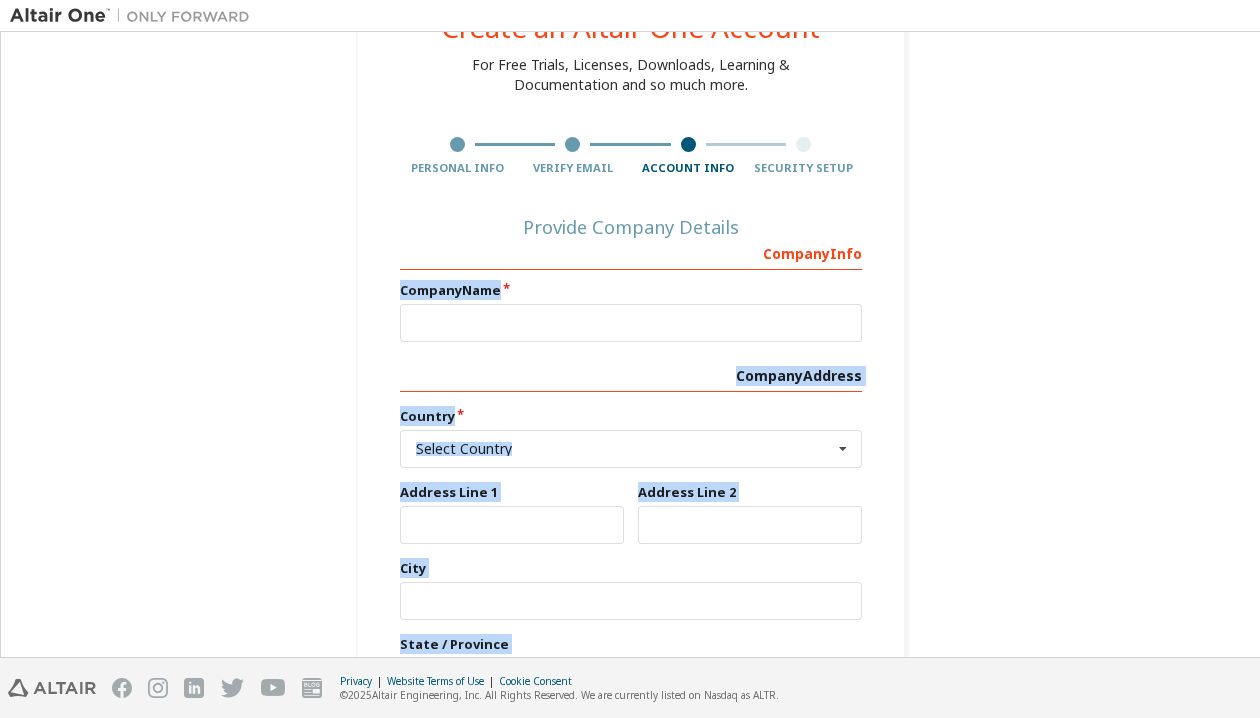 scroll, scrollTop: 10, scrollLeft: 0, axis: vertical 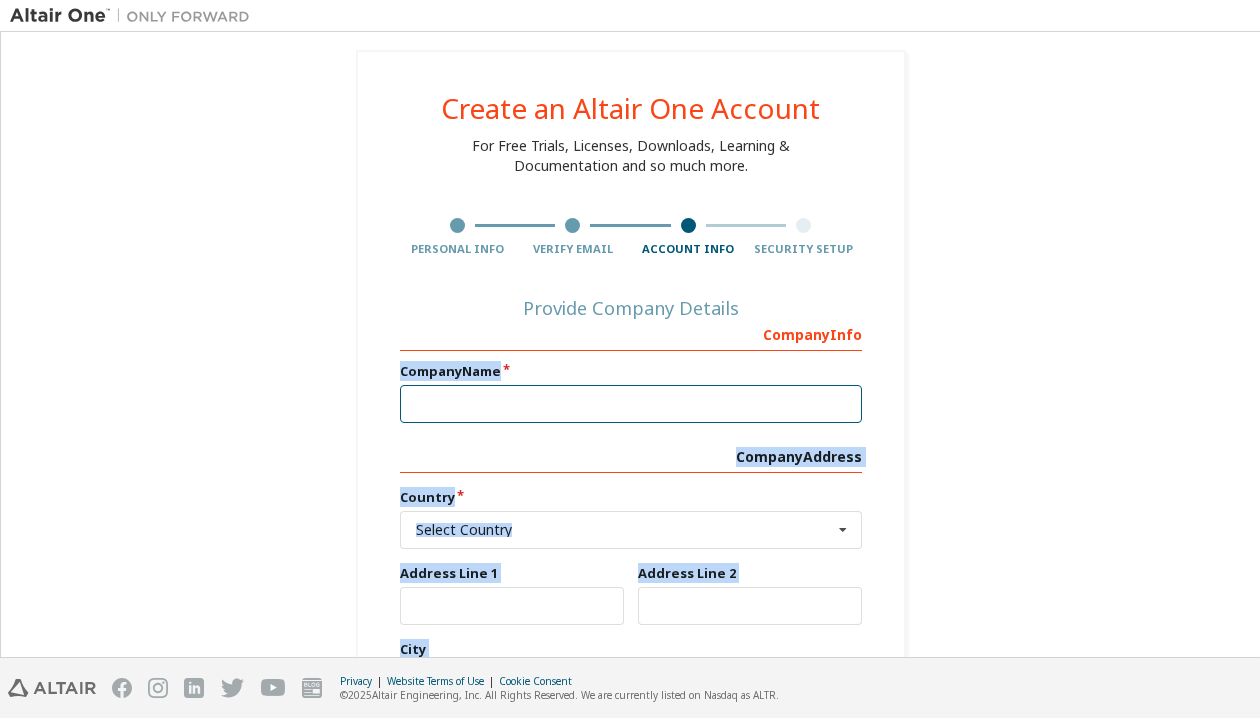 click at bounding box center (631, 404) 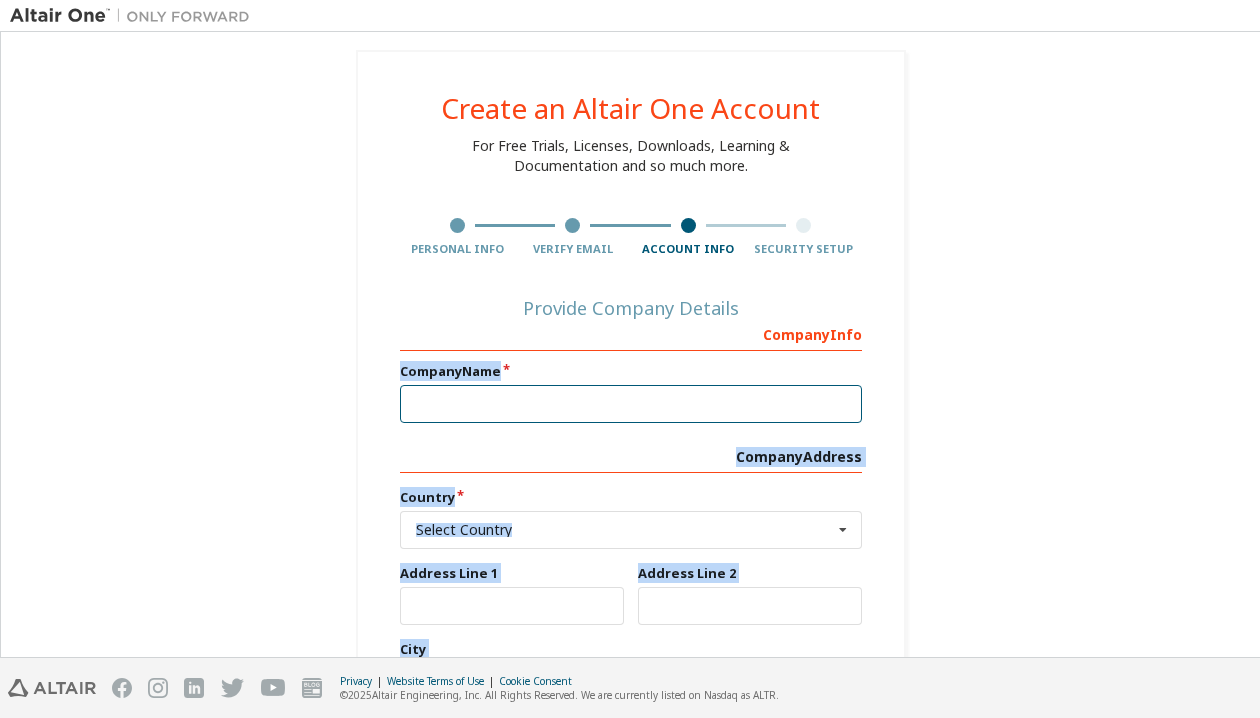 click at bounding box center (631, 404) 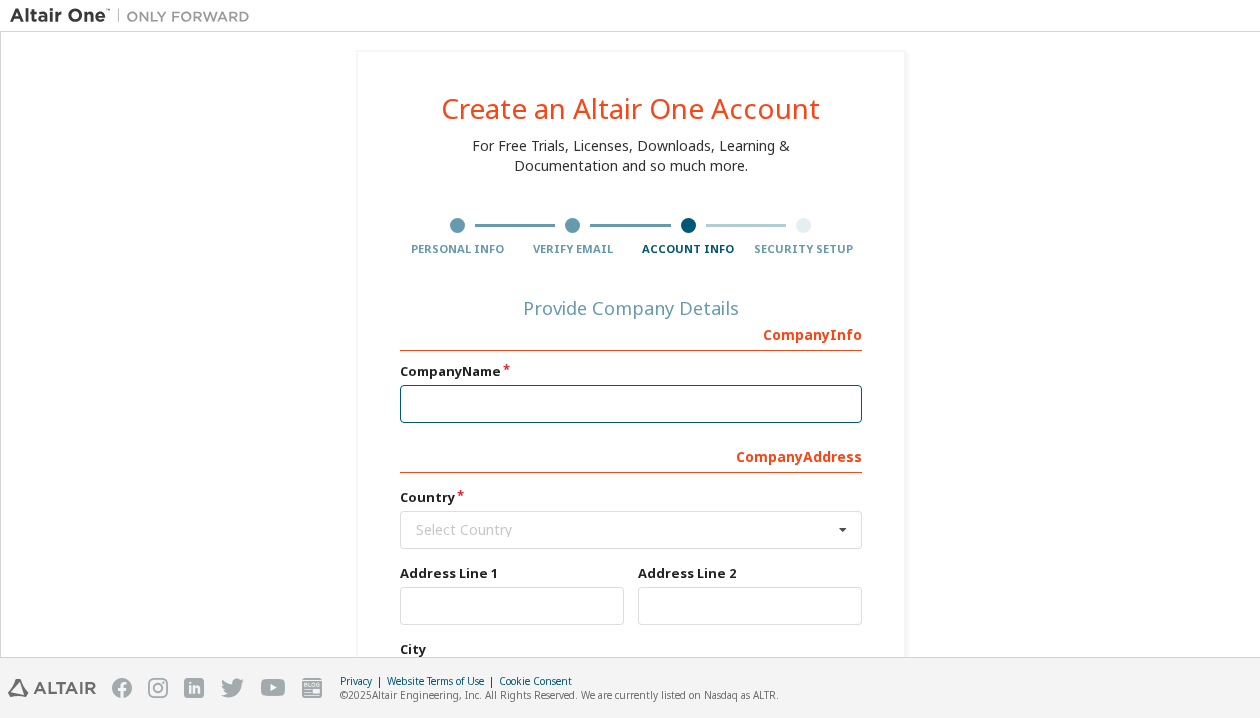 paste on "**********" 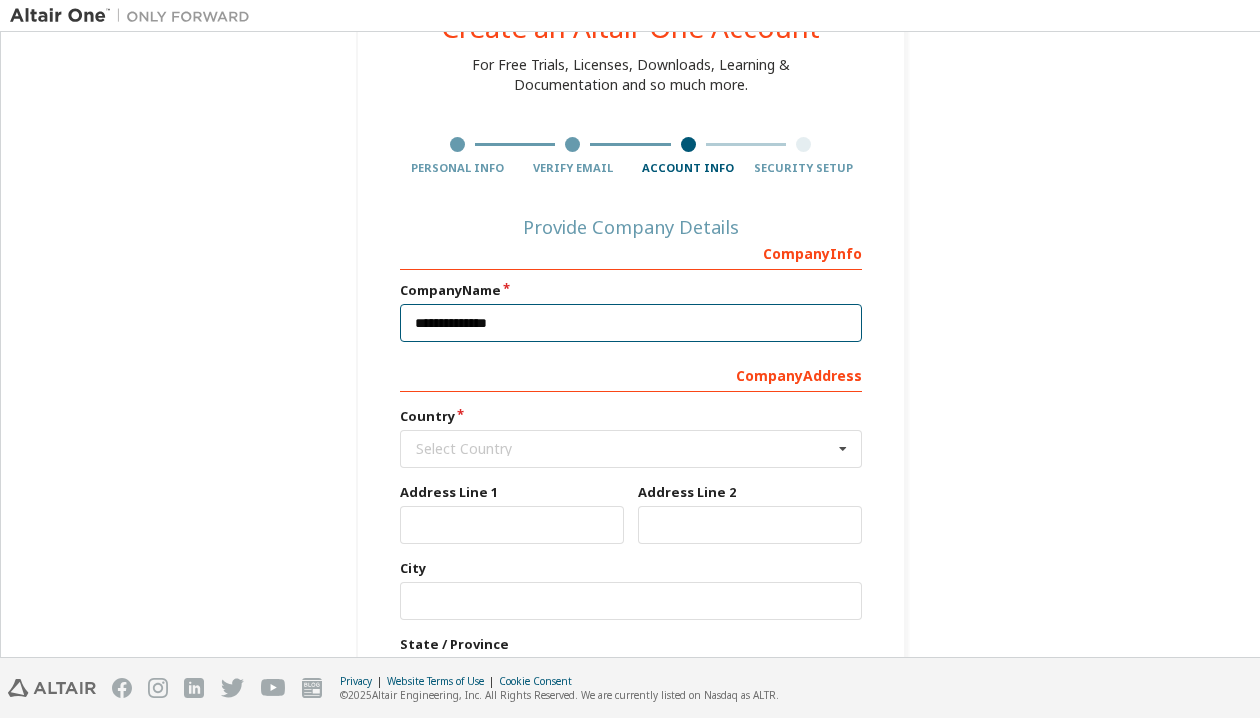 scroll, scrollTop: 110, scrollLeft: 0, axis: vertical 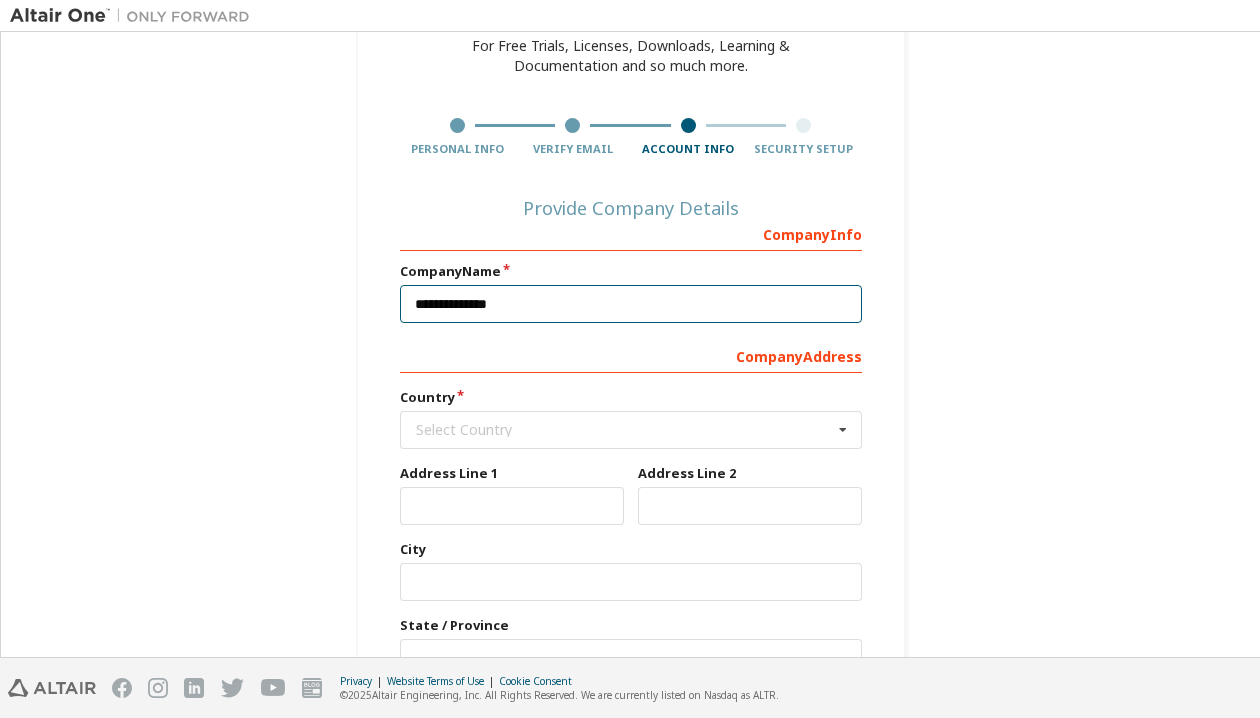 type on "**********" 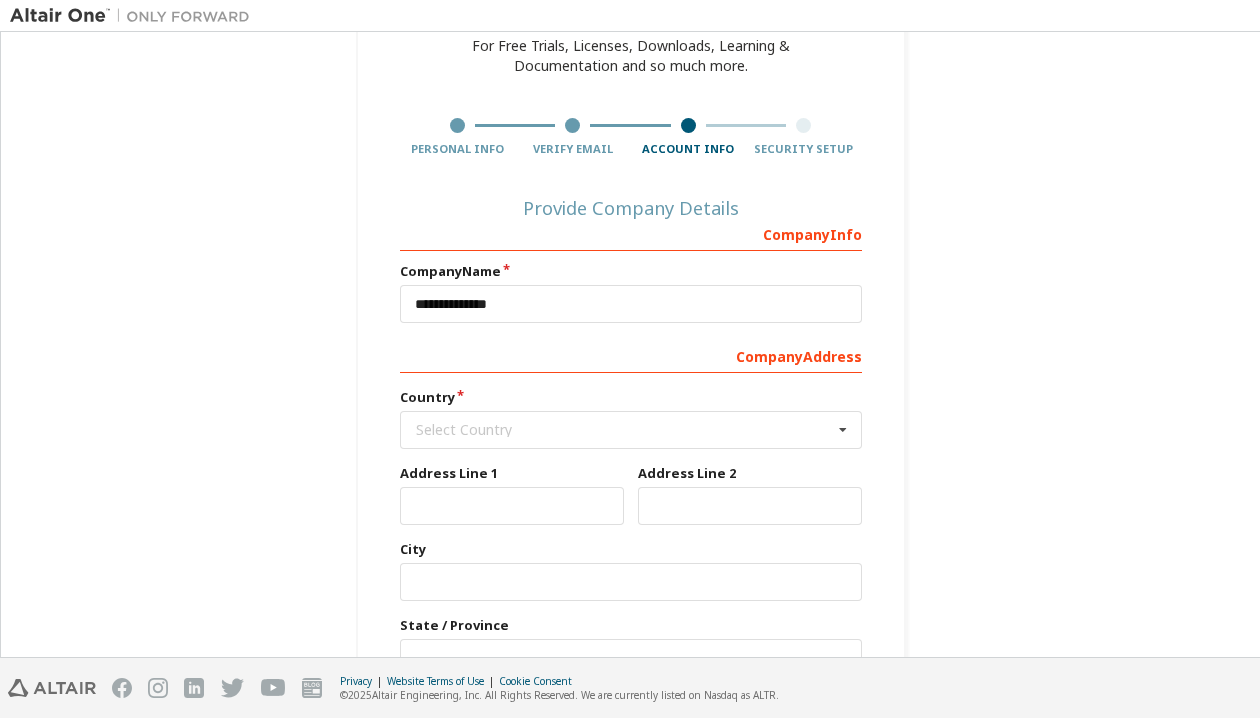 click on "Country Select Country Afghanistan Åland Islands Albania Algeria American Samoa Andorra Angola Anguilla Antarctica Antigua and Barbuda Argentina Armenia Aruba Australia Austria Azerbaijan Bahamas Bahrain Bangladesh Barbados Belgium Belize Benin Bermuda Bhutan Bolivia (Plurinational State of) Bonaire, Sint Eustatius and Saba Bosnia and Herzegovina Botswana Bouvet Island Brazil British Indian Ocean Territory Brunei Darussalam Bulgaria Burkina Faso Burundi Cabo Verde Cambodia Cameroon Canada Cayman Islands Central African Republic Chad Chile China Christmas Island Cocos (Keeling) Islands Colombia Comoros Congo Congo (Democratic Republic of the) Cook Islands Costa Rica Côte d'Ivoire Croatia Curaçao Cyprus Czech Republic Denmark Djibouti Dominica Dominican Republic Ecuador Egypt El Salvador Equatorial Guinea Eritrea Estonia Ethiopia Falkland Islands (Malvinas) Faroe Islands Fiji Finland France French Guiana French Polynesia French Southern Territories Gabon Gambia Georgia Germany Ghana Gibraltar Greece Grenada" at bounding box center [631, 418] 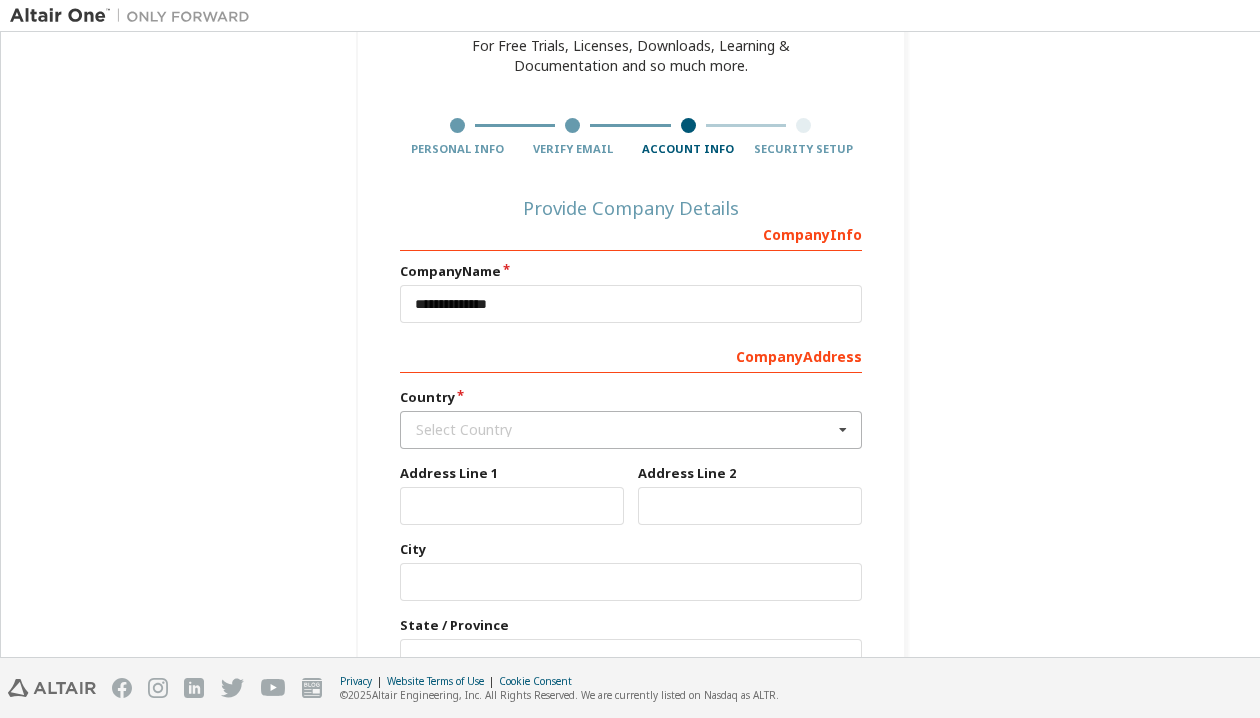 click on "Select Country" at bounding box center (624, 430) 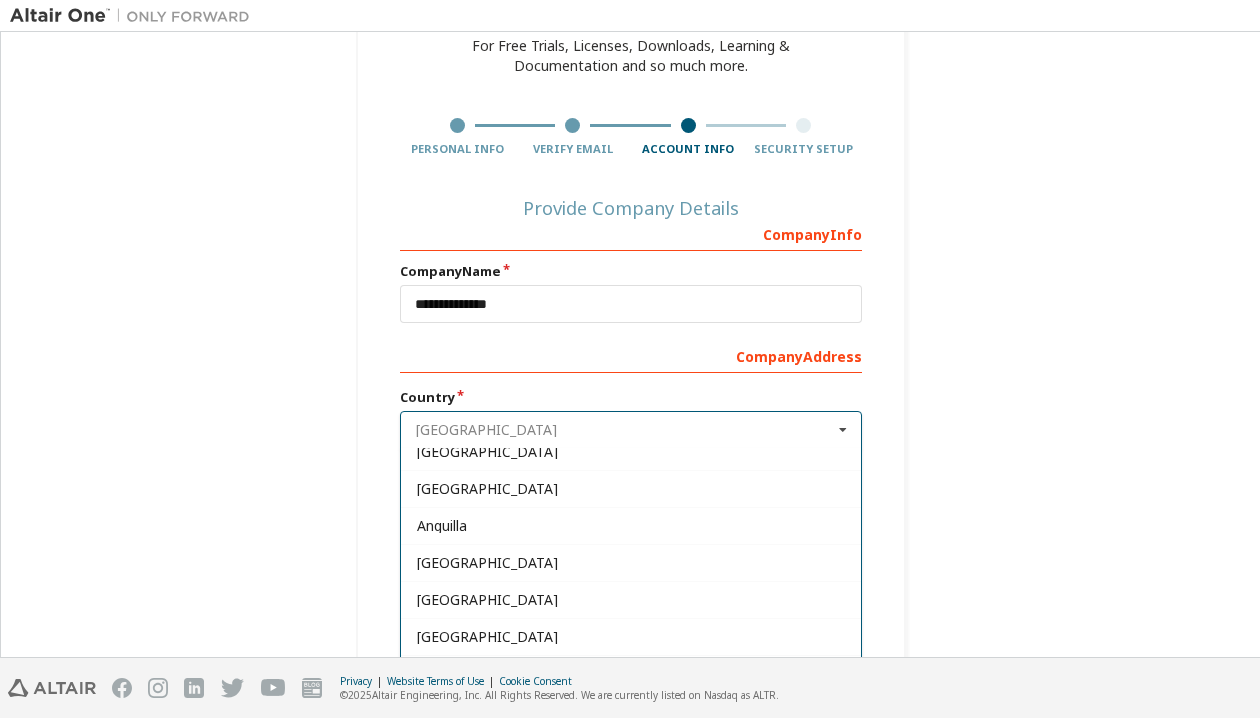 scroll, scrollTop: 0, scrollLeft: 0, axis: both 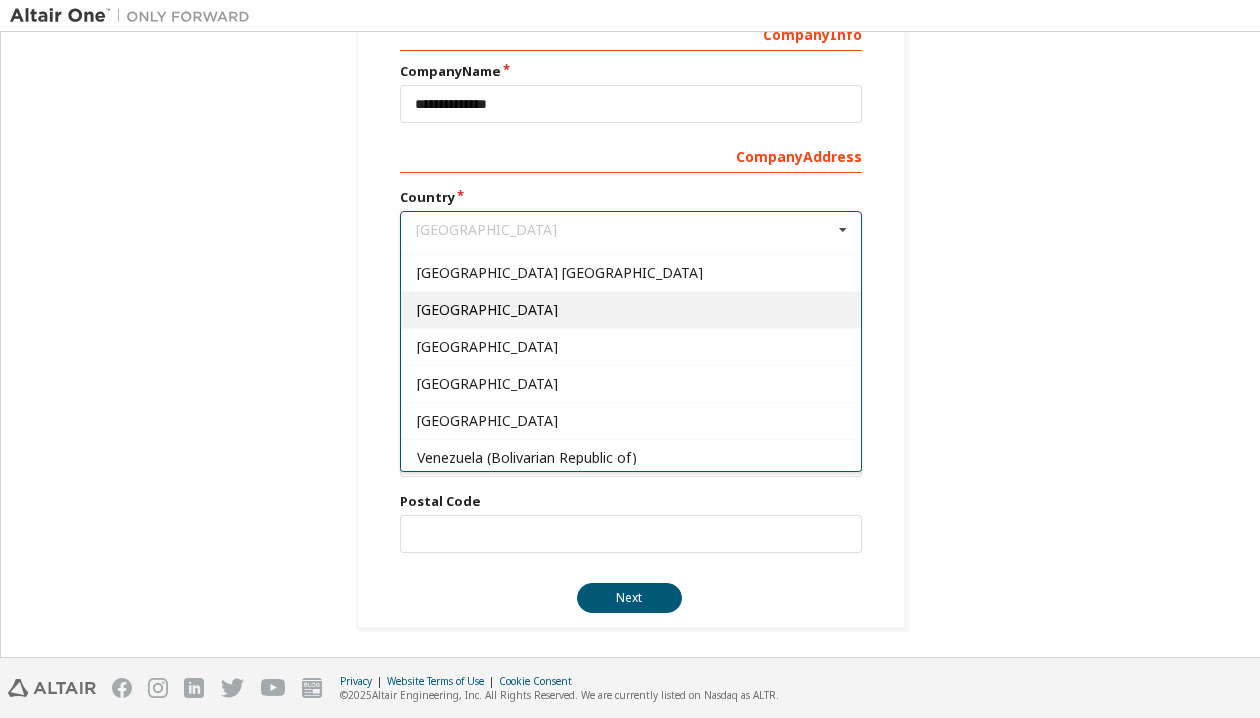 click on "United States of America" at bounding box center (631, 310) 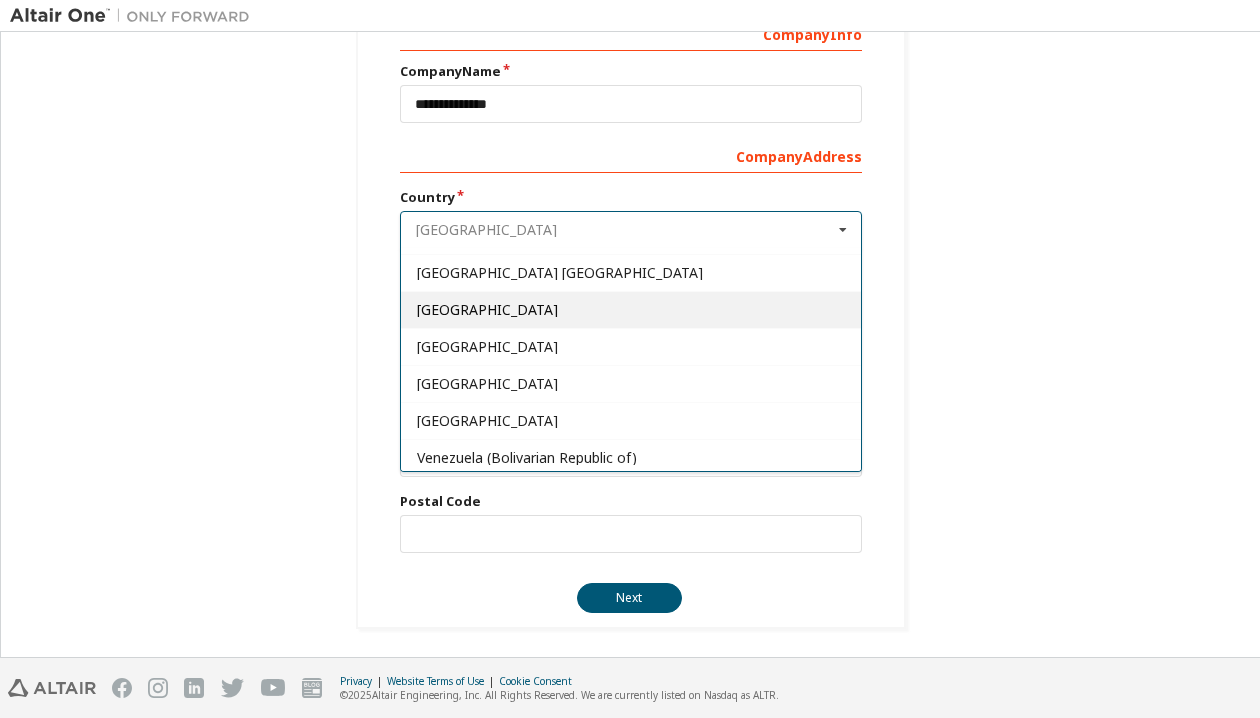 type on "***" 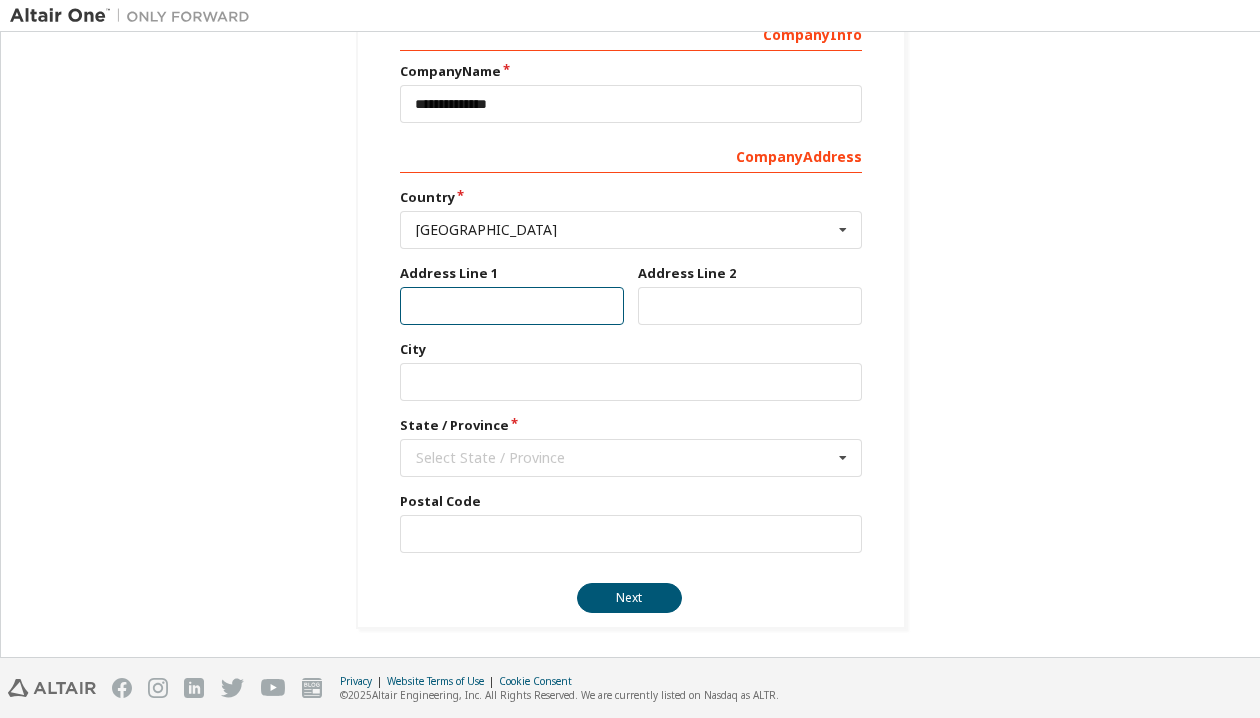 click at bounding box center [512, 306] 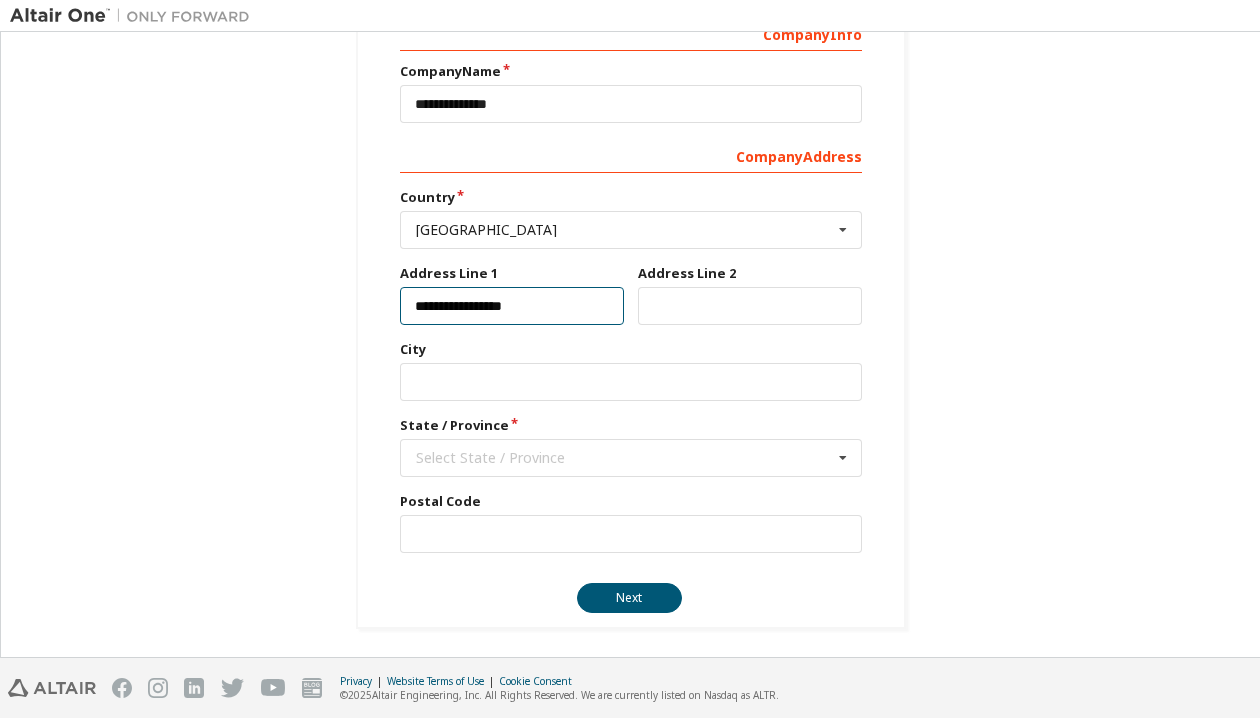 type on "**********" 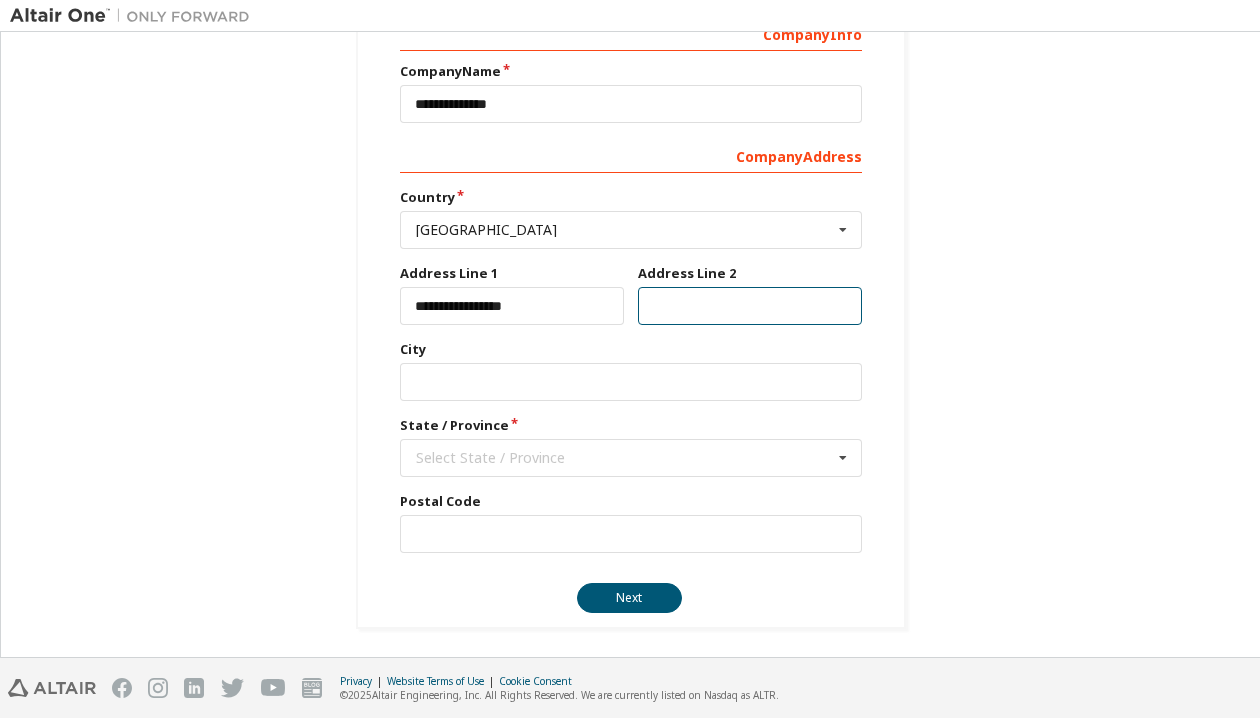 click at bounding box center [750, 306] 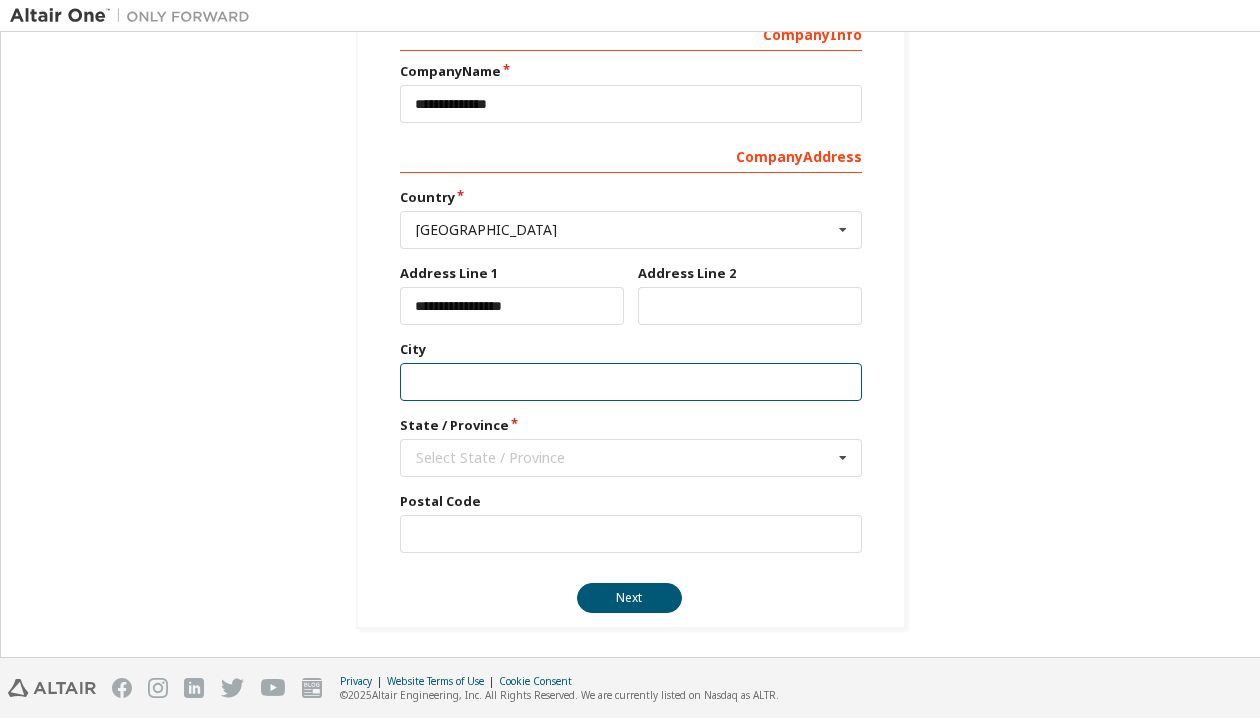 click at bounding box center [631, 382] 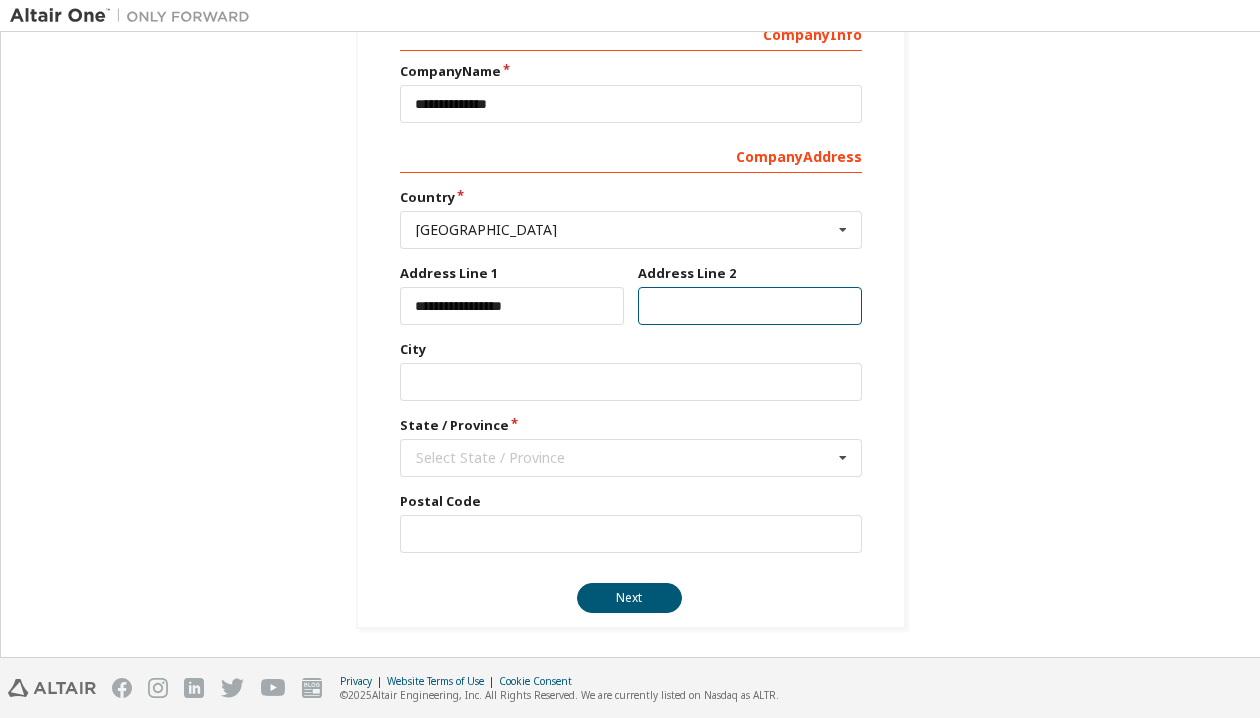 click at bounding box center [750, 306] 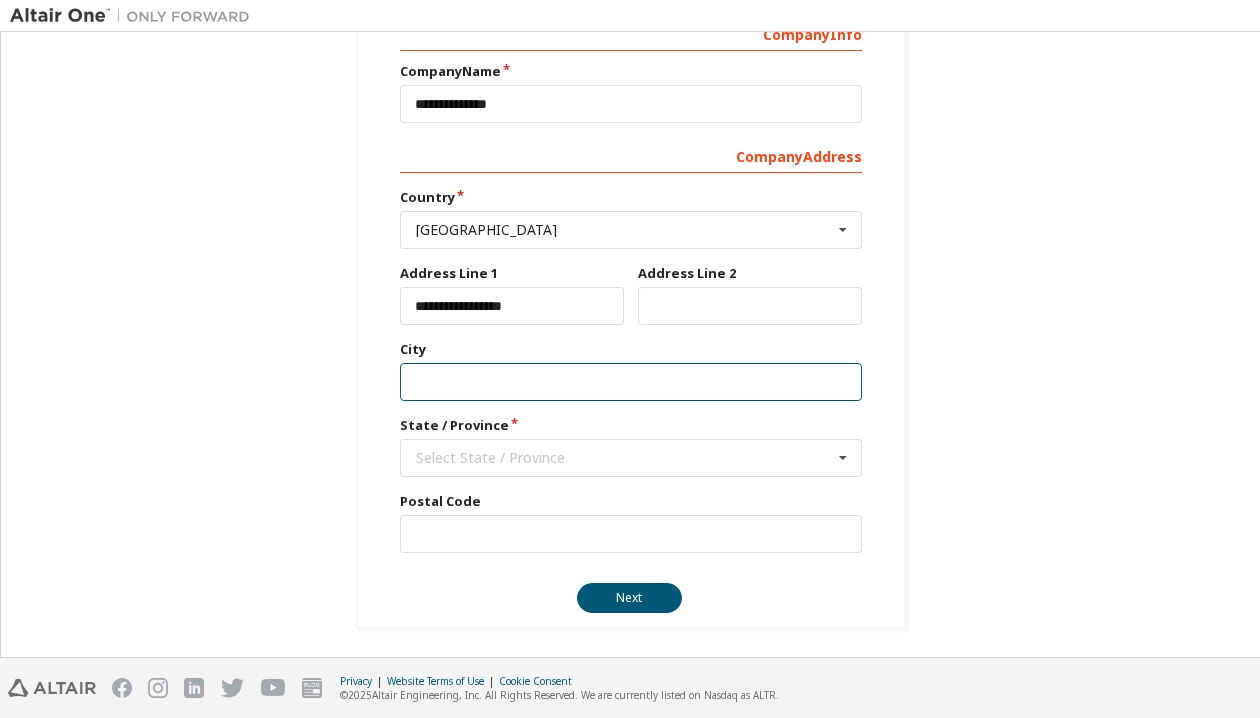click at bounding box center [631, 382] 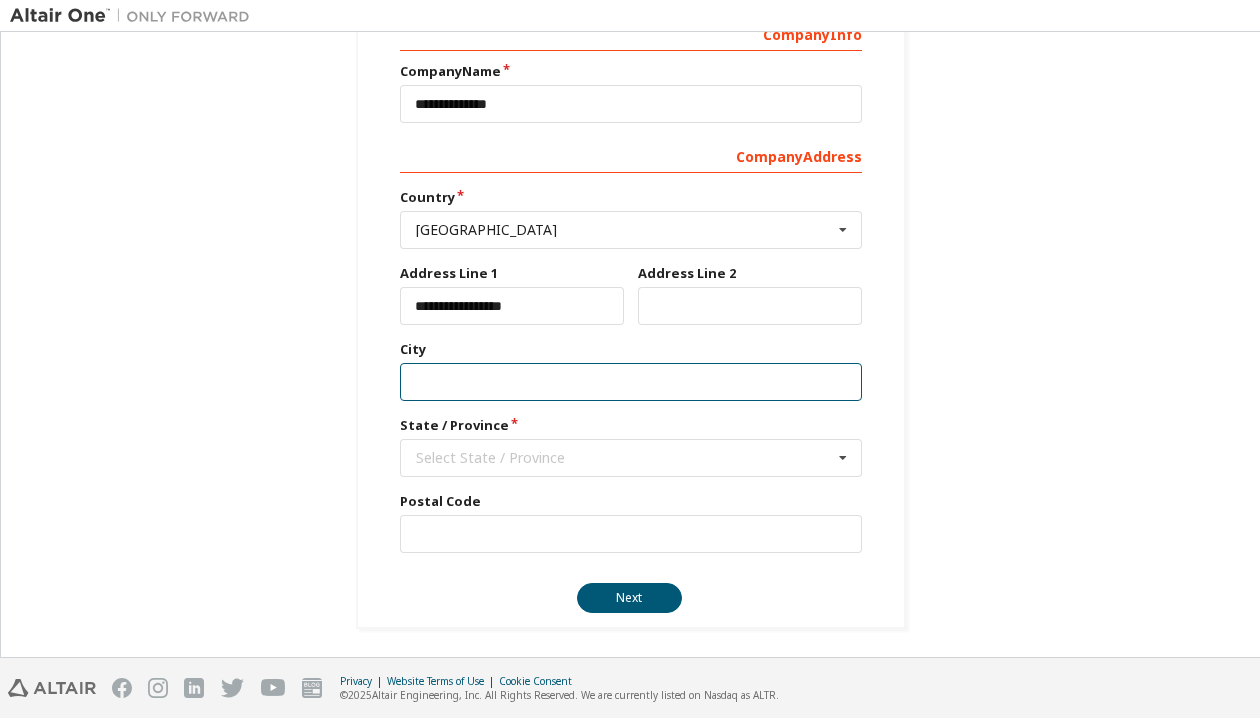 paste on "**********" 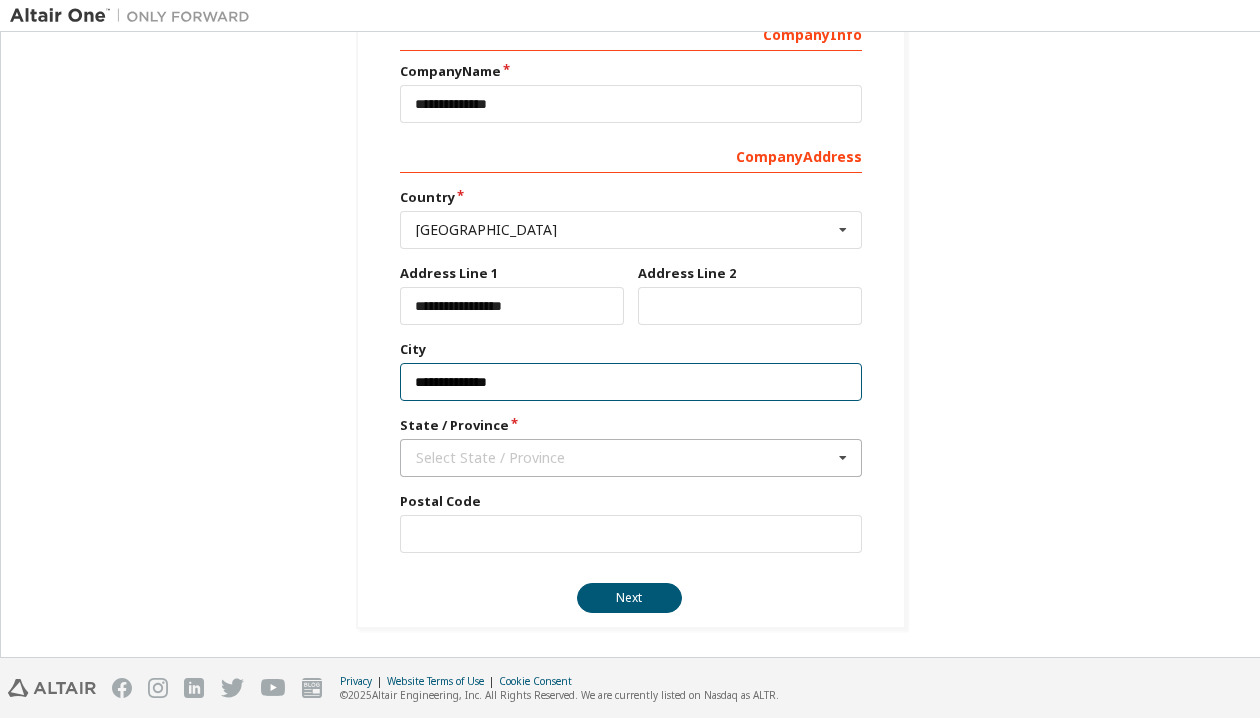 type on "**********" 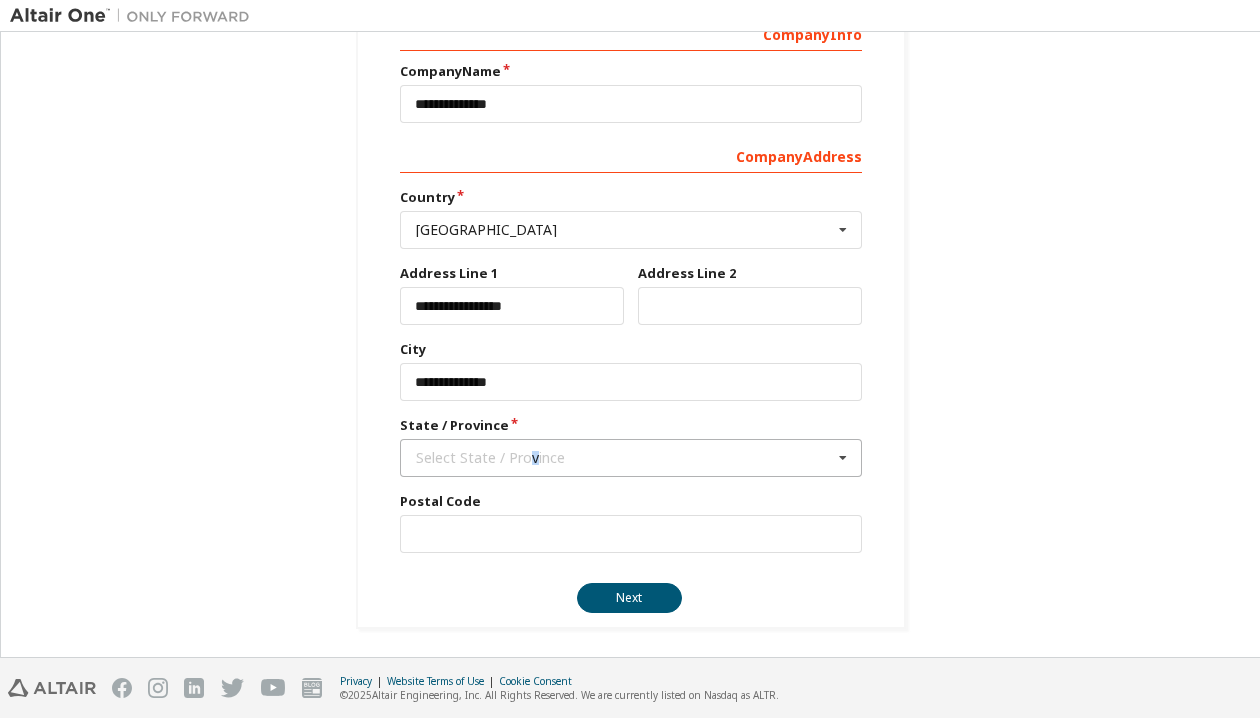 click on "Select State / Province" at bounding box center [624, 458] 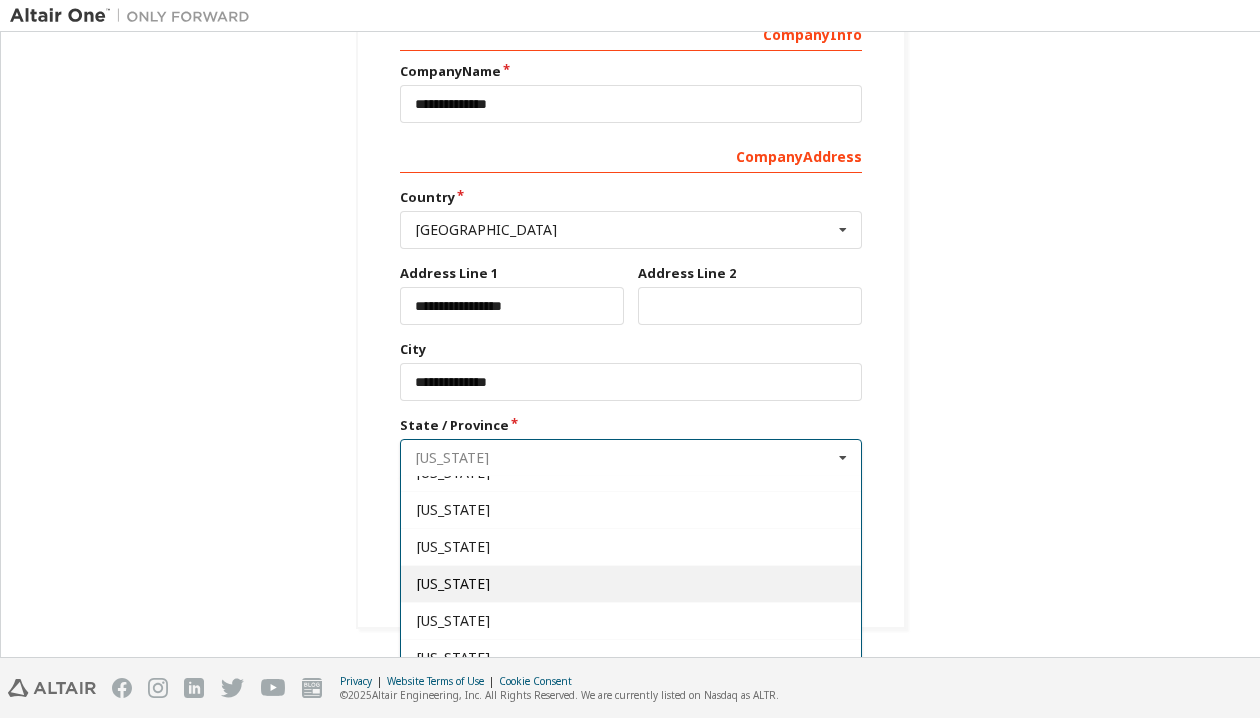 scroll, scrollTop: 100, scrollLeft: 0, axis: vertical 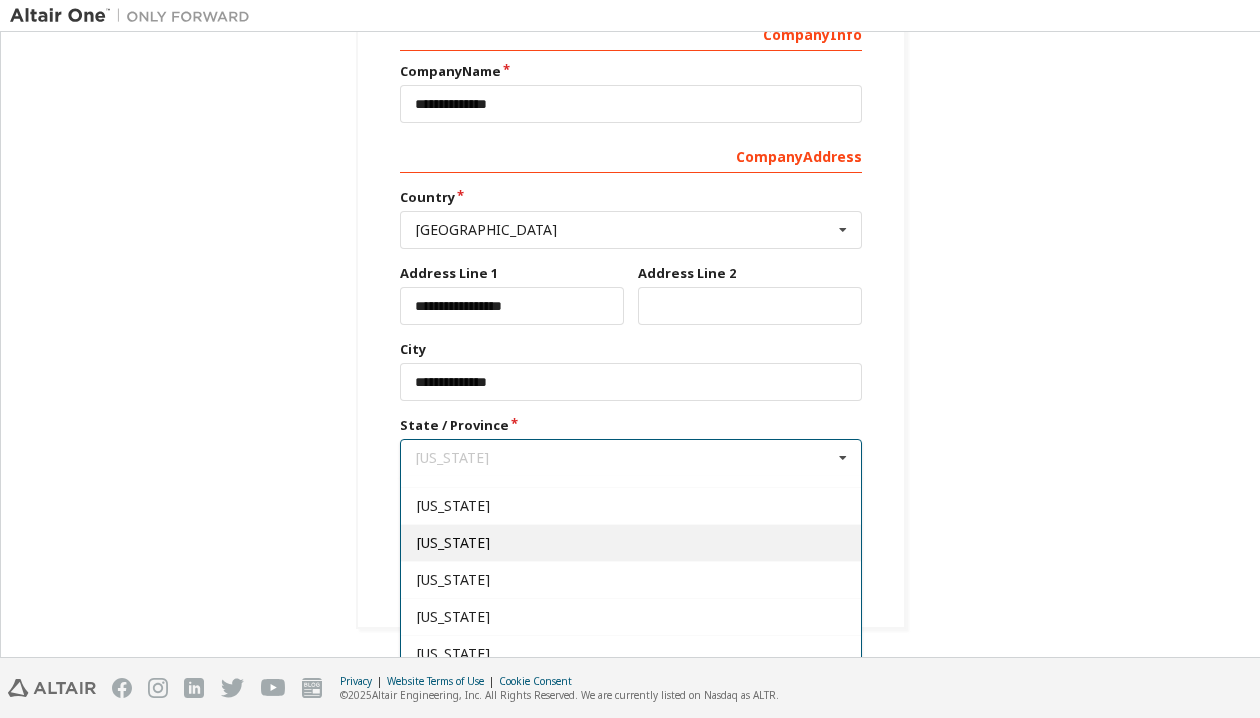 click on "California" at bounding box center (631, 542) 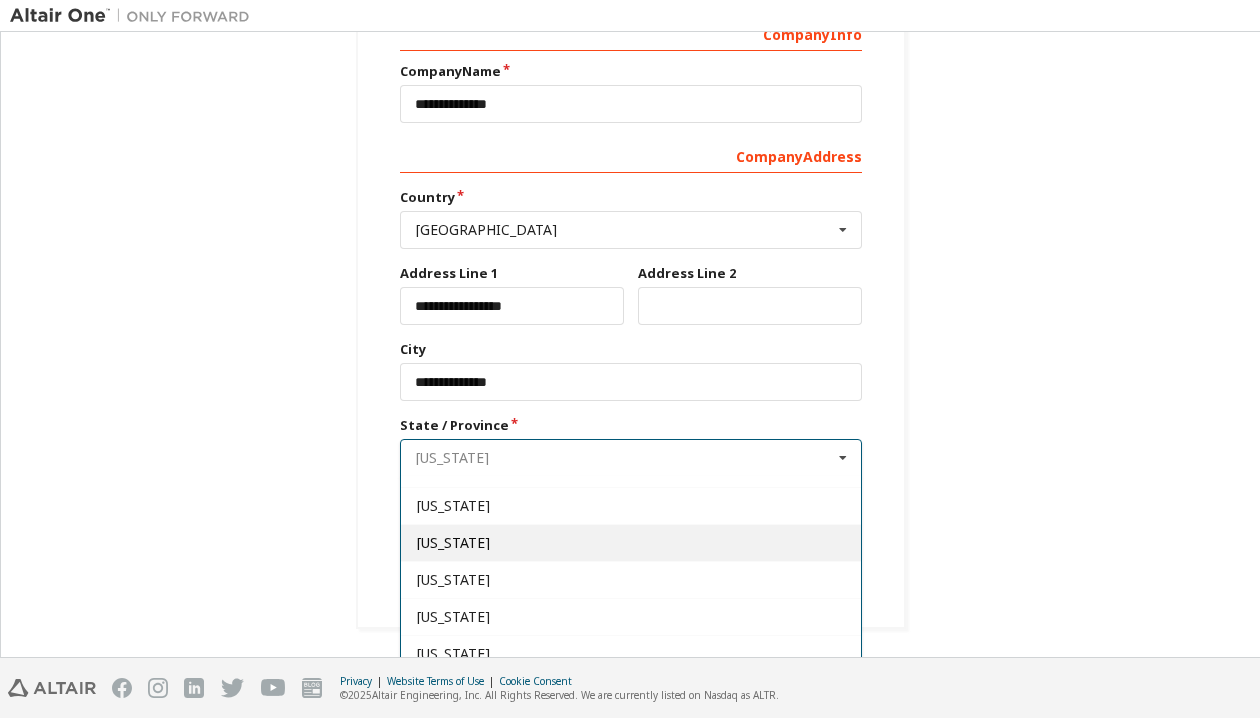 type on "**" 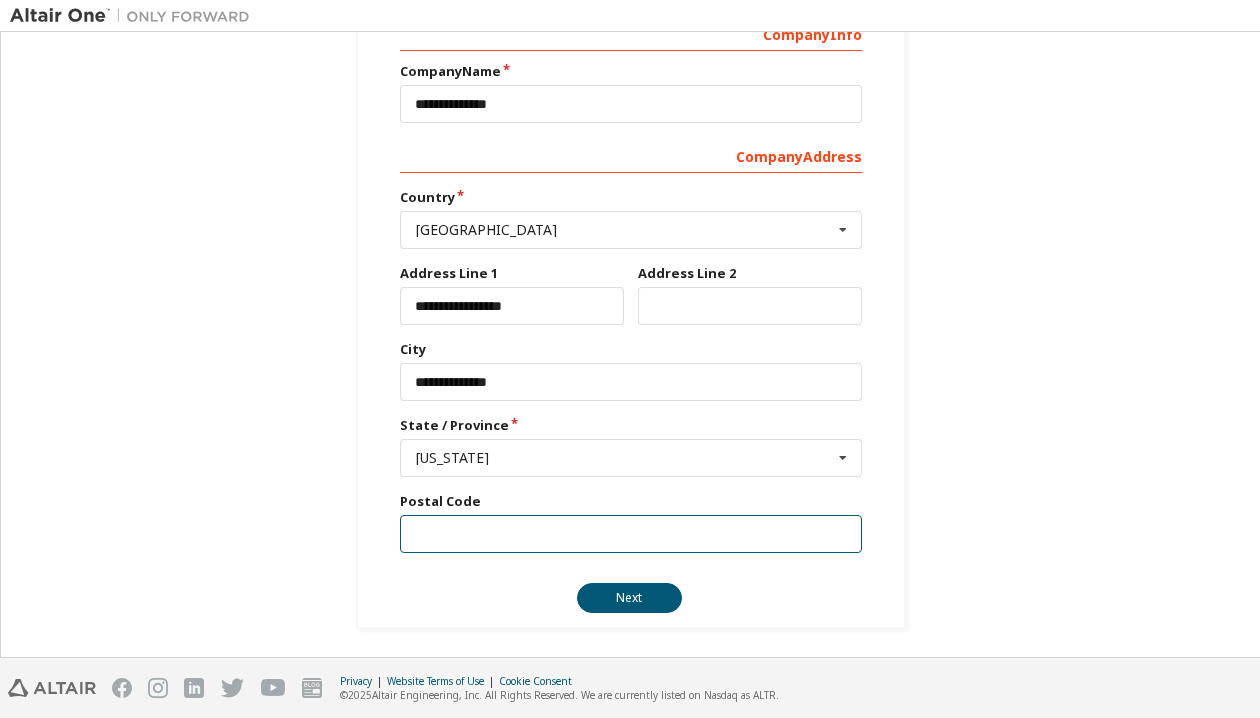 click at bounding box center (631, 534) 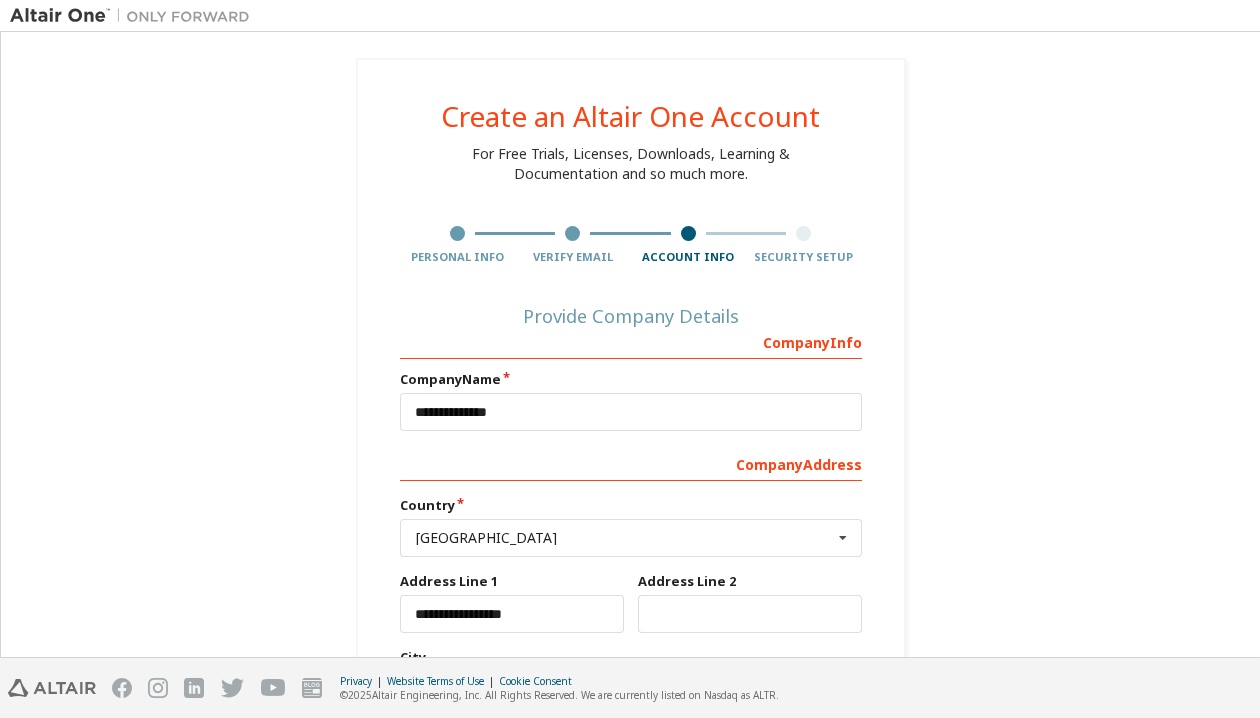 scroll, scrollTop: 0, scrollLeft: 0, axis: both 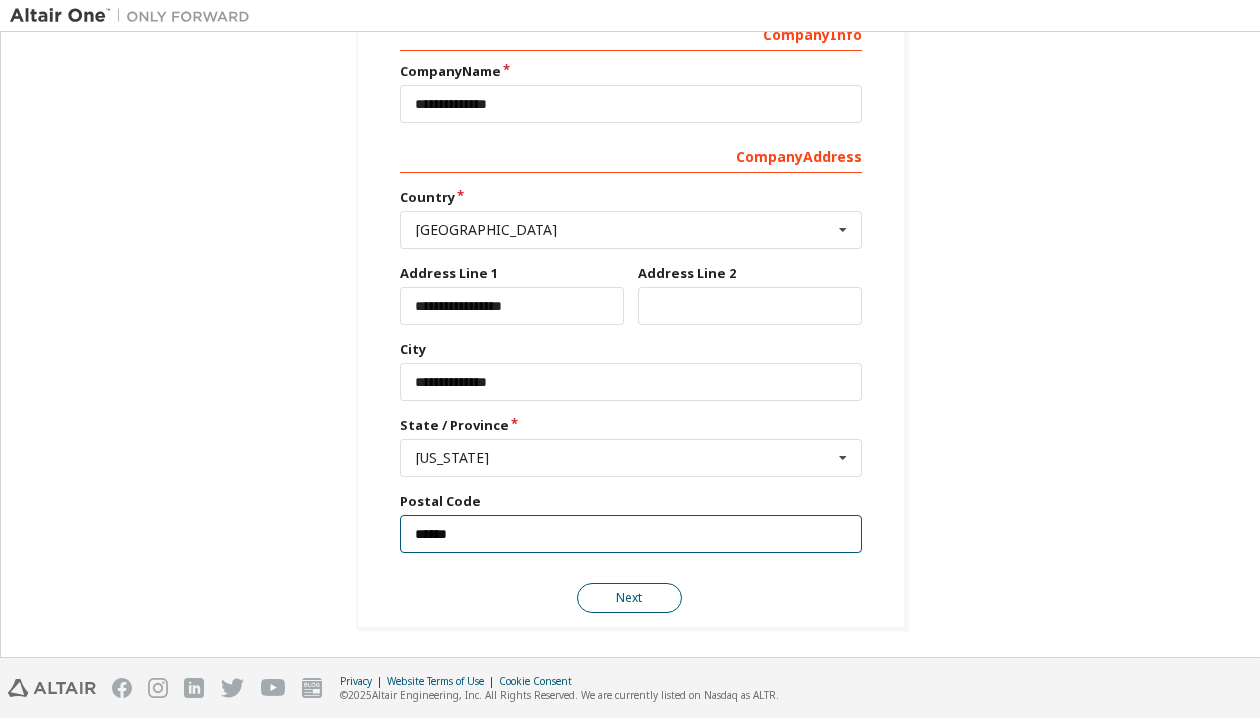 type on "*****" 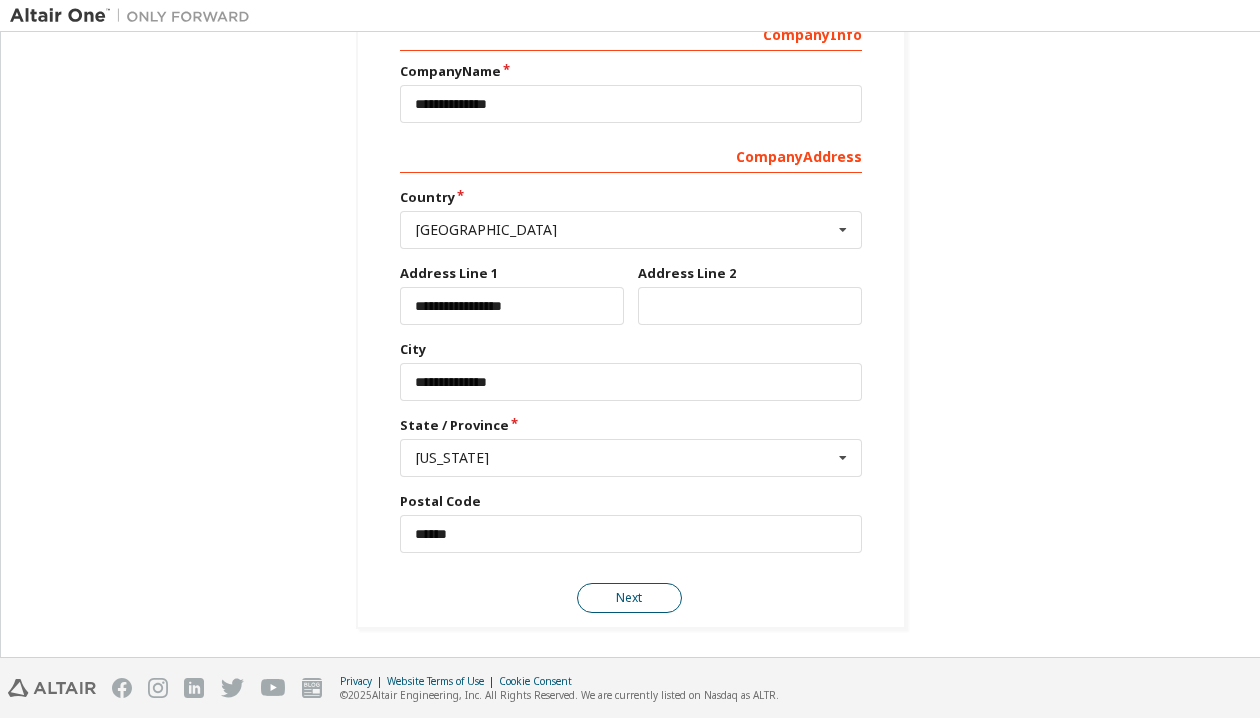 click on "Next" at bounding box center [629, 598] 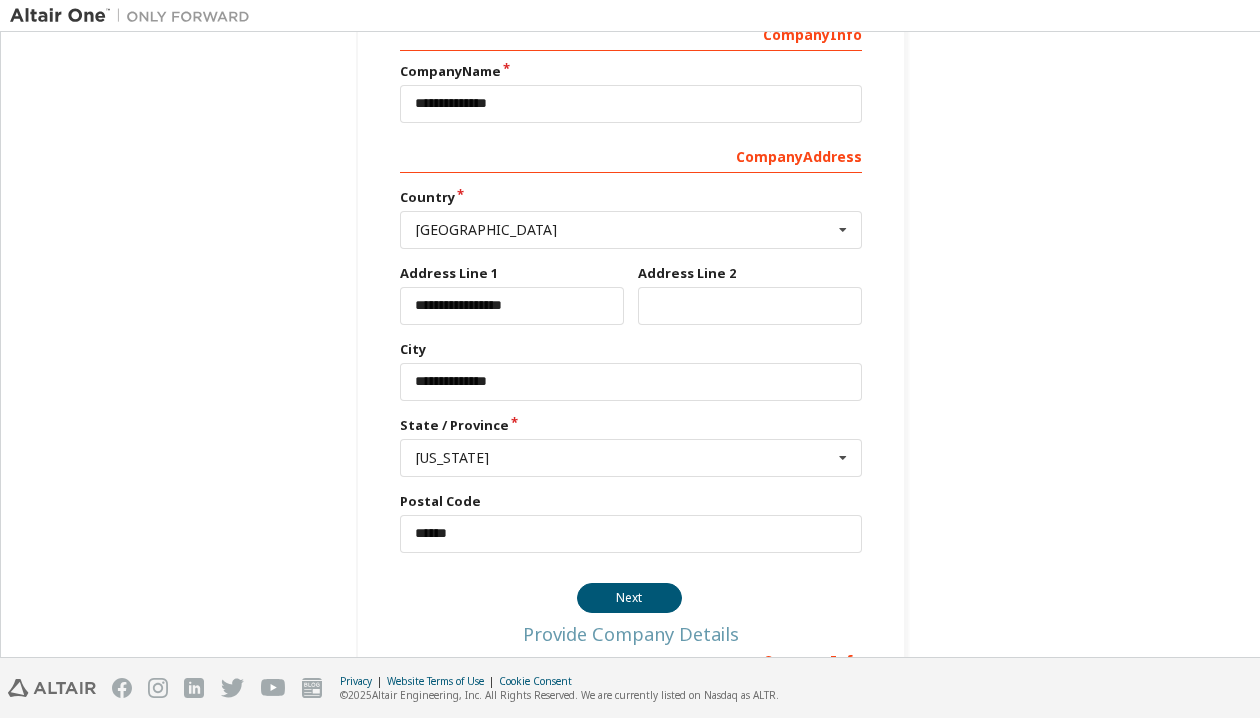 scroll, scrollTop: 0, scrollLeft: 0, axis: both 